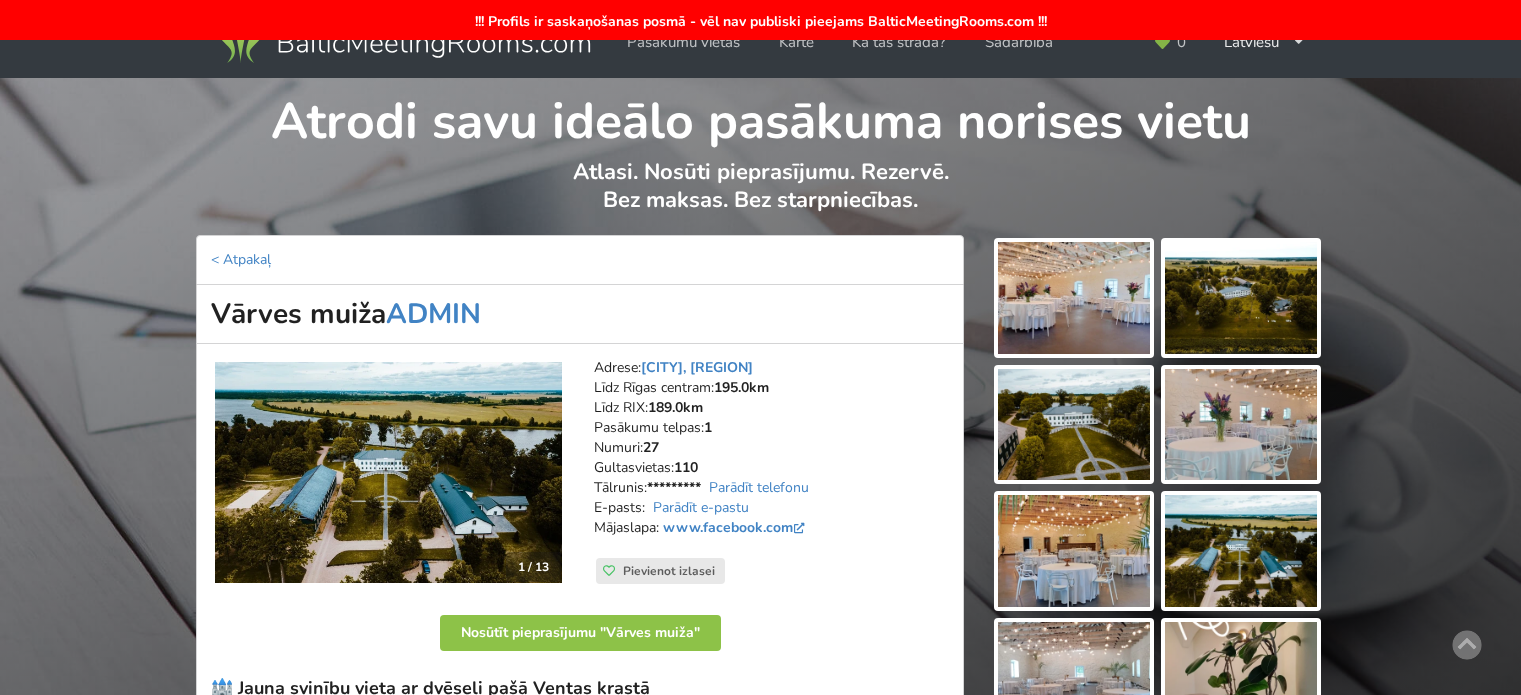 scroll, scrollTop: 0, scrollLeft: 0, axis: both 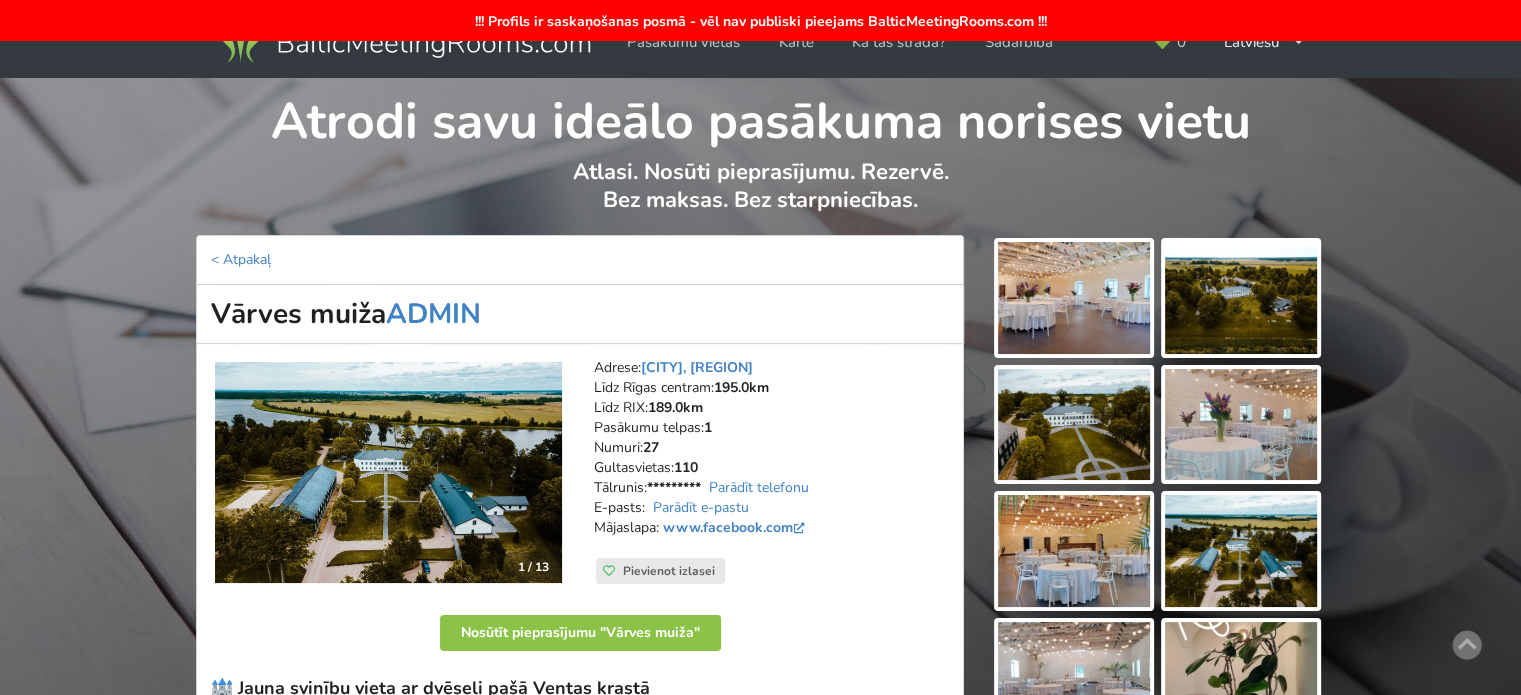 click at bounding box center [402, 40] 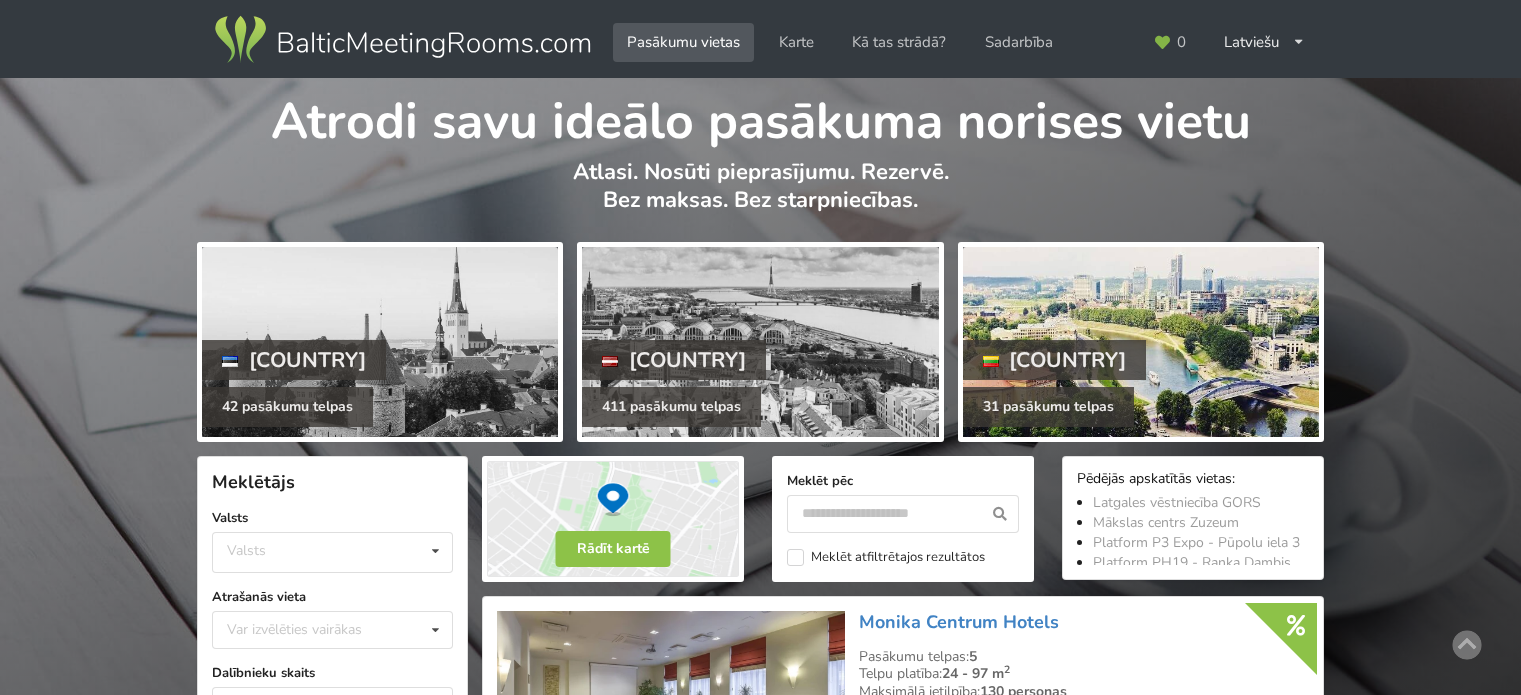 scroll, scrollTop: 0, scrollLeft: 0, axis: both 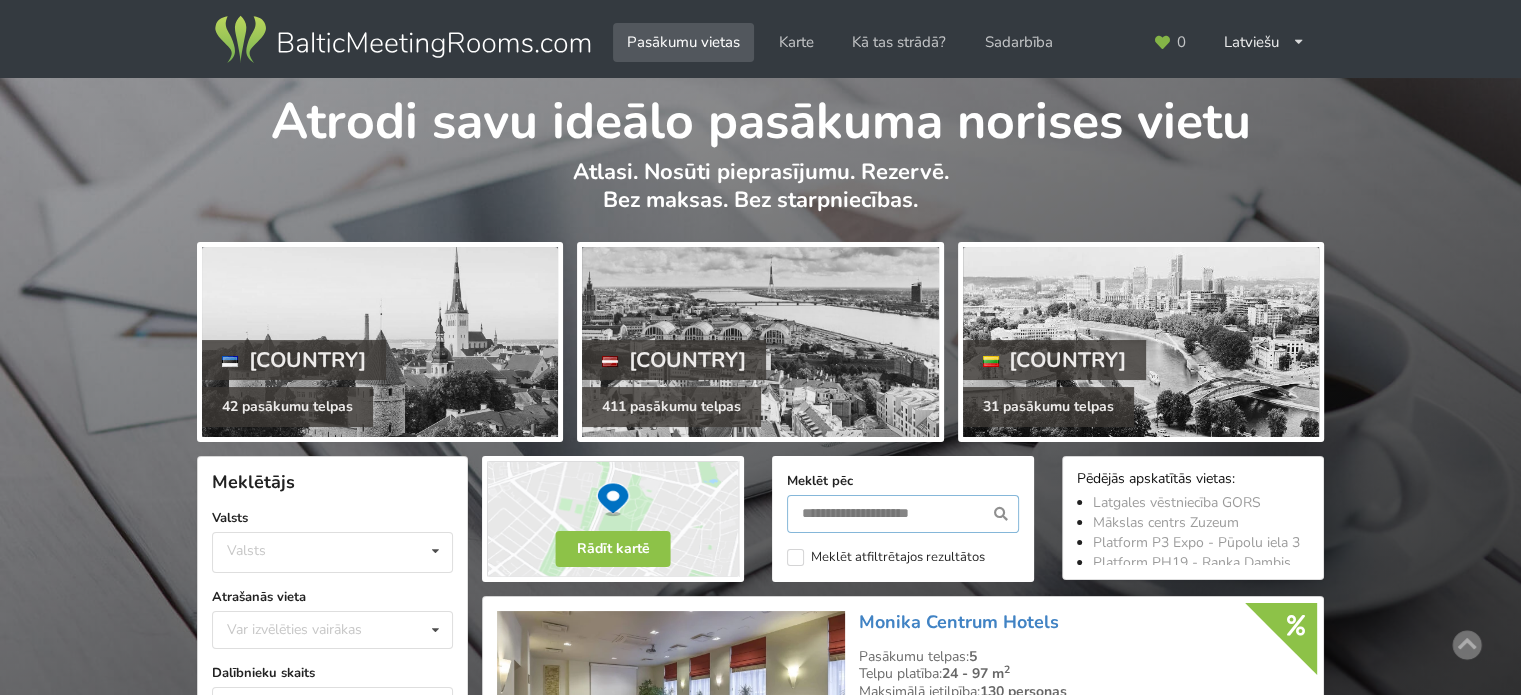 click at bounding box center (903, 514) 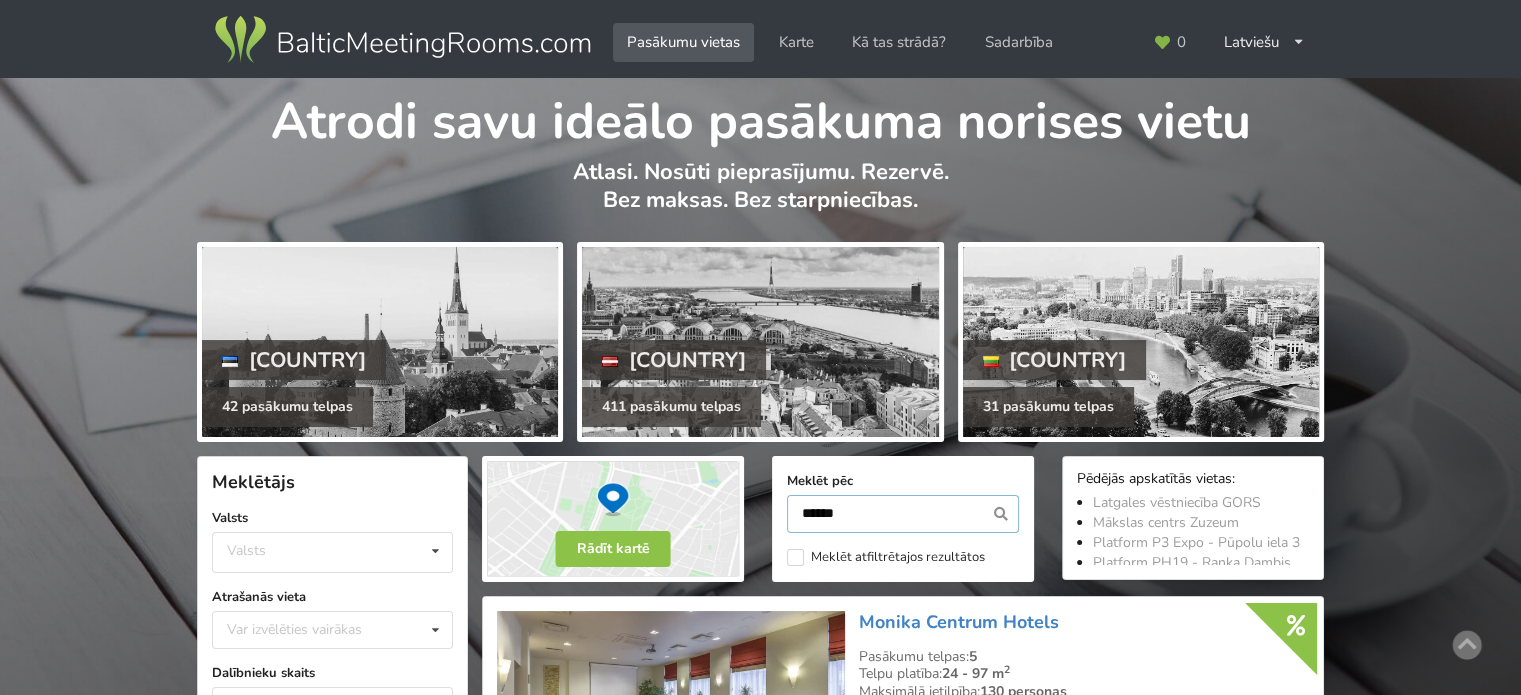type on "******" 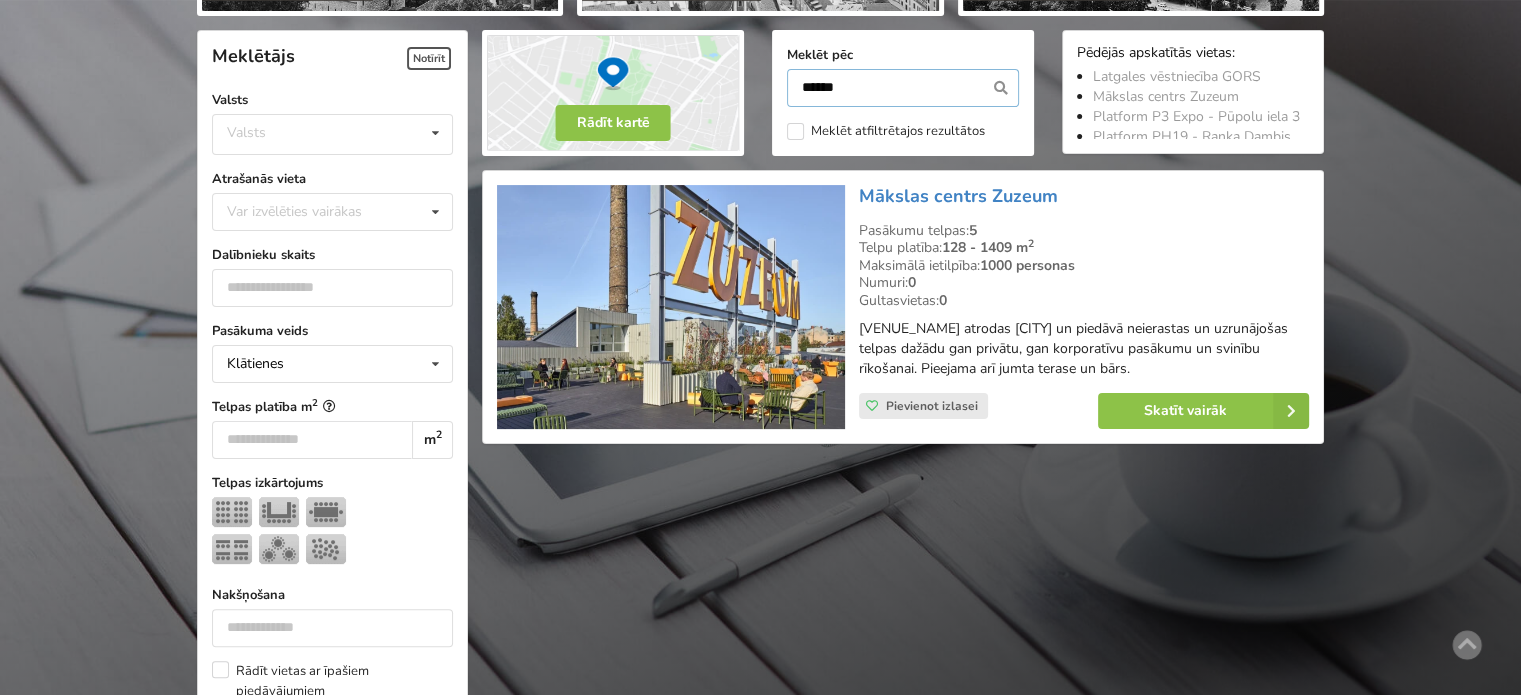 scroll, scrollTop: 448, scrollLeft: 0, axis: vertical 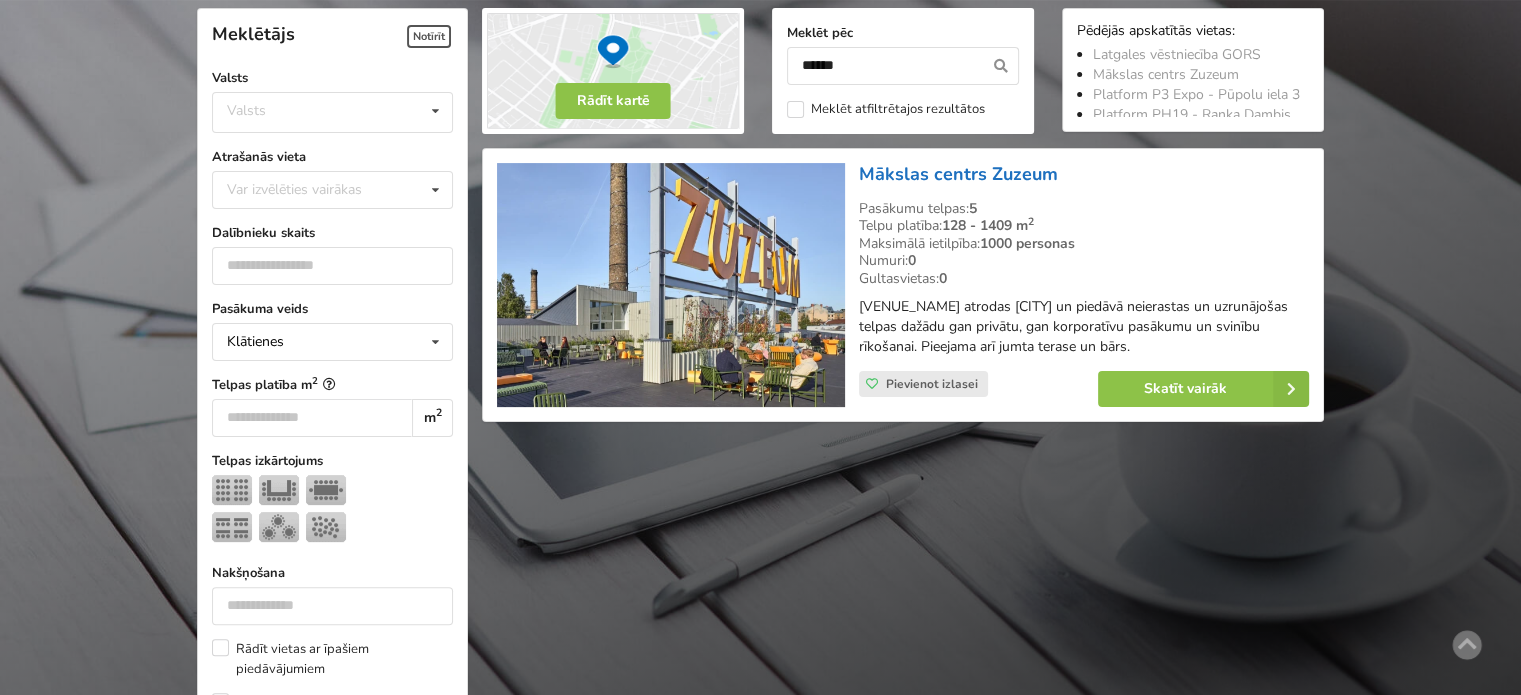 click on "Mākslas centrs Zuzeum" at bounding box center (958, 174) 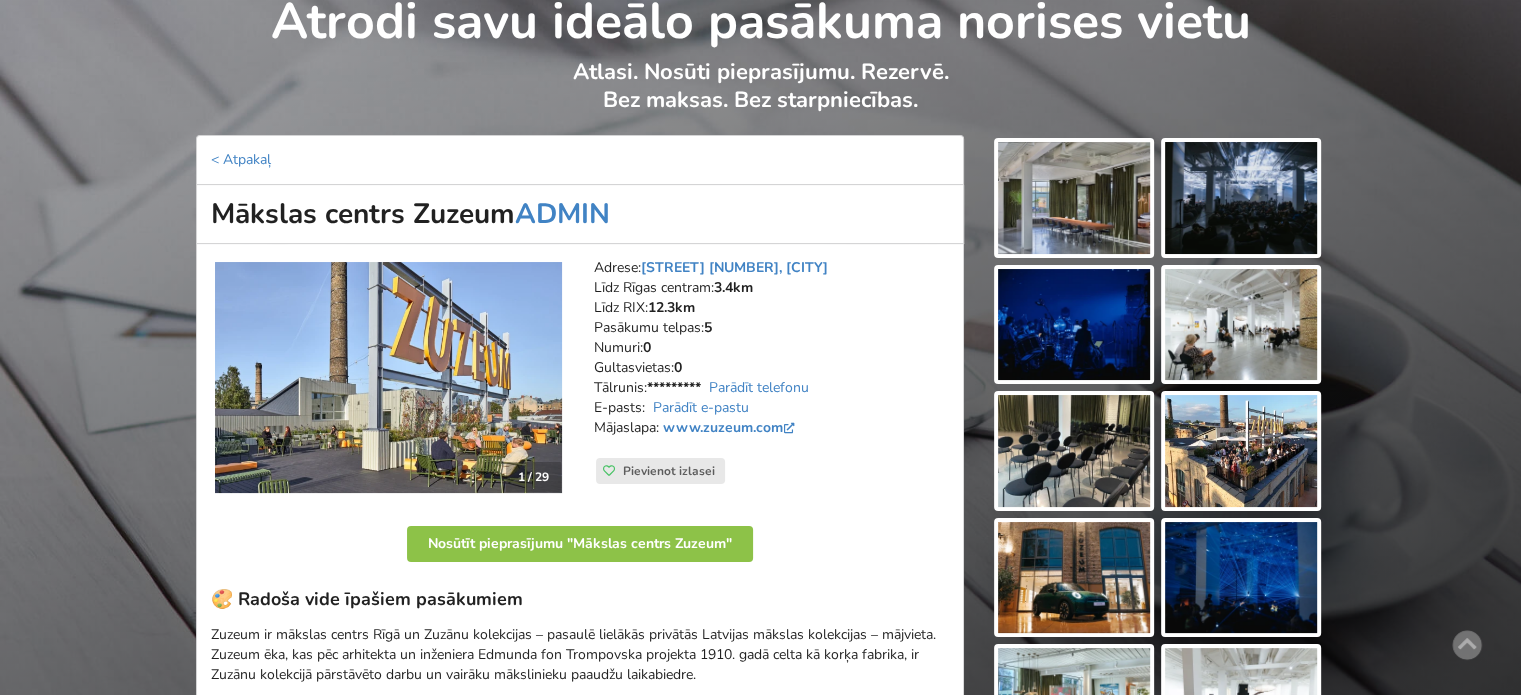 scroll, scrollTop: 200, scrollLeft: 0, axis: vertical 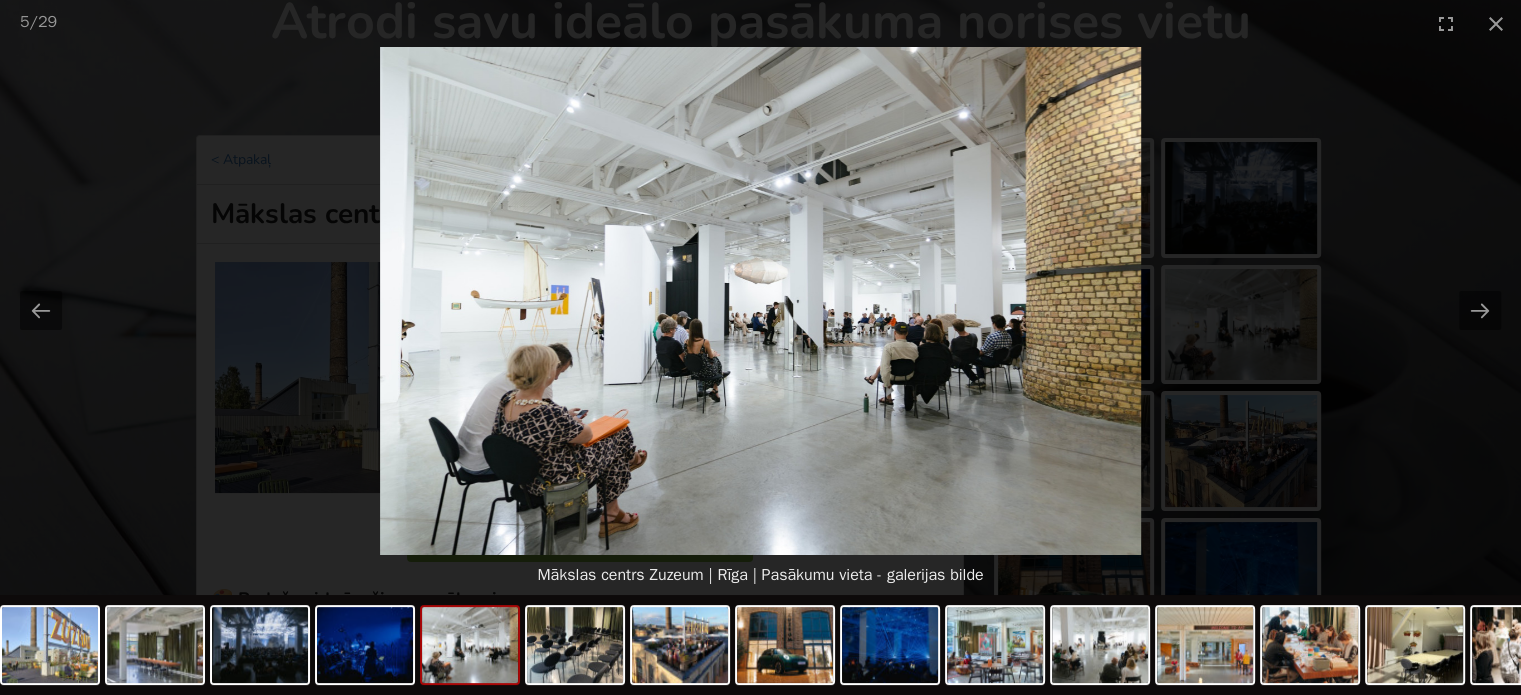 click at bounding box center (760, 301) 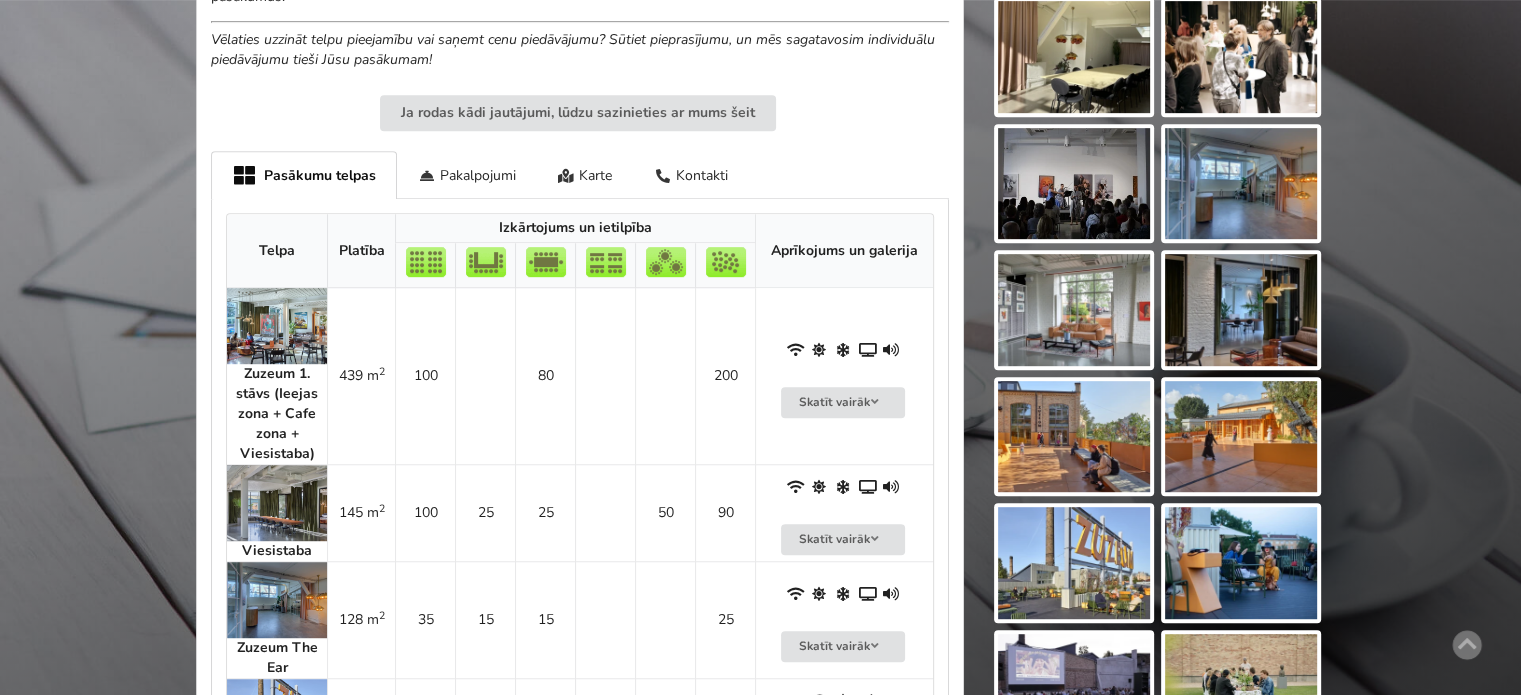 scroll, scrollTop: 1200, scrollLeft: 0, axis: vertical 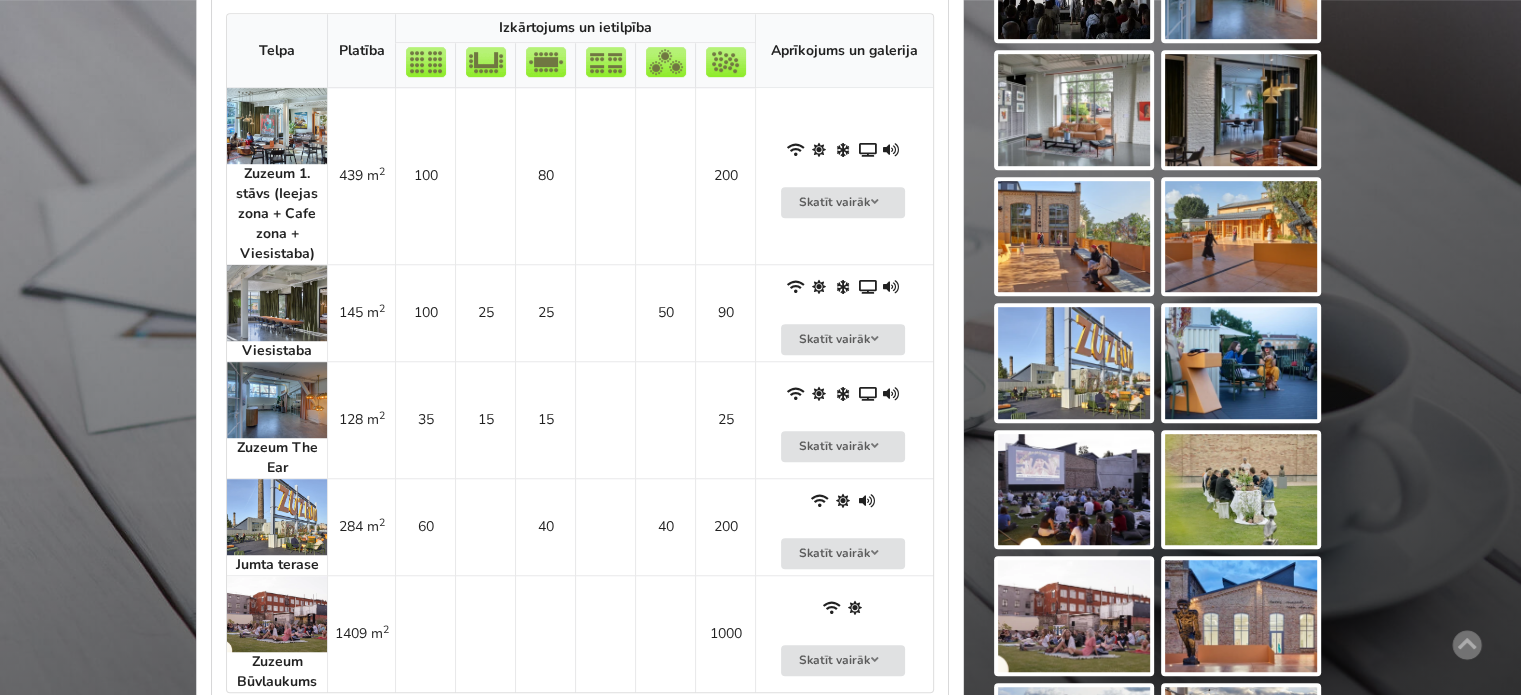 click at bounding box center [277, 517] 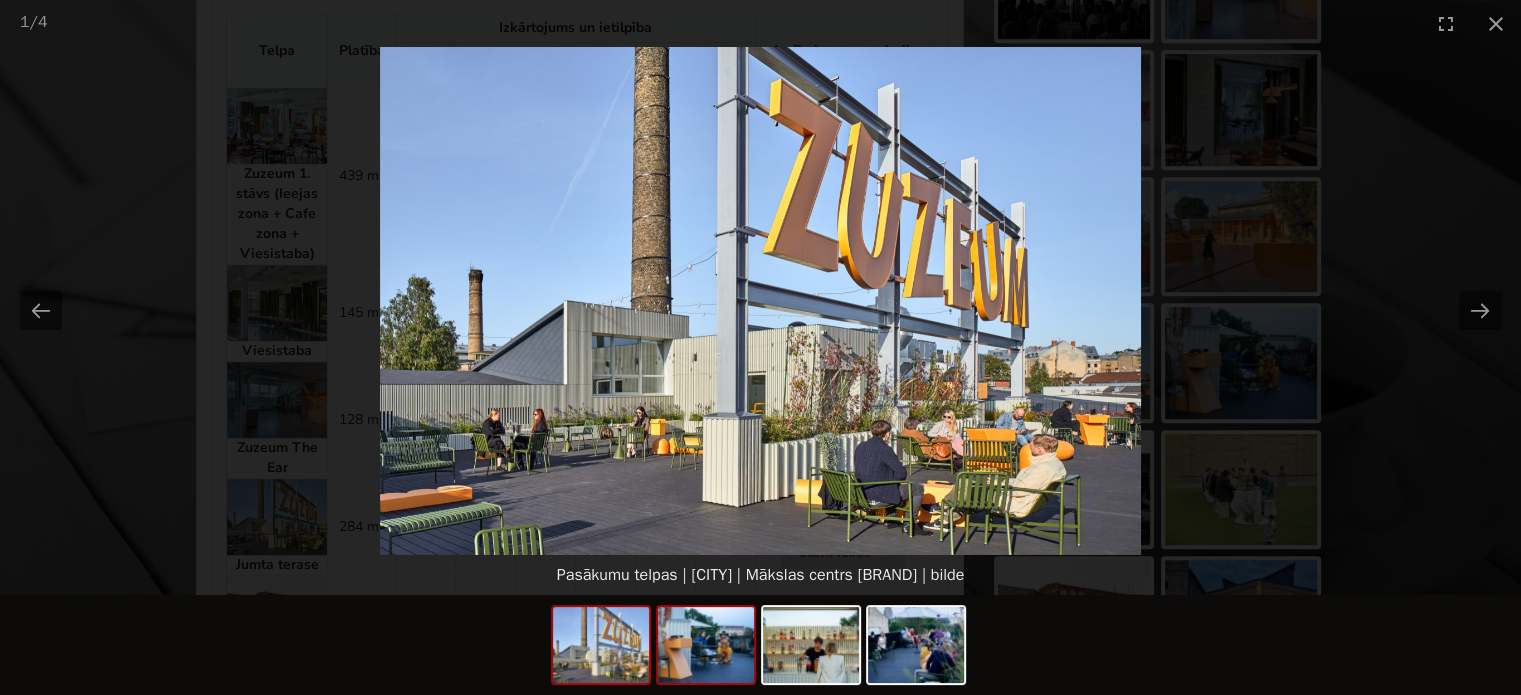 click at bounding box center [706, 645] 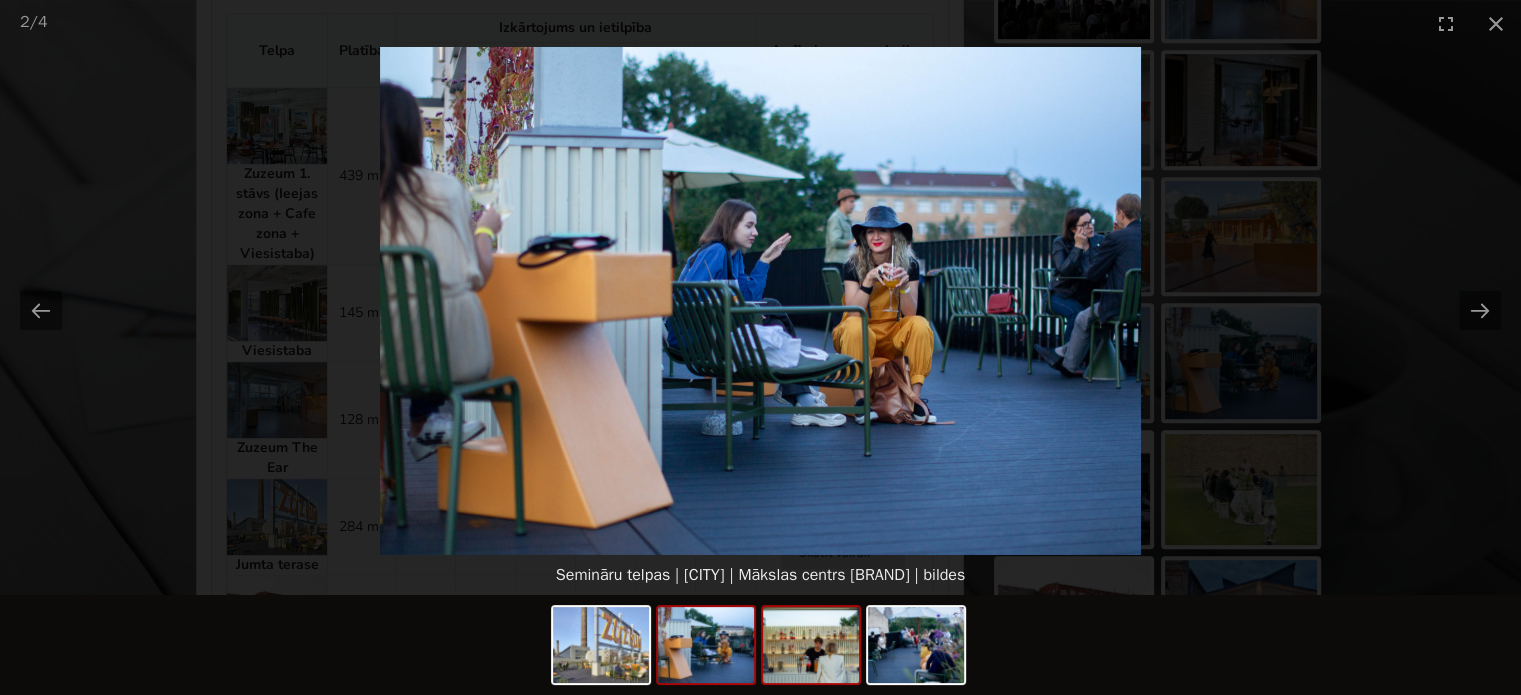 click at bounding box center [811, 645] 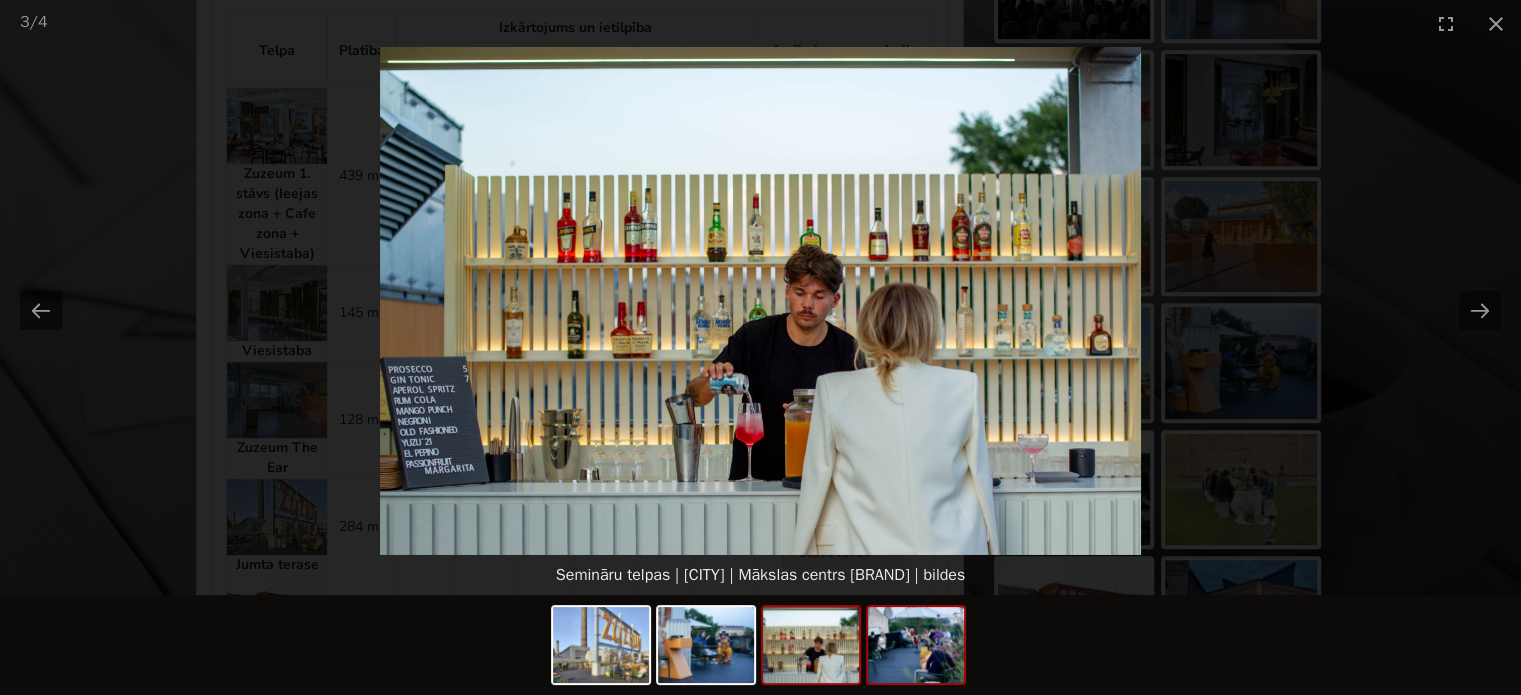 click at bounding box center (916, 645) 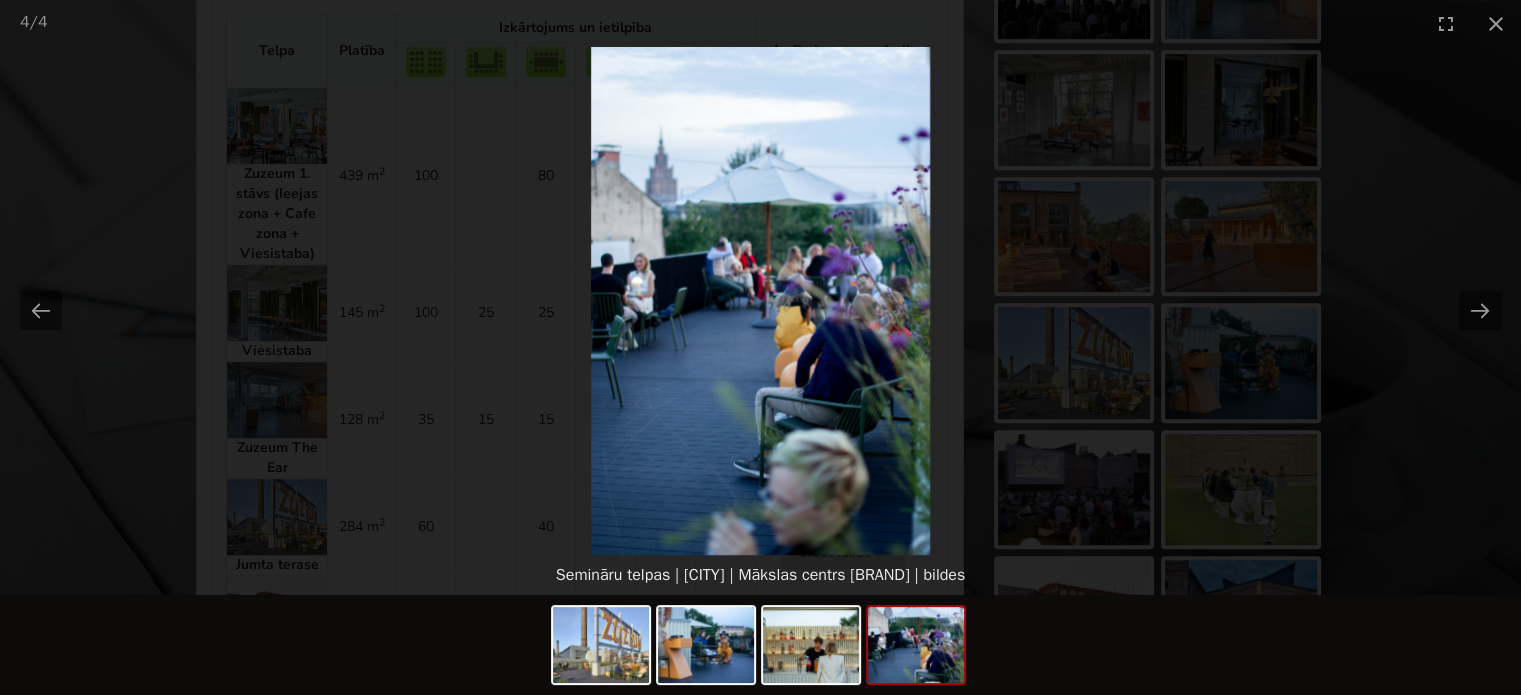 click at bounding box center (760, 301) 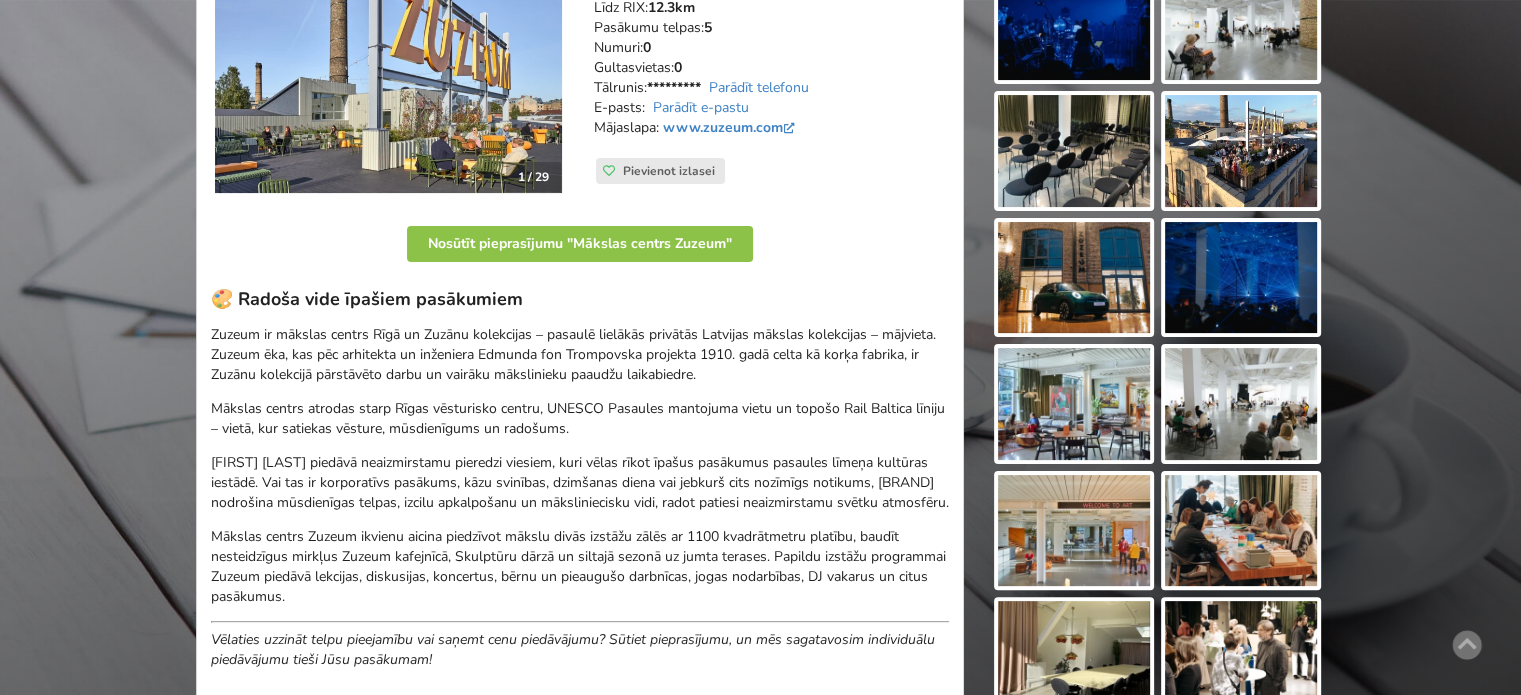 scroll, scrollTop: 500, scrollLeft: 0, axis: vertical 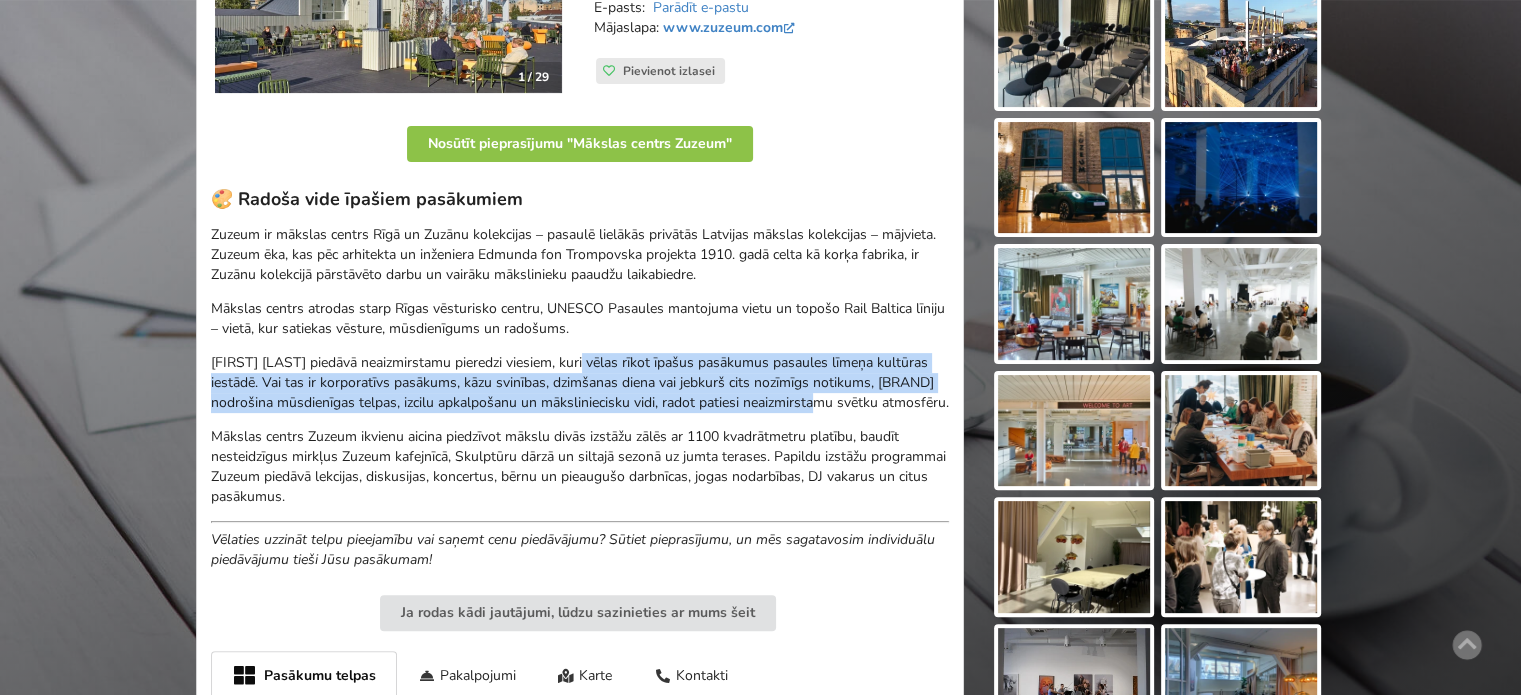 drag, startPoint x: 585, startPoint y: 364, endPoint x: 828, endPoint y: 405, distance: 246.43457 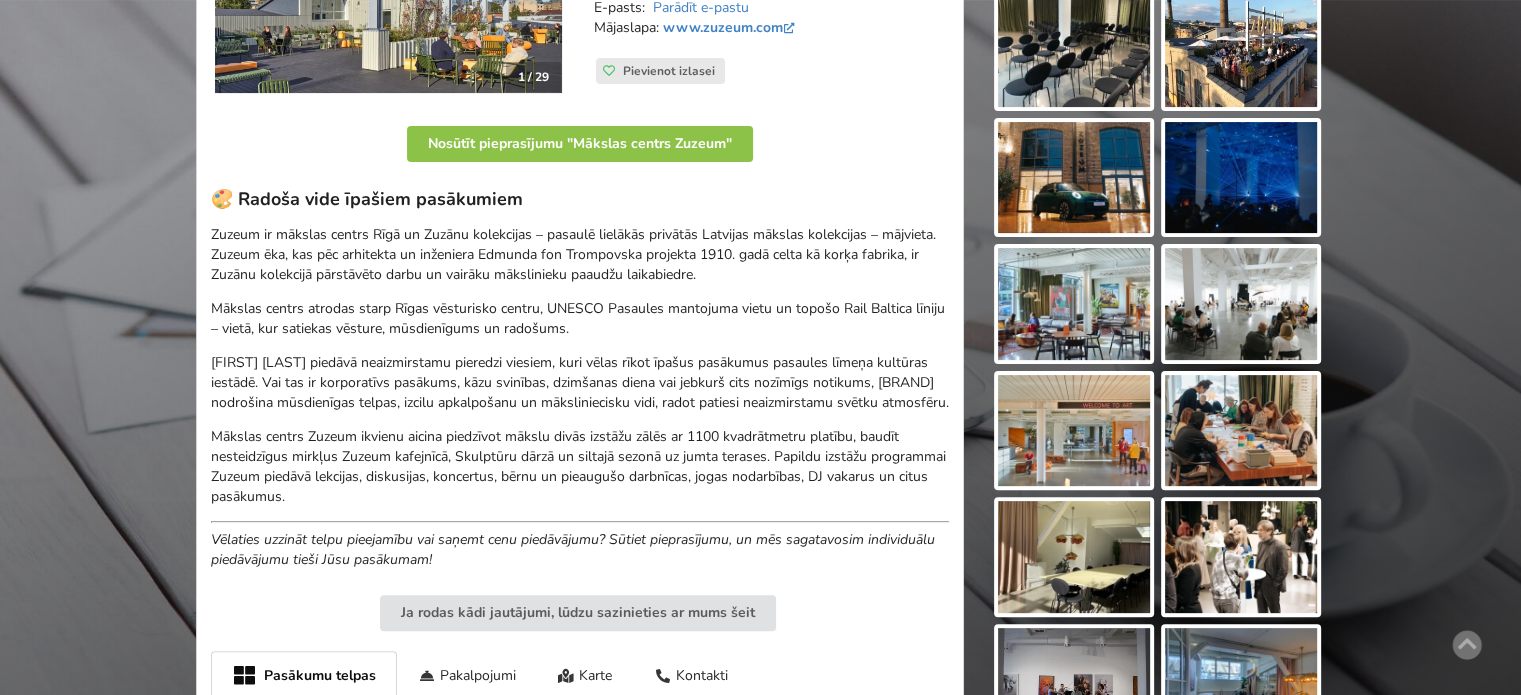 click on "Zuzeum piedāvā neaizmirstamu pieredzi viesiem, kuri vēlas rīkot īpašus pasākumus pasaules līmeņa kultūras iestādē. Vai tas ir korporatīvs pasākums, kāzu svinības, dzimšanas diena vai jebkurš cits nozīmīgs notikums, Zuzeum nodrošina mūsdienīgas telpas, izcilu apkalpošanu un māksliniecisku vidi, radot patiesi neaizmirstamu svētku atmosfēru." at bounding box center (580, 383) 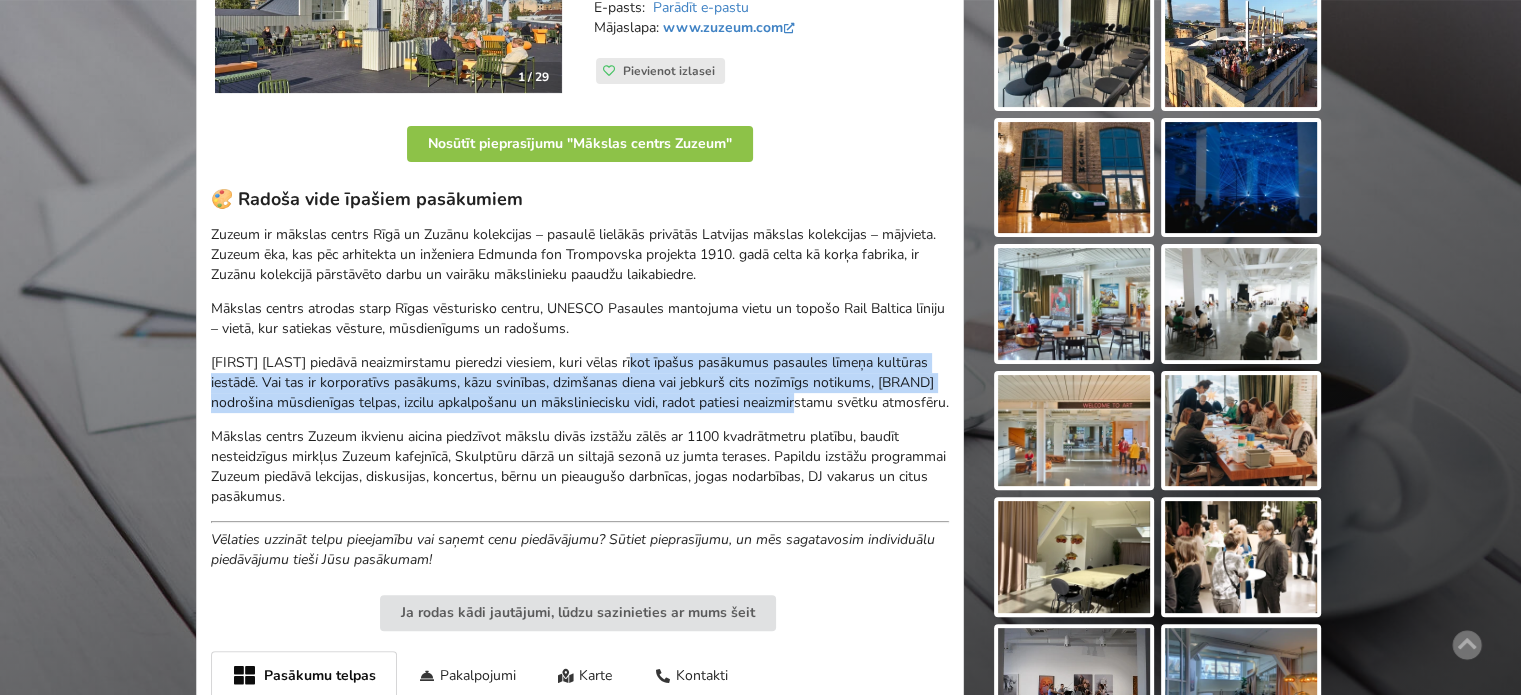 click on "🎨 Radoša vide īpašiem pasākumiem
Zuzeum ir mākslas centrs Rīgā un Zuzānu kolekcijas – pasaulē lielākās privātās Latvijas mākslas kolekcijas – mājvieta. Zuzeum ēka, kas pēc arhitekta un inženiera Edmunda fon Trompovska projekta 1910. gadā celta kā korķa fabrika, ir Zuzānu kolekcijā pārstāvēto darbu un vairāku mākslinieku paaudžu laikabiedre.
Mākslas centrs atrodas starp Rīgas vēsturisko centru, UNESCO Pasaules mantojuma vietu un topošo Rail Baltica līniju – vietā, kur satiekas vēsture, mūsdienīgums un radošums.
Zuzeum piedāvā neaizmirstamu pieredzi viesiem, kuri vēlas rīkot īpašus pasākumus pasaules līmeņa kultūras iestādē. Vai tas ir korporatīvs pasākums, kāzu svinības, dzimšanas diena vai jebkurš cits nozīmīgs notikums, Zuzeum nodrošina mūsdienīgas telpas, izcilu apkalpošanu un māksliniecisku vidi, radot patiesi neaizmirstamu svētku atmosfēru." at bounding box center [580, 379] 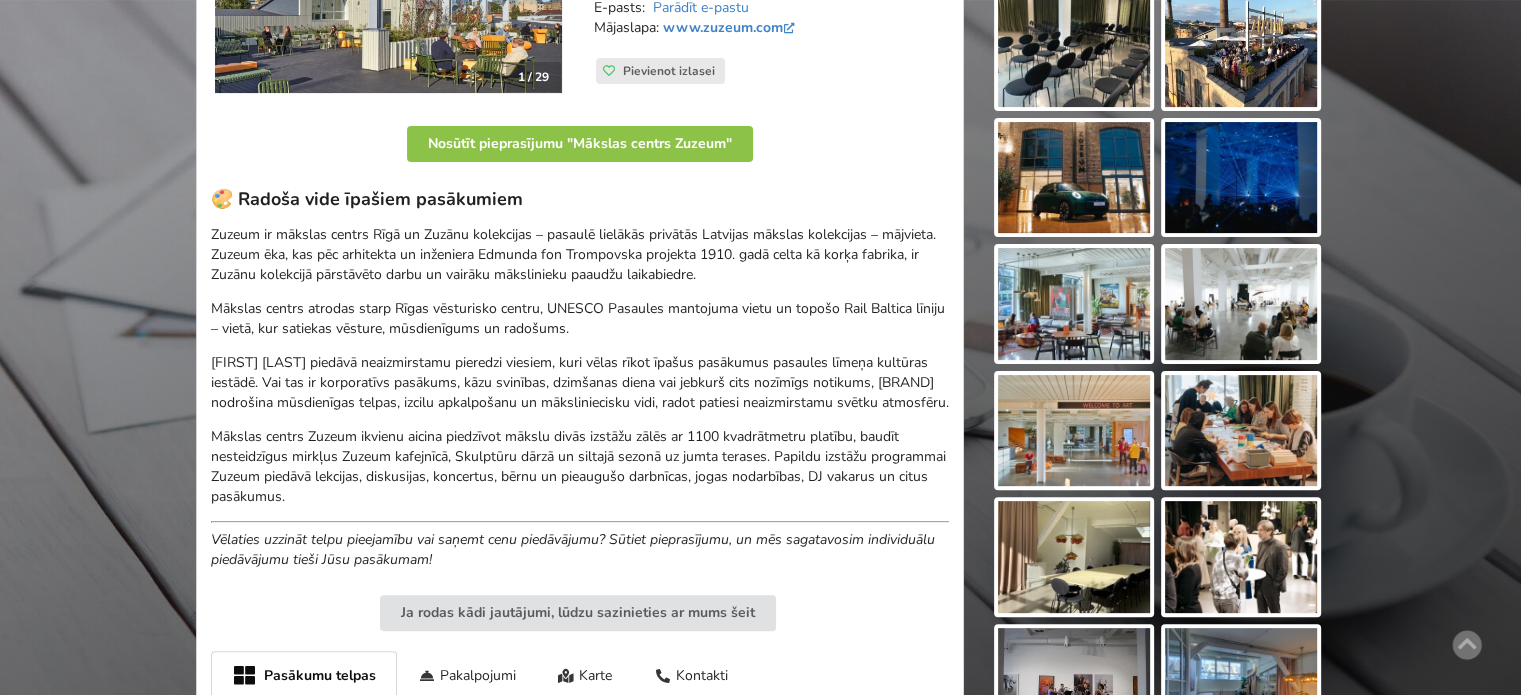 click on "🎨 Radoša vide īpašiem pasākumiem
Zuzeum ir mākslas centrs Rīgā un Zuzānu kolekcijas – pasaulē lielākās privātās Latvijas mākslas kolekcijas – mājvieta. Zuzeum ēka, kas pēc arhitekta un inženiera Edmunda fon Trompovska projekta 1910. gadā celta kā korķa fabrika, ir Zuzānu kolekcijā pārstāvēto darbu un vairāku mākslinieku paaudžu laikabiedre.
Mākslas centrs atrodas starp Rīgas vēsturisko centru, UNESCO Pasaules mantojuma vietu un topošo Rail Baltica līniju – vietā, kur satiekas vēsture, mūsdienīgums un radošums.
Zuzeum piedāvā neaizmirstamu pieredzi viesiem, kuri vēlas rīkot īpašus pasākumus pasaules līmeņa kultūras iestādē. Vai tas ir korporatīvs pasākums, kāzu svinības, dzimšanas diena vai jebkurš cits nozīmīgs notikums, Zuzeum nodrošina mūsdienīgas telpas, izcilu apkalpošanu un māksliniecisku vidi, radot patiesi neaizmirstamu svētku atmosfēru." at bounding box center [580, 379] 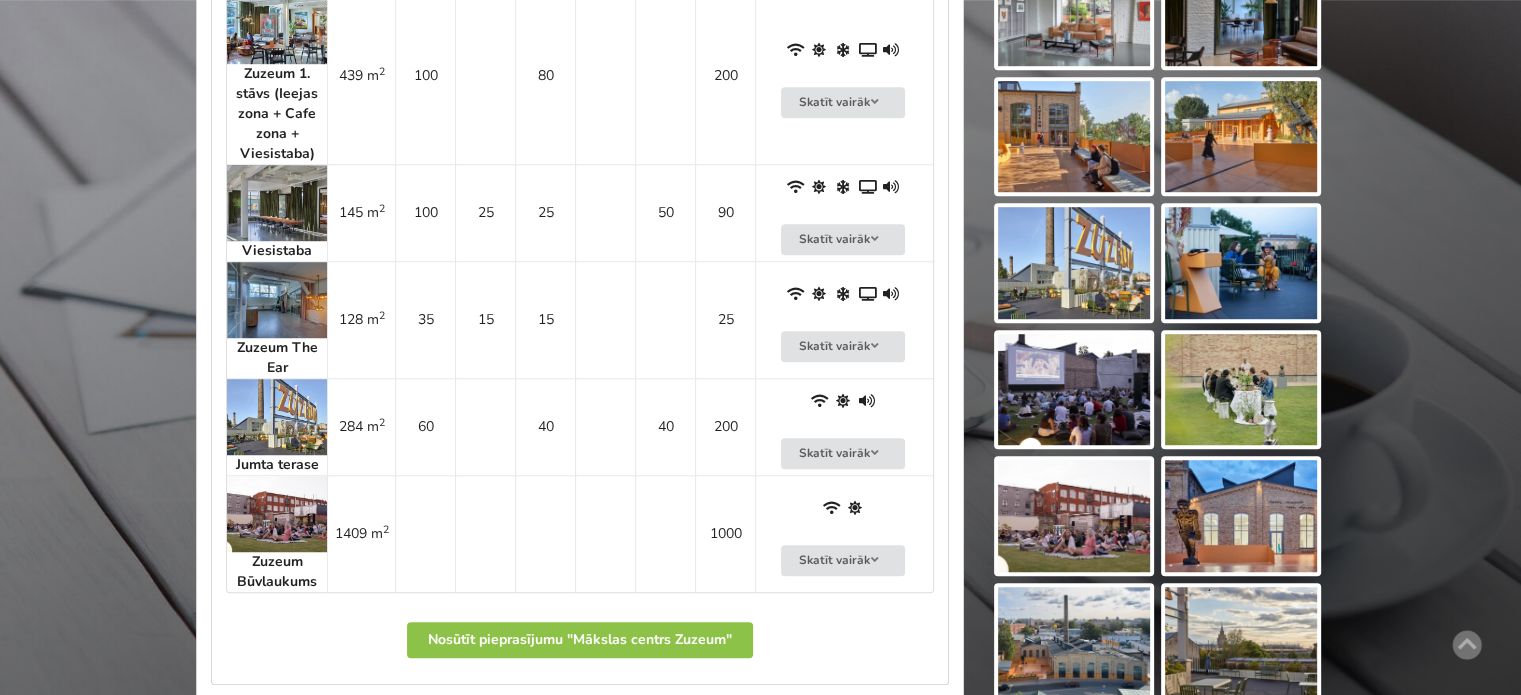scroll, scrollTop: 1400, scrollLeft: 0, axis: vertical 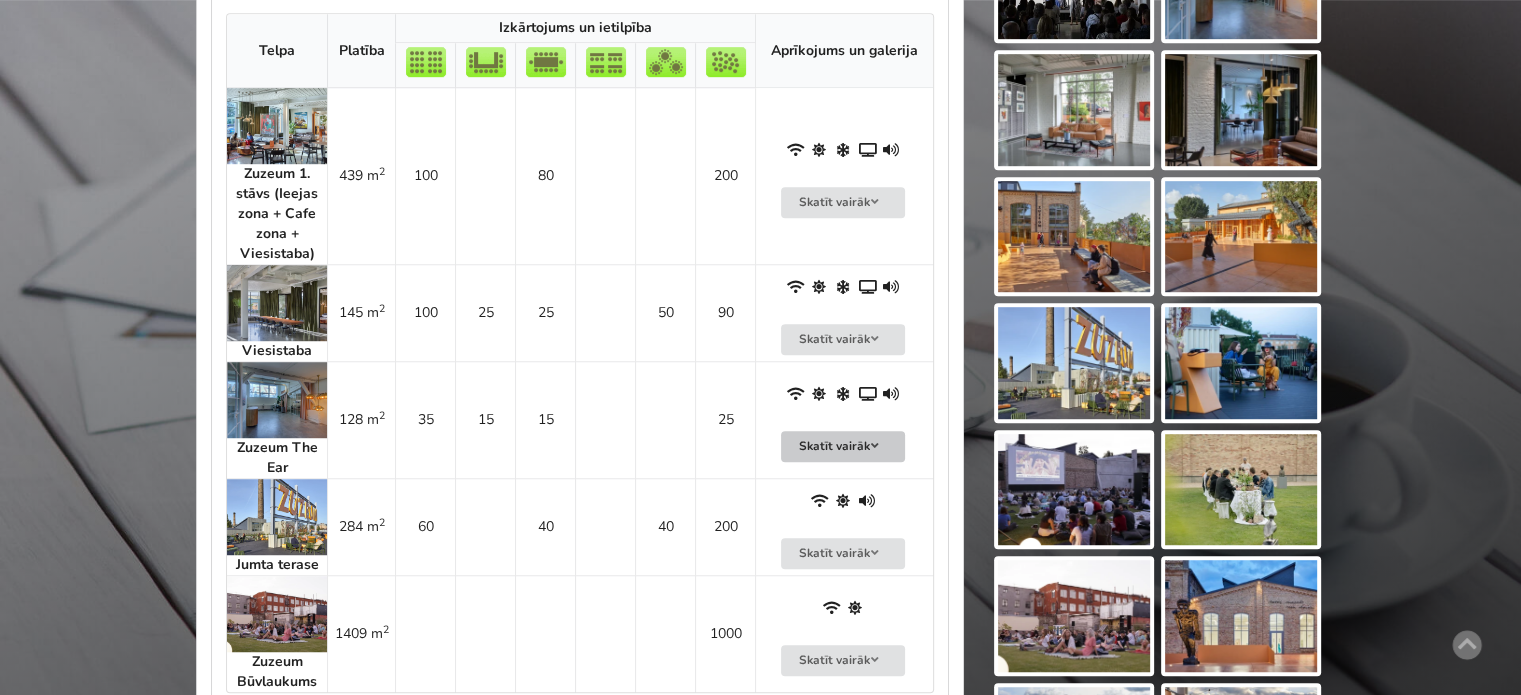 click on "Skatīt vairāk" at bounding box center [843, 446] 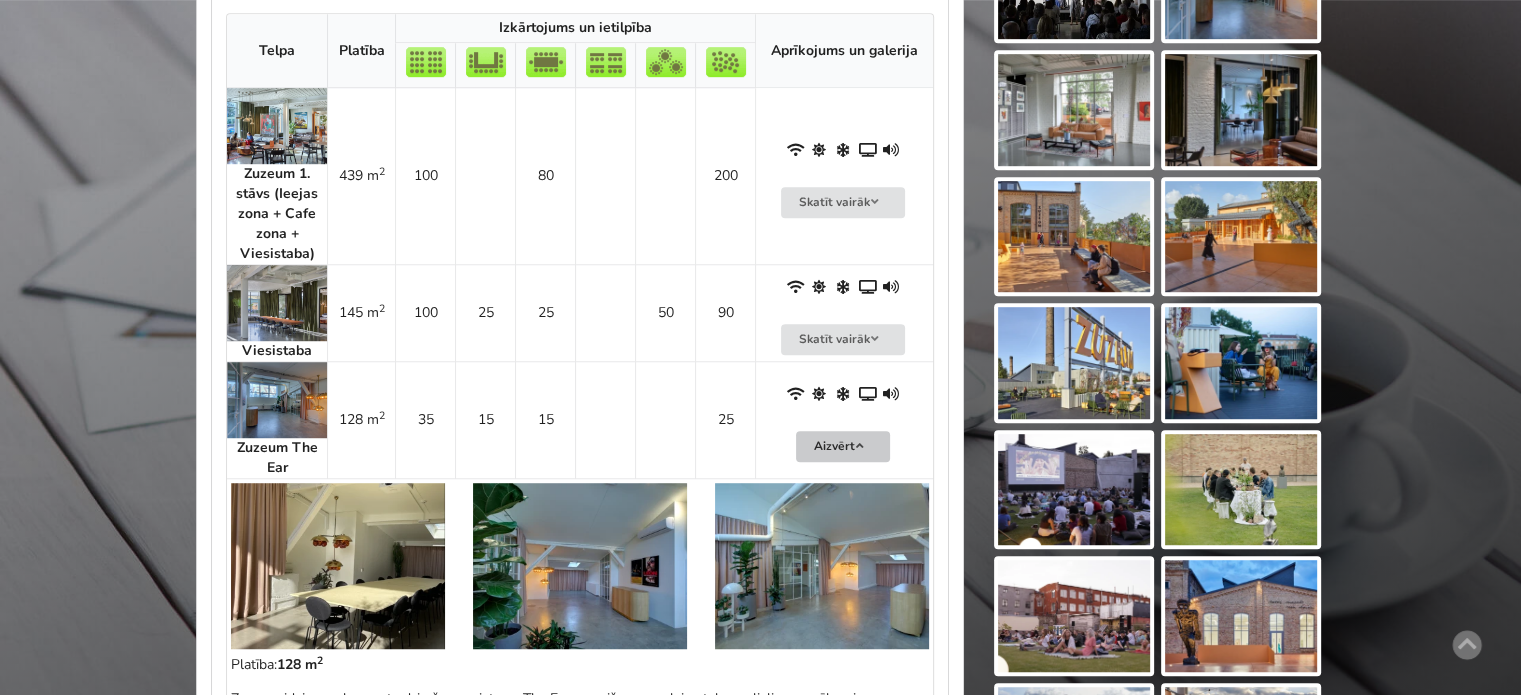 click on "Aizvērt" at bounding box center (843, 446) 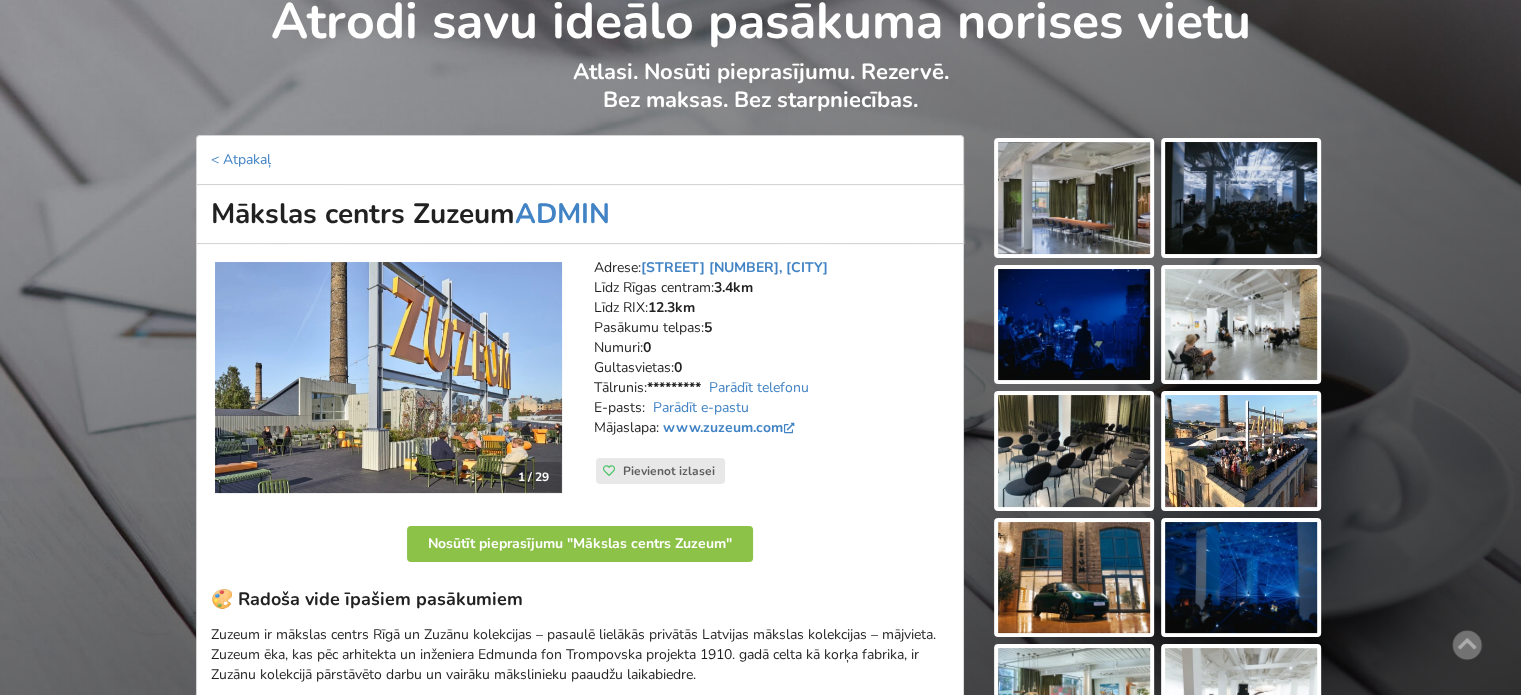 scroll, scrollTop: 0, scrollLeft: 0, axis: both 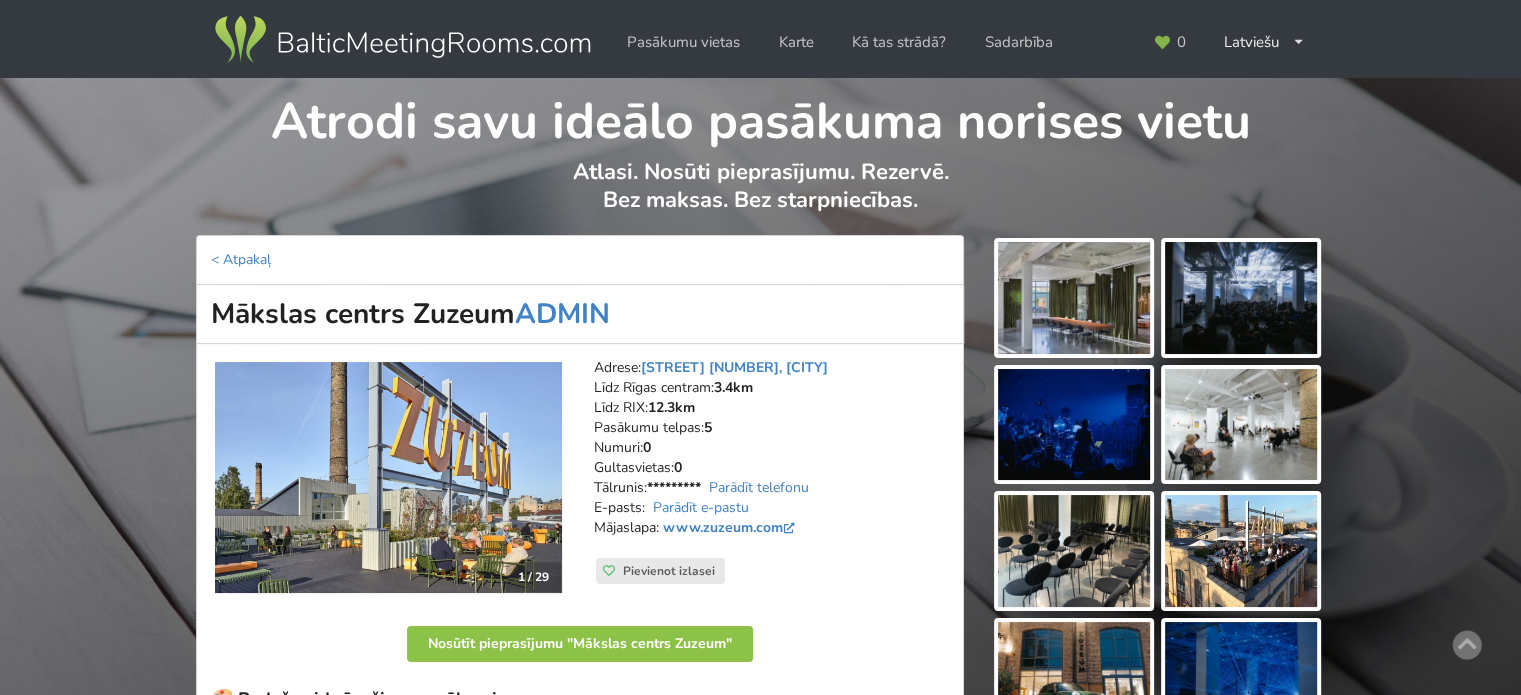 click at bounding box center (402, 40) 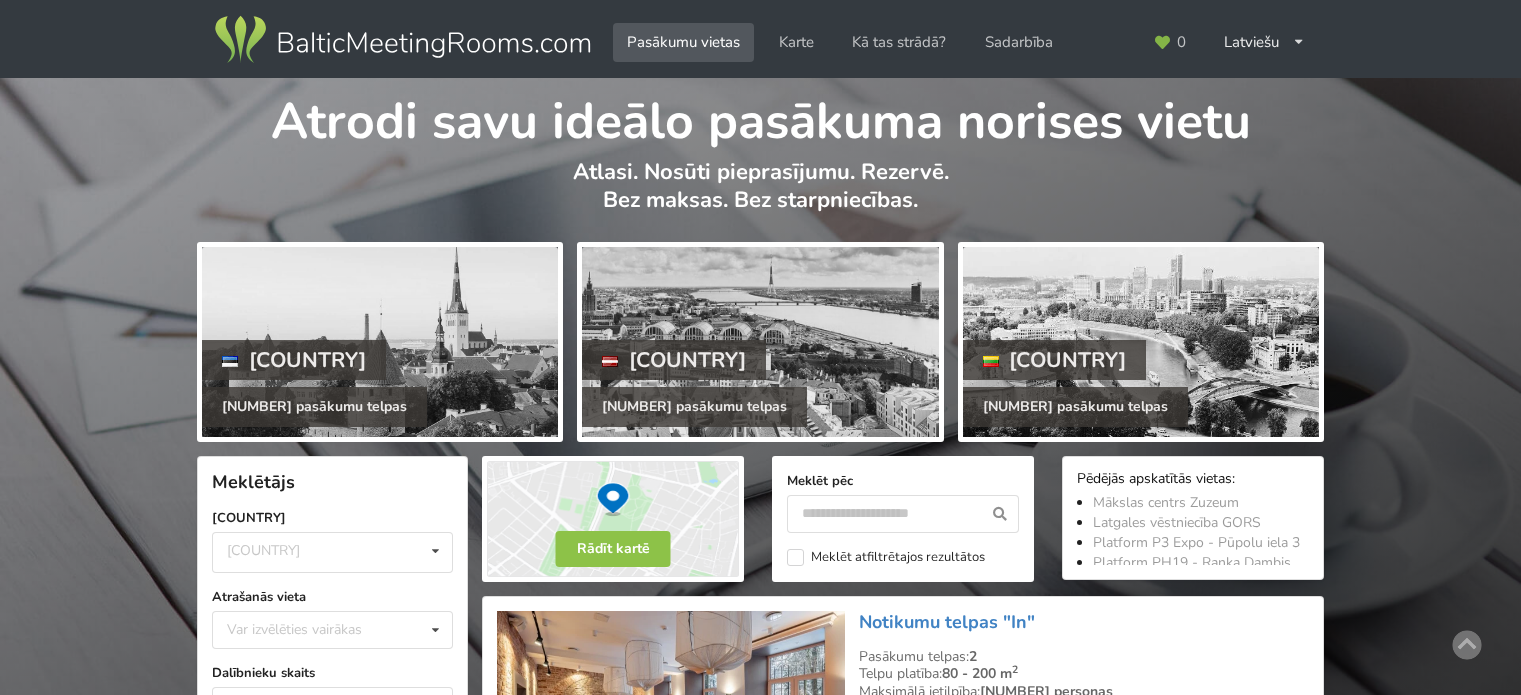 scroll, scrollTop: 0, scrollLeft: 0, axis: both 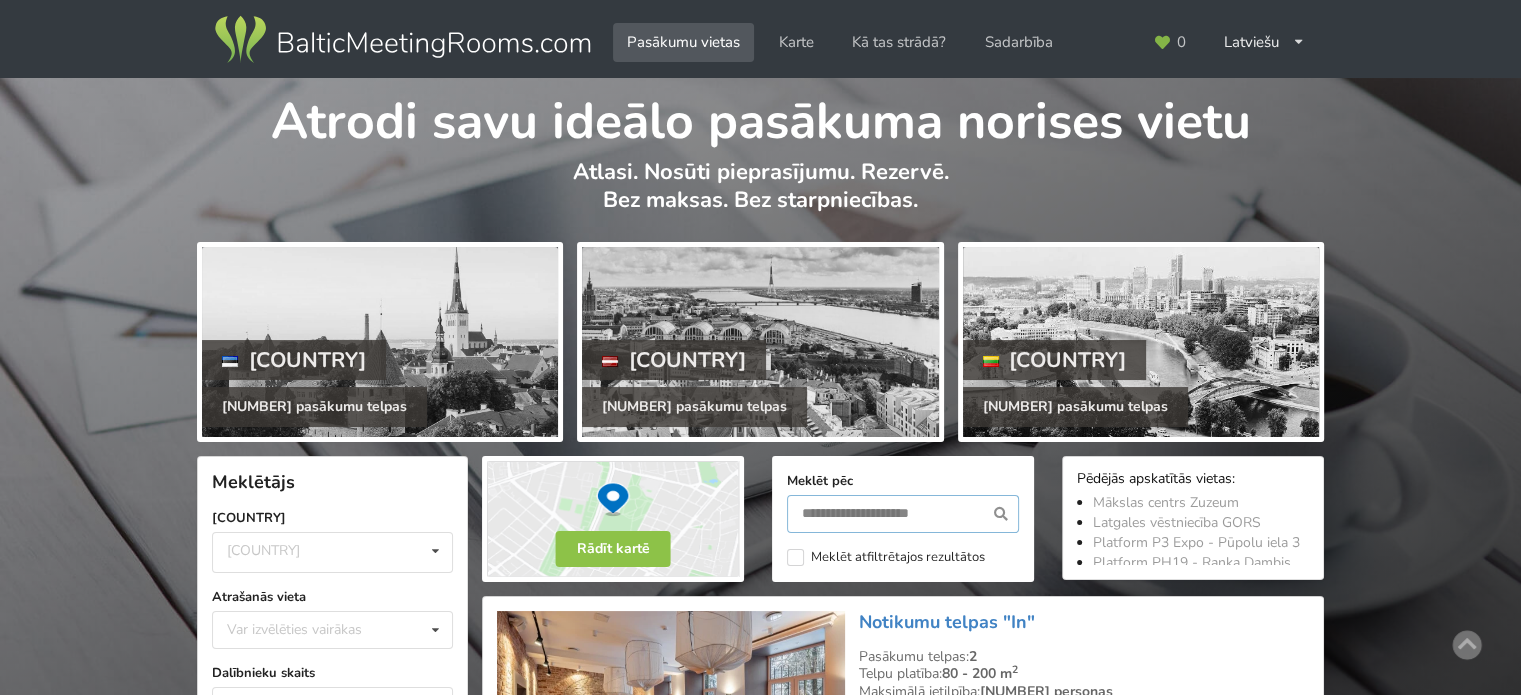 click at bounding box center [903, 514] 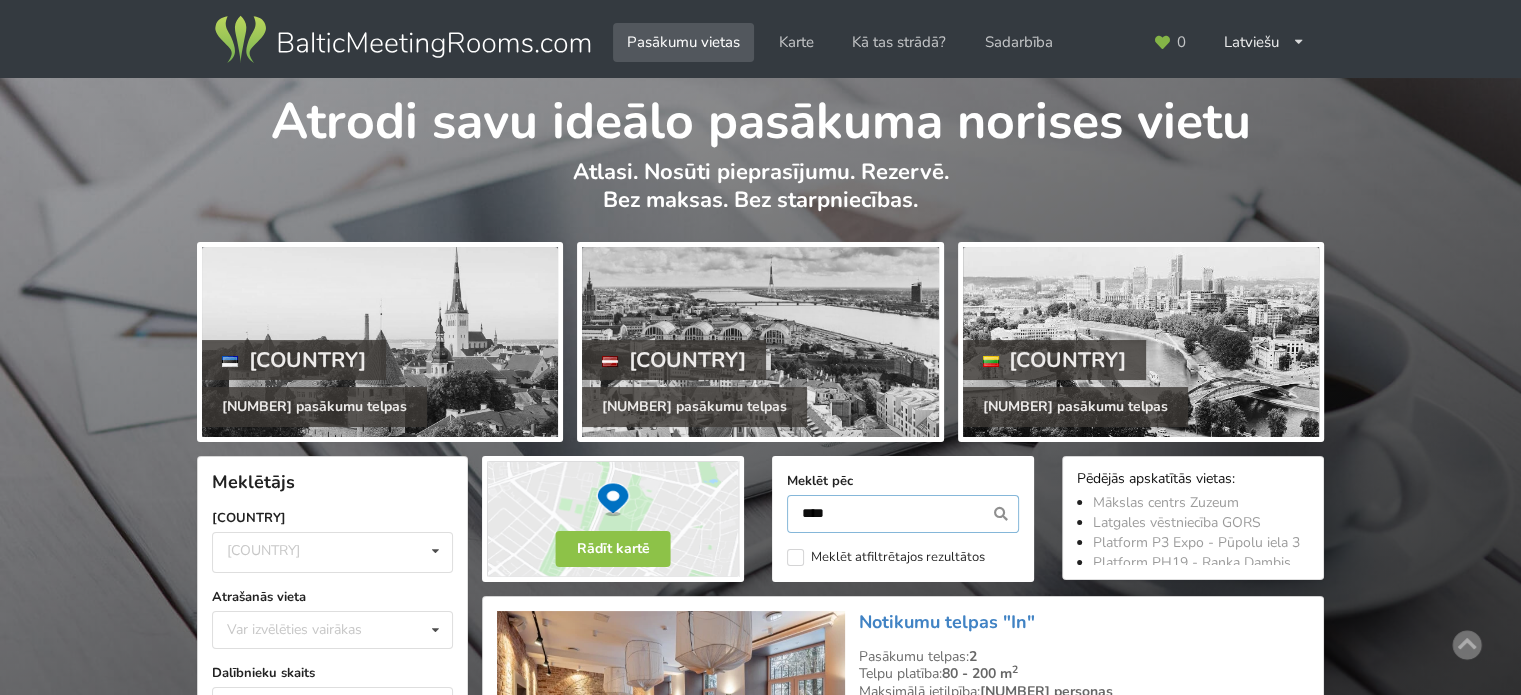 type on "****" 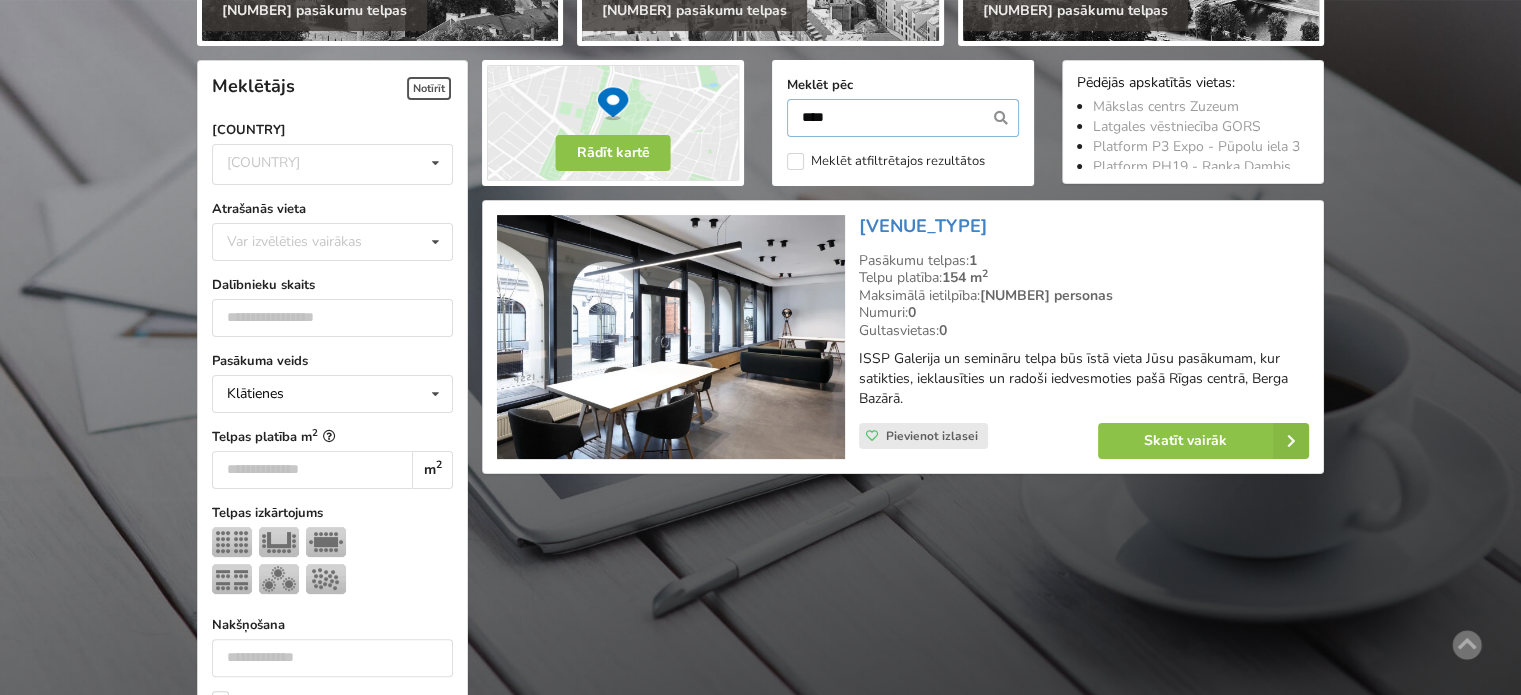 scroll, scrollTop: 448, scrollLeft: 0, axis: vertical 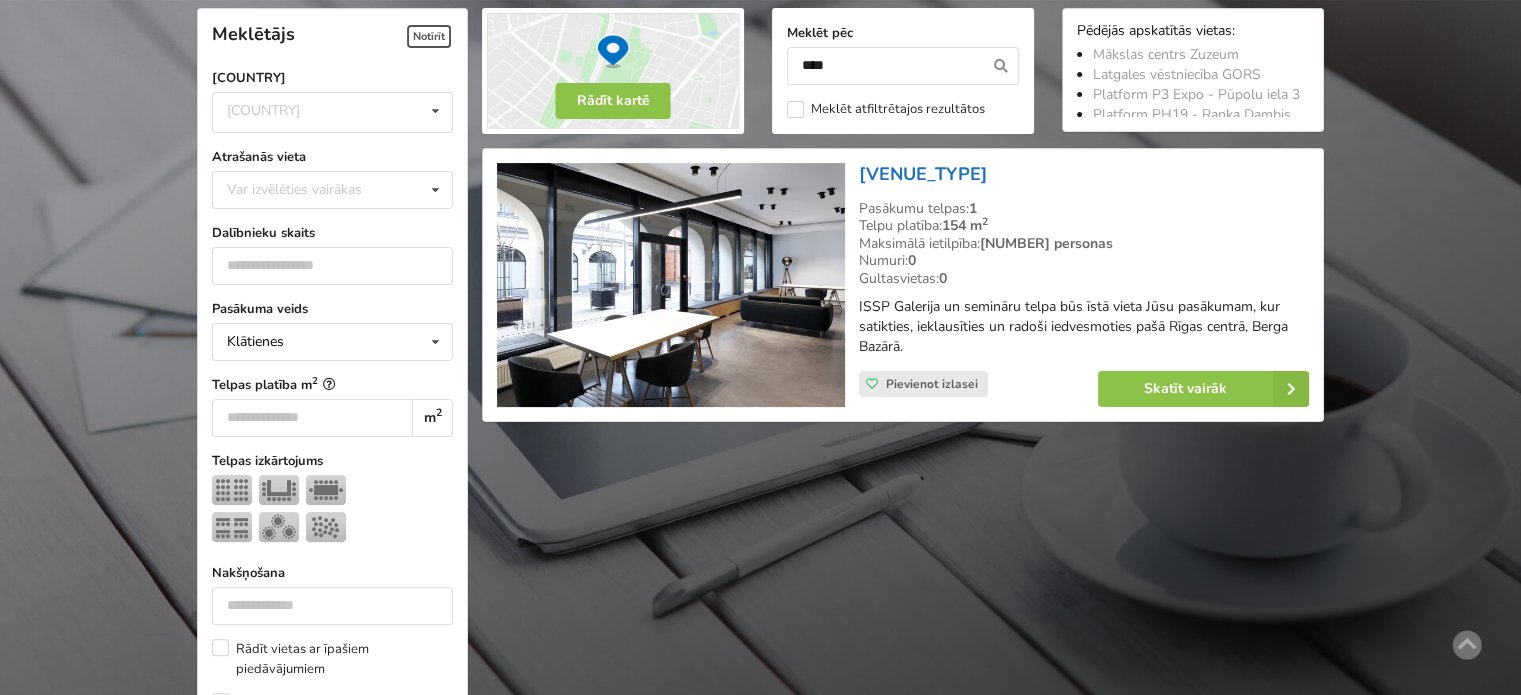 click on "[VENUE_TYPE]" at bounding box center (923, 174) 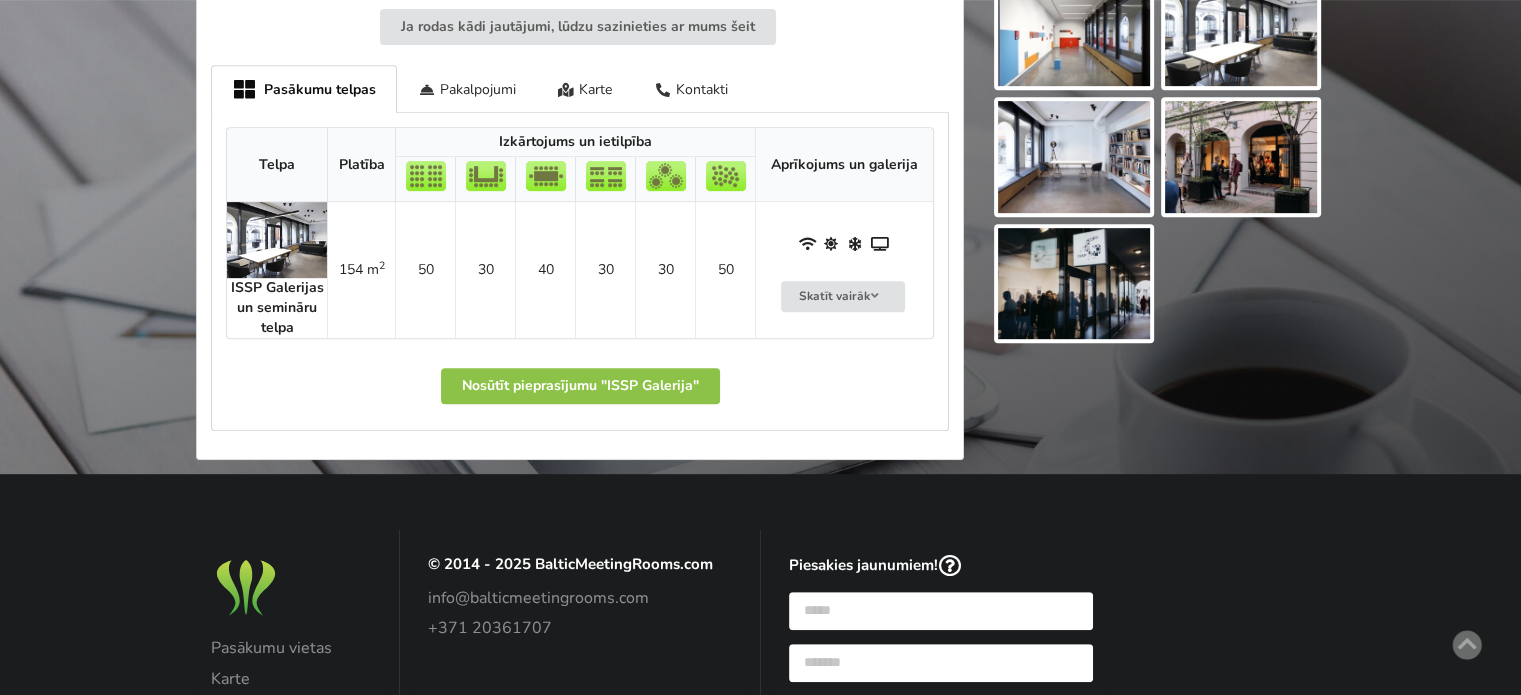 scroll, scrollTop: 700, scrollLeft: 0, axis: vertical 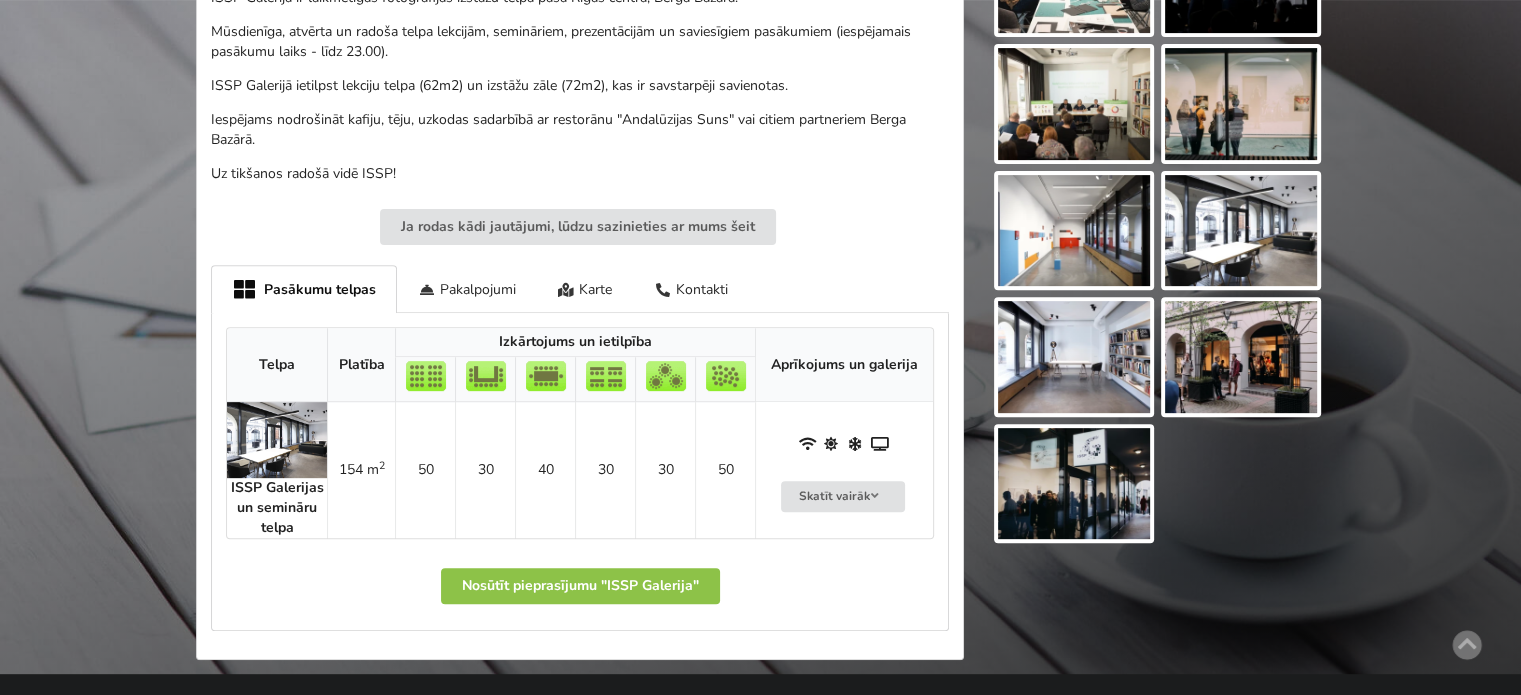 click at bounding box center (1241, 357) 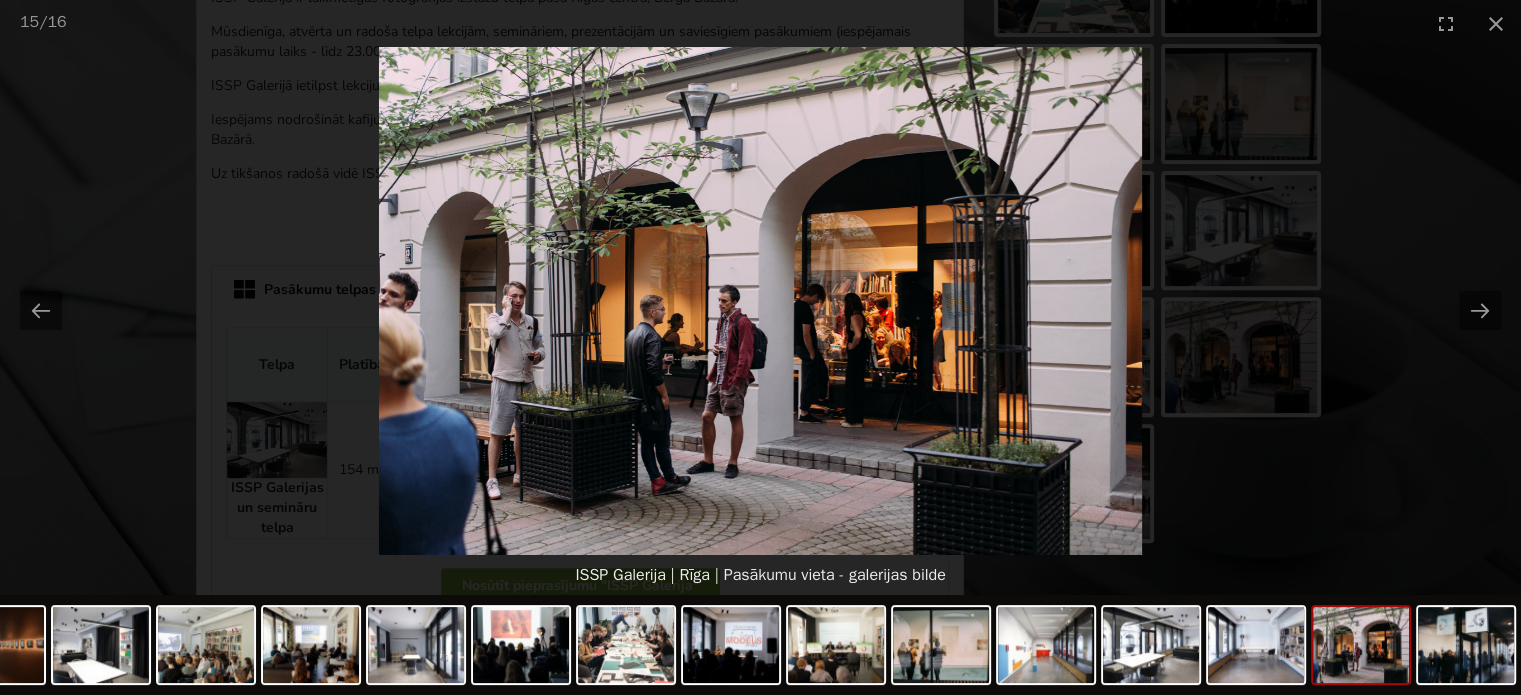 scroll, scrollTop: 0, scrollLeft: 0, axis: both 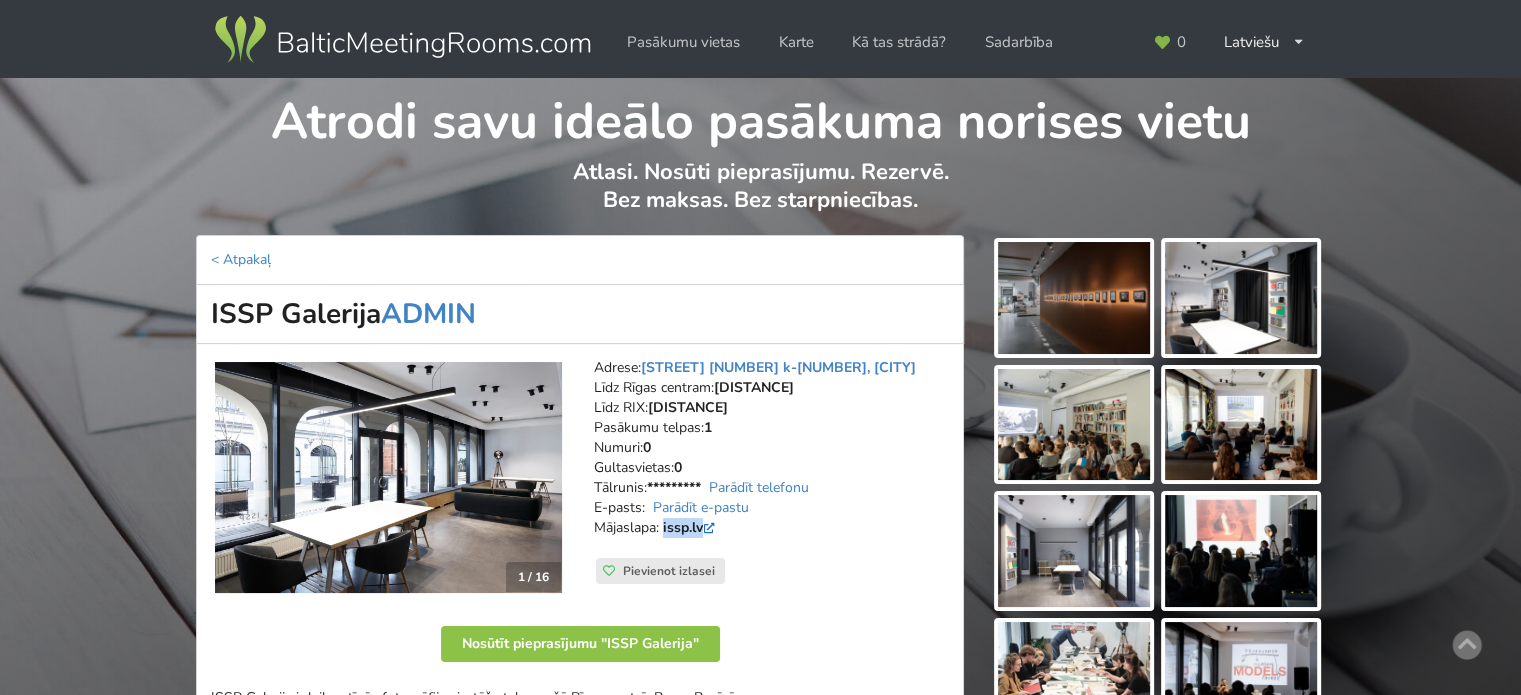 drag, startPoint x: 664, startPoint y: 519, endPoint x: 701, endPoint y: 520, distance: 37.01351 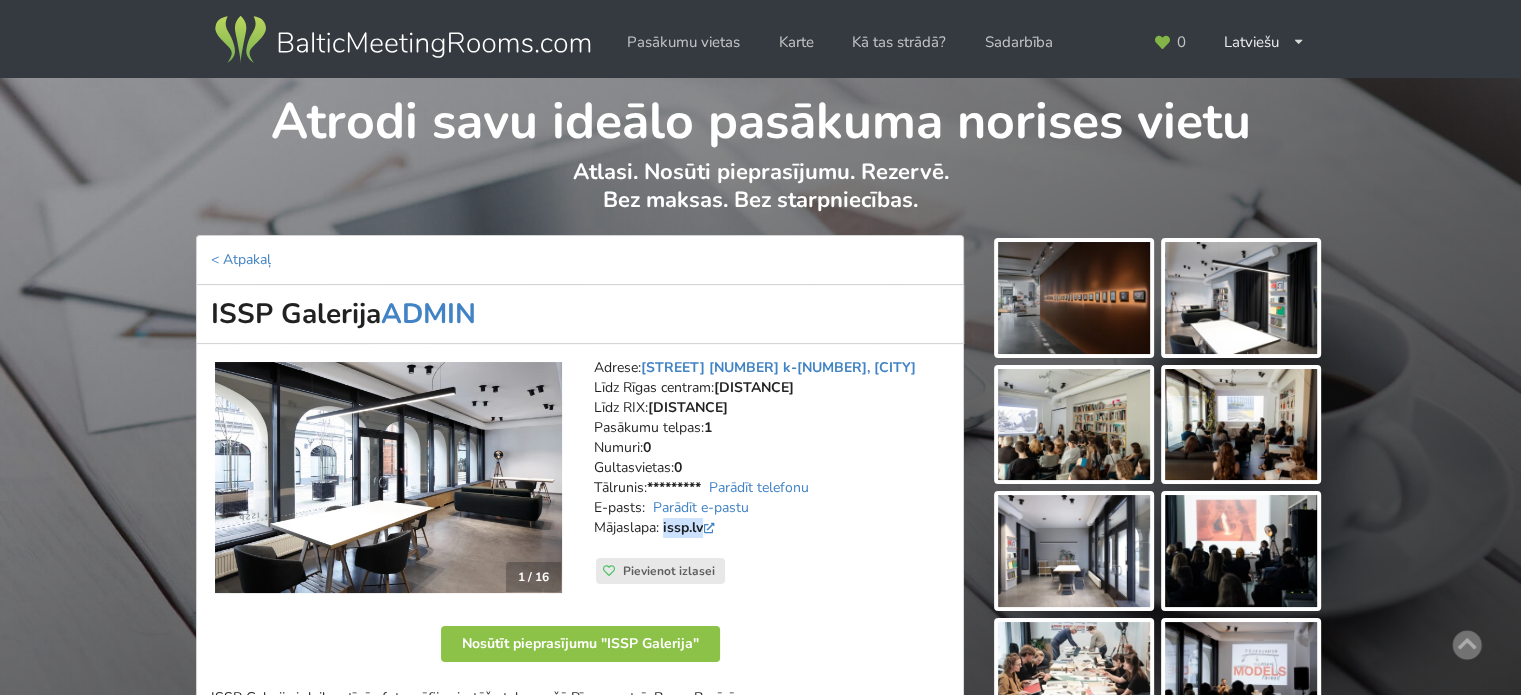 scroll, scrollTop: 300, scrollLeft: 0, axis: vertical 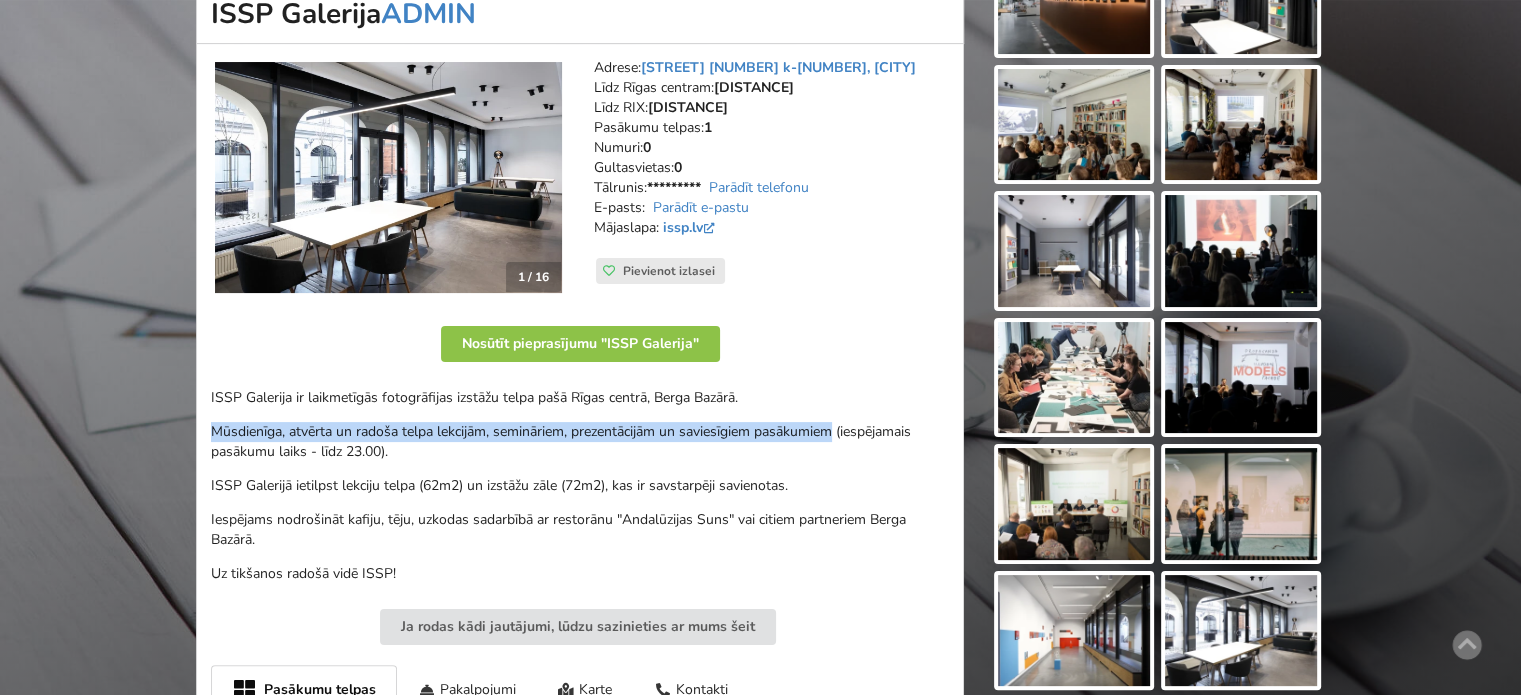 drag, startPoint x: 212, startPoint y: 432, endPoint x: 836, endPoint y: 423, distance: 624.0649 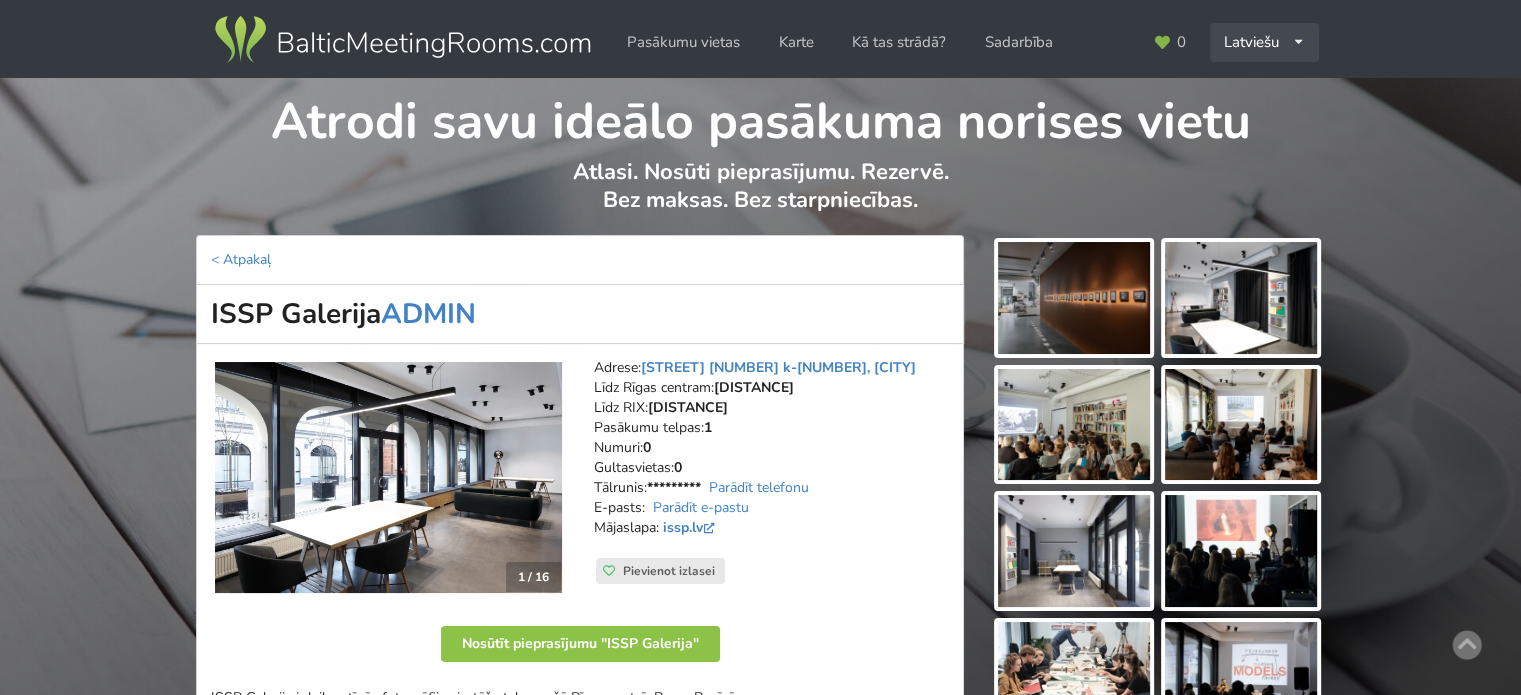 click at bounding box center [1298, 42] 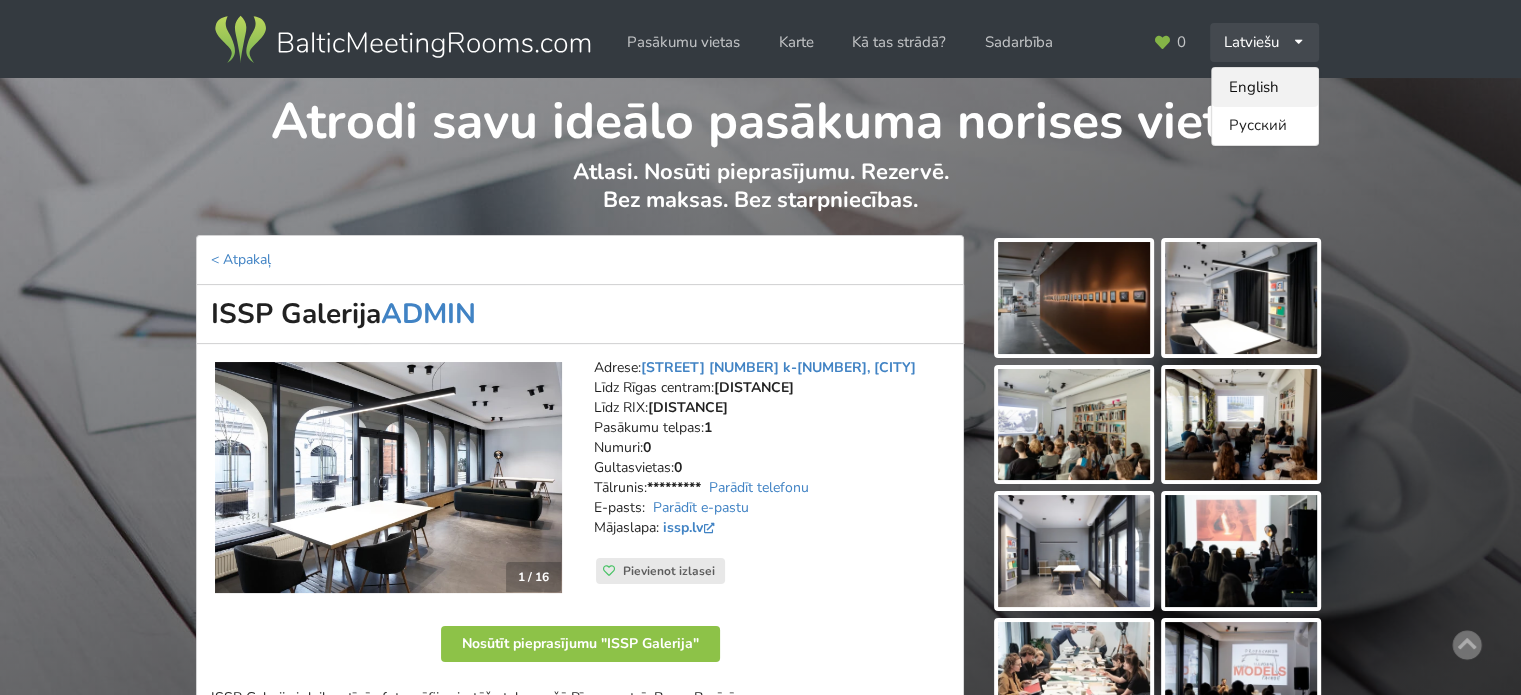 click on "English" at bounding box center (1265, 87) 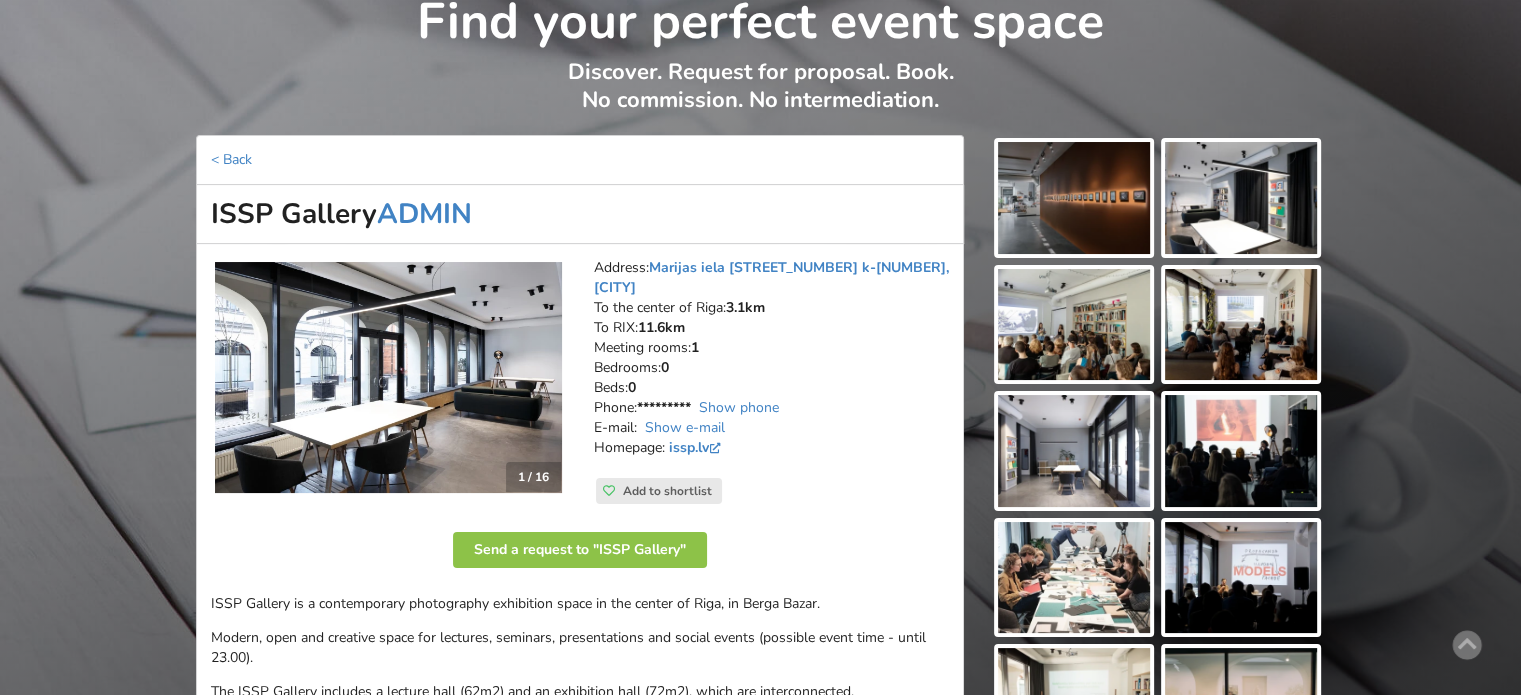 scroll, scrollTop: 0, scrollLeft: 0, axis: both 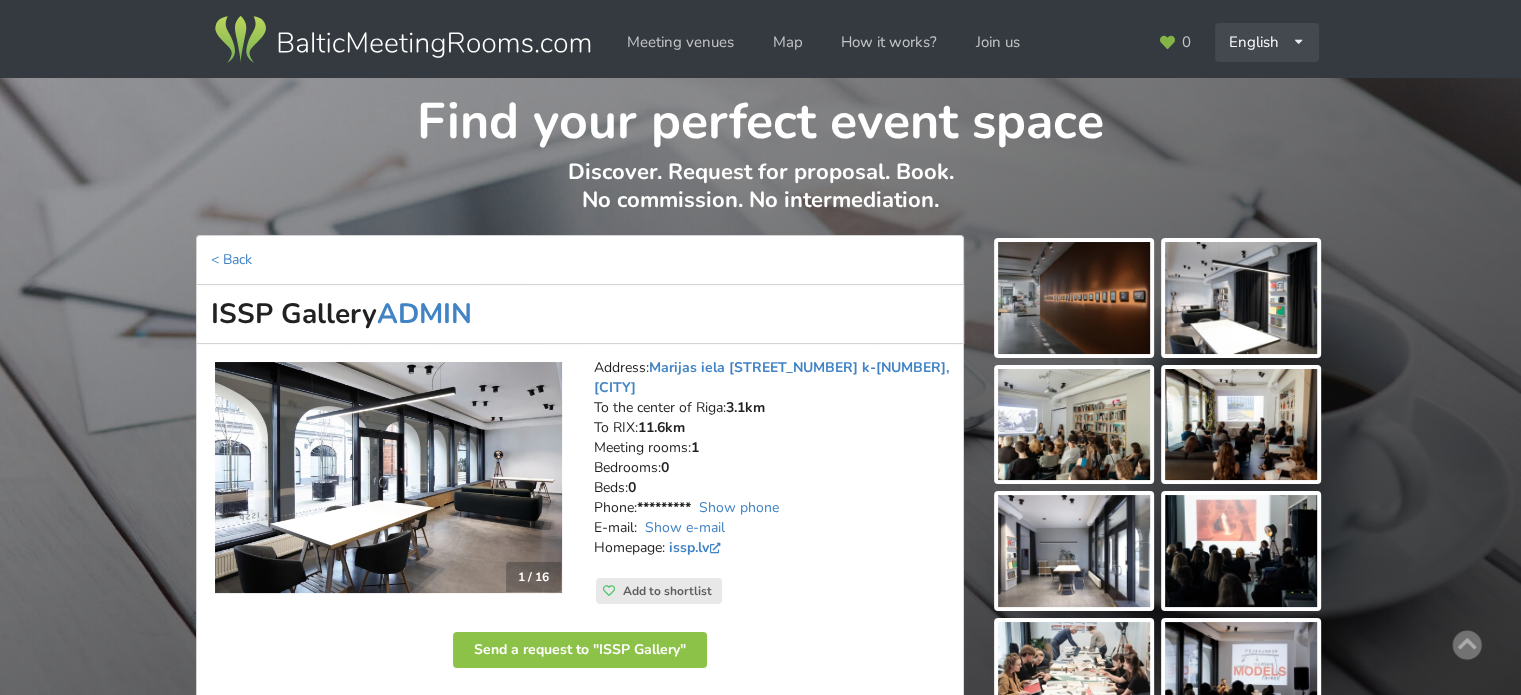 click on "English
Русский
Latviešu" at bounding box center [1267, 42] 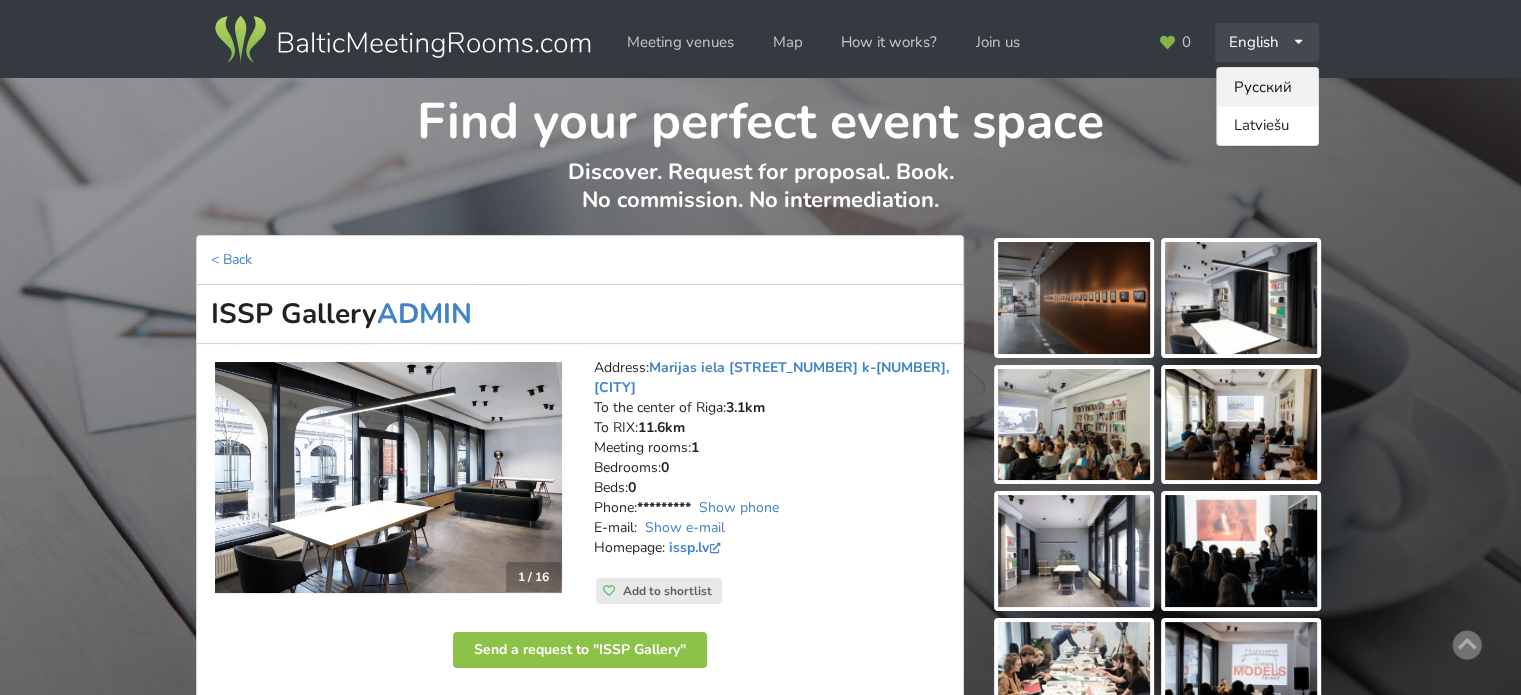 click on "Русский" at bounding box center (1267, 87) 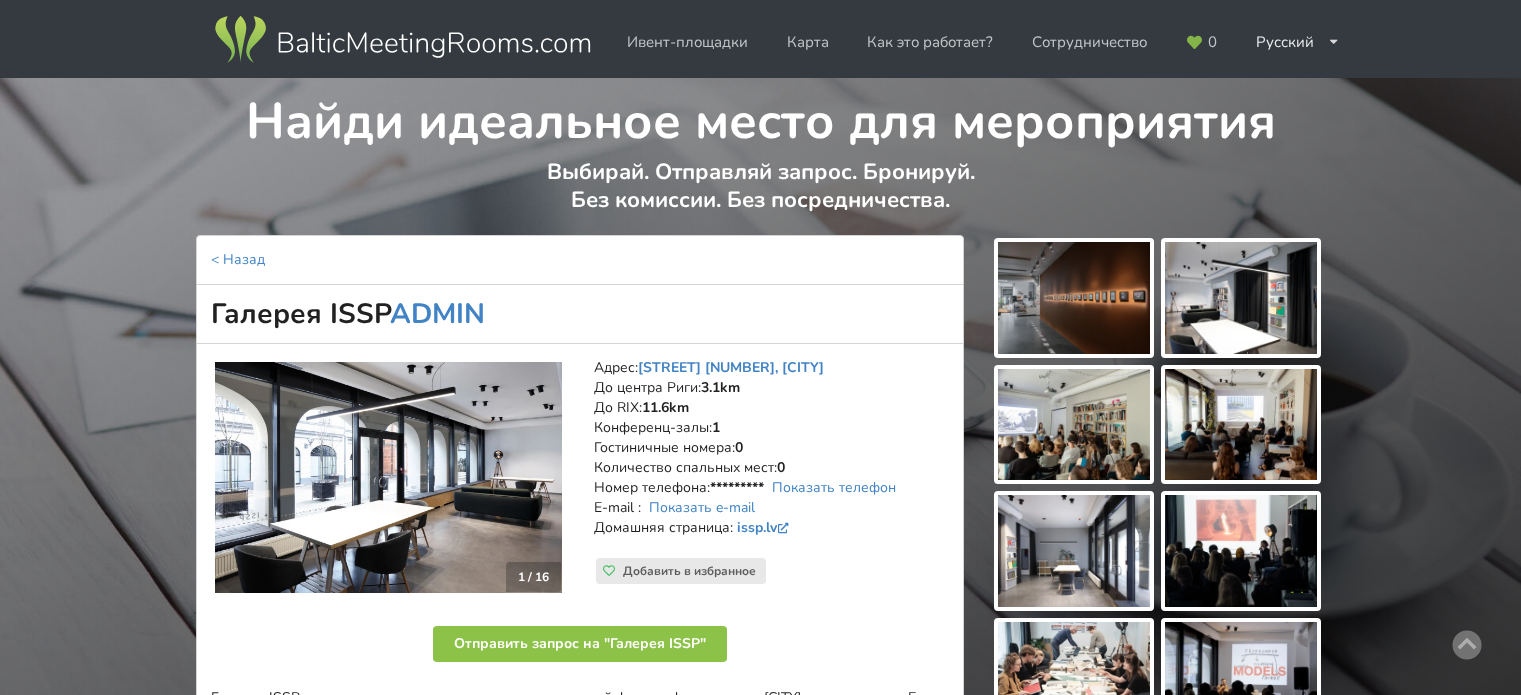 scroll, scrollTop: 300, scrollLeft: 0, axis: vertical 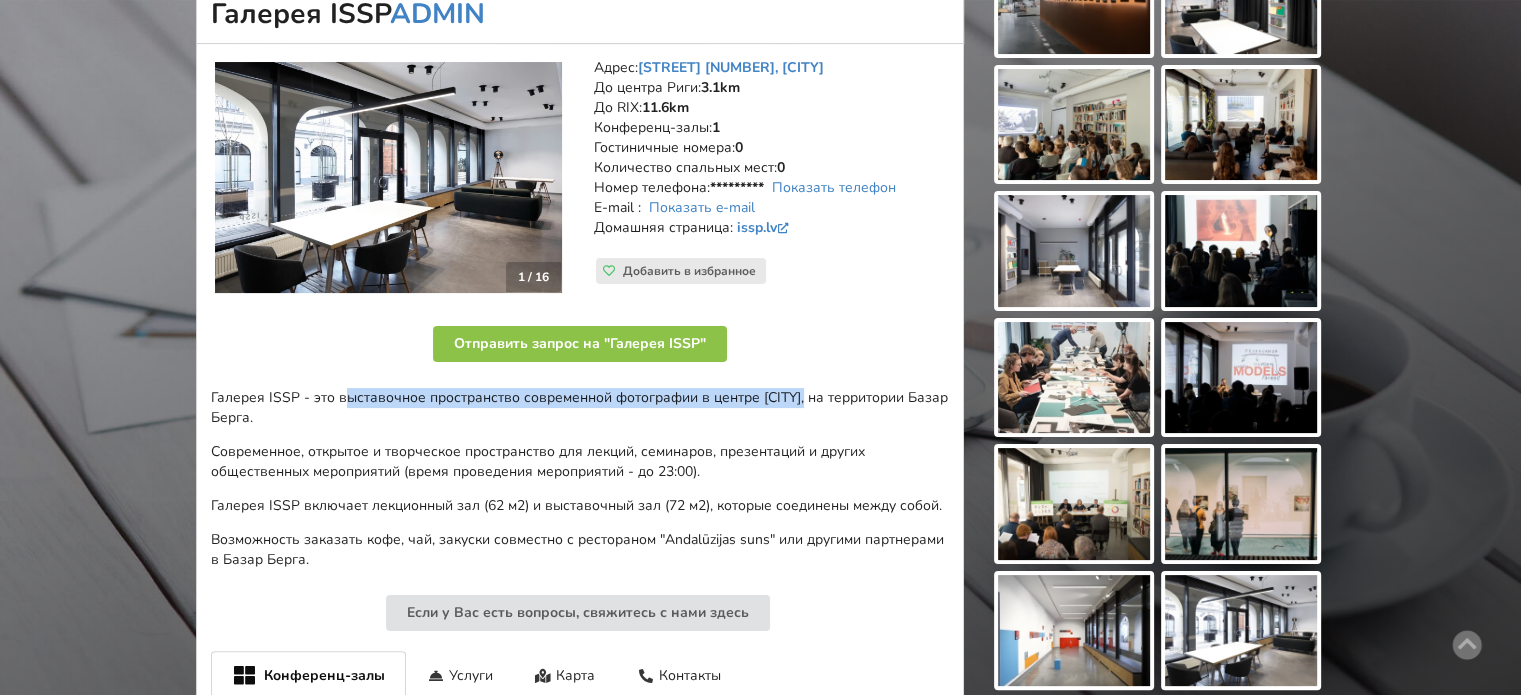 drag, startPoint x: 512, startPoint y: 391, endPoint x: 804, endPoint y: 391, distance: 292 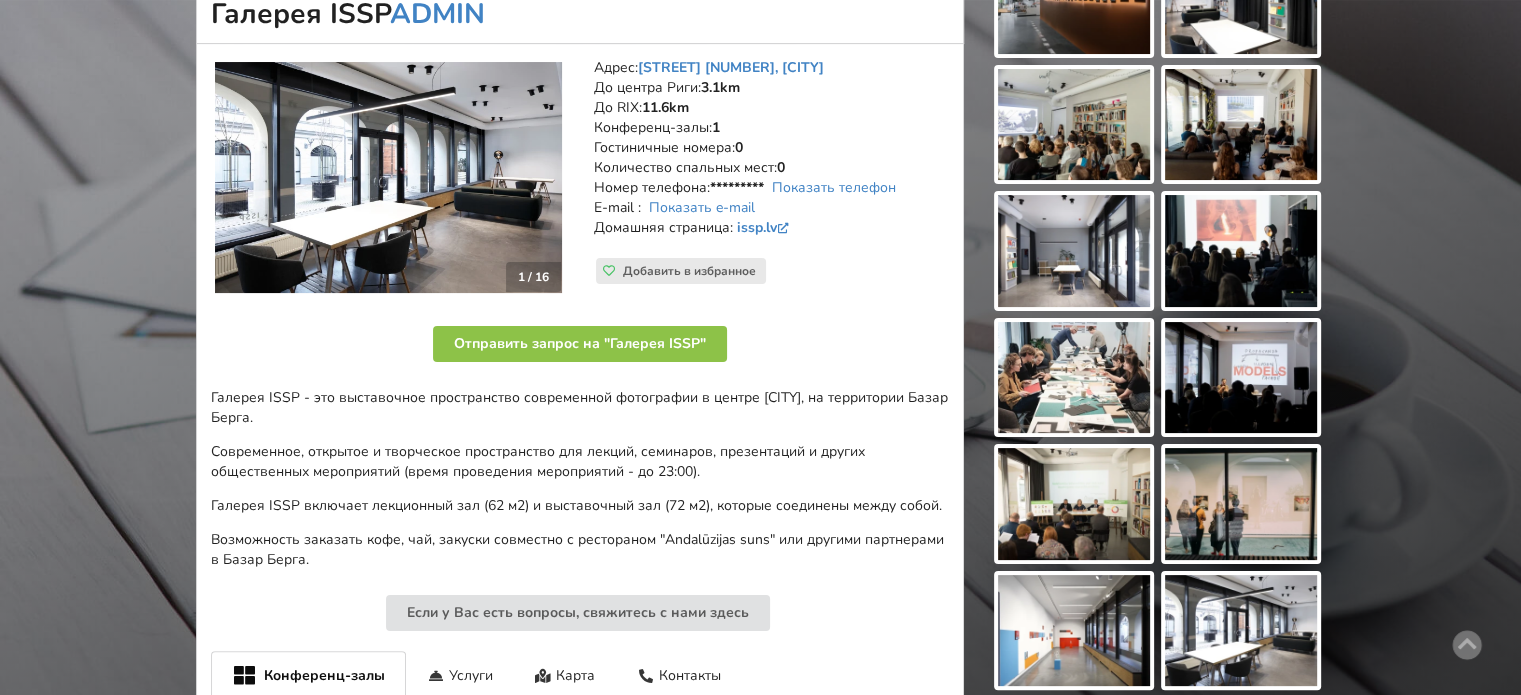 click on "Галерея ISSP - это выставочное пространство современной фотографии в центре [CITY], на территории Базар Берга." at bounding box center (580, 408) 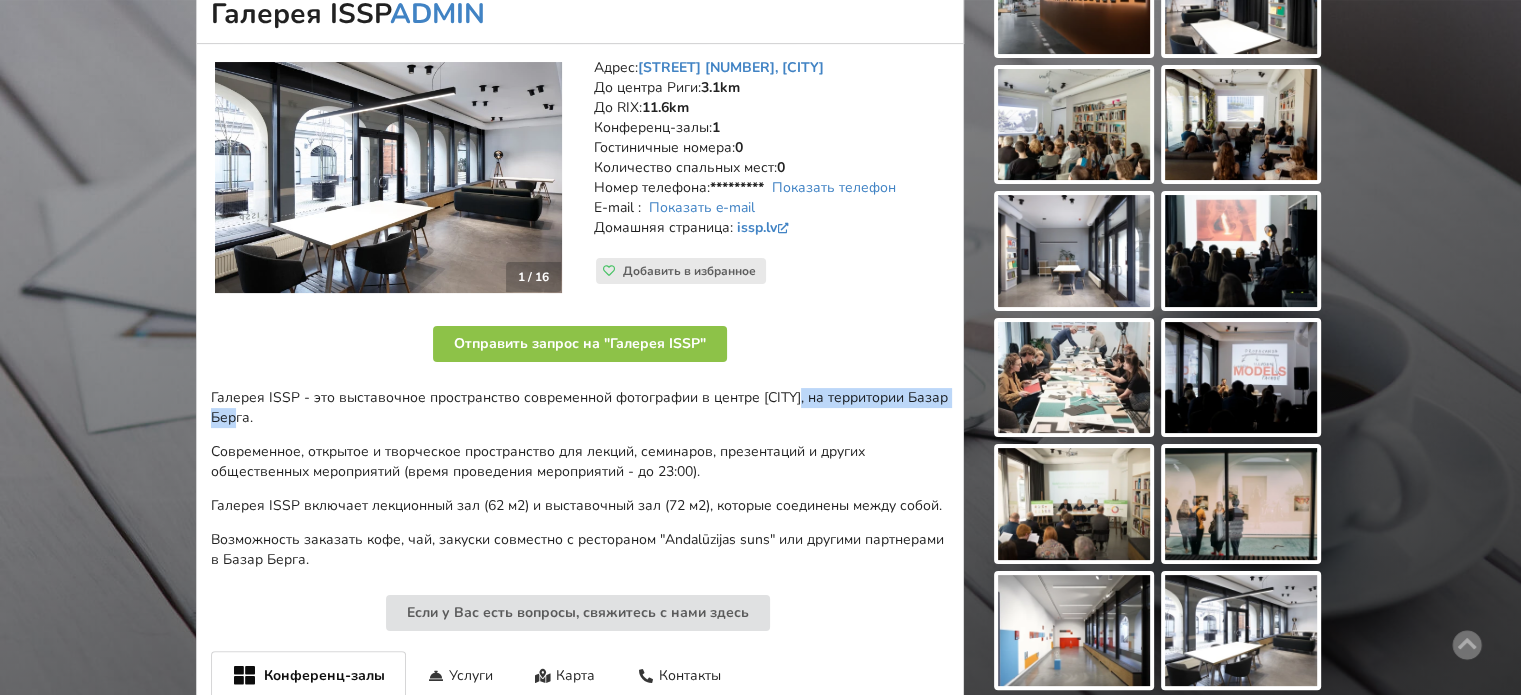 drag, startPoint x: 794, startPoint y: 402, endPoint x: 249, endPoint y: 412, distance: 545.09174 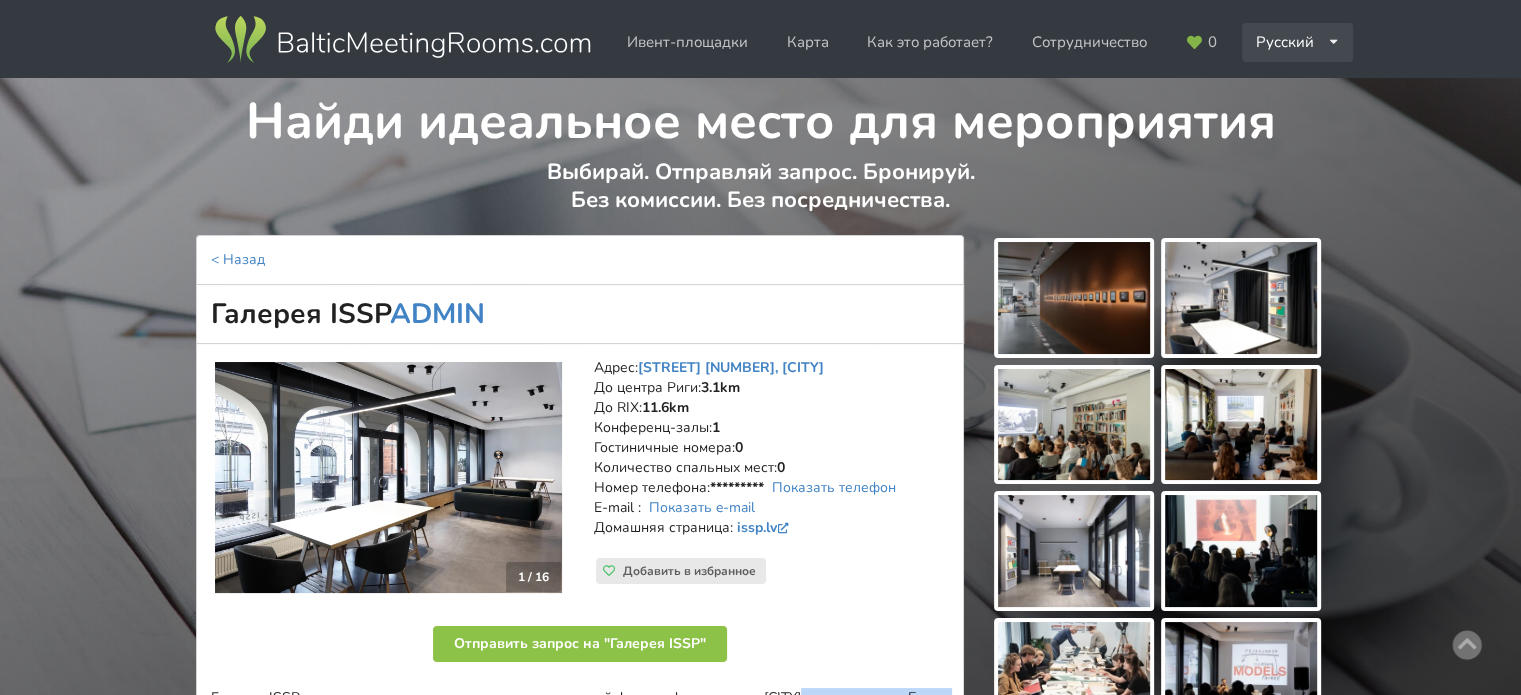 click at bounding box center [1333, 42] 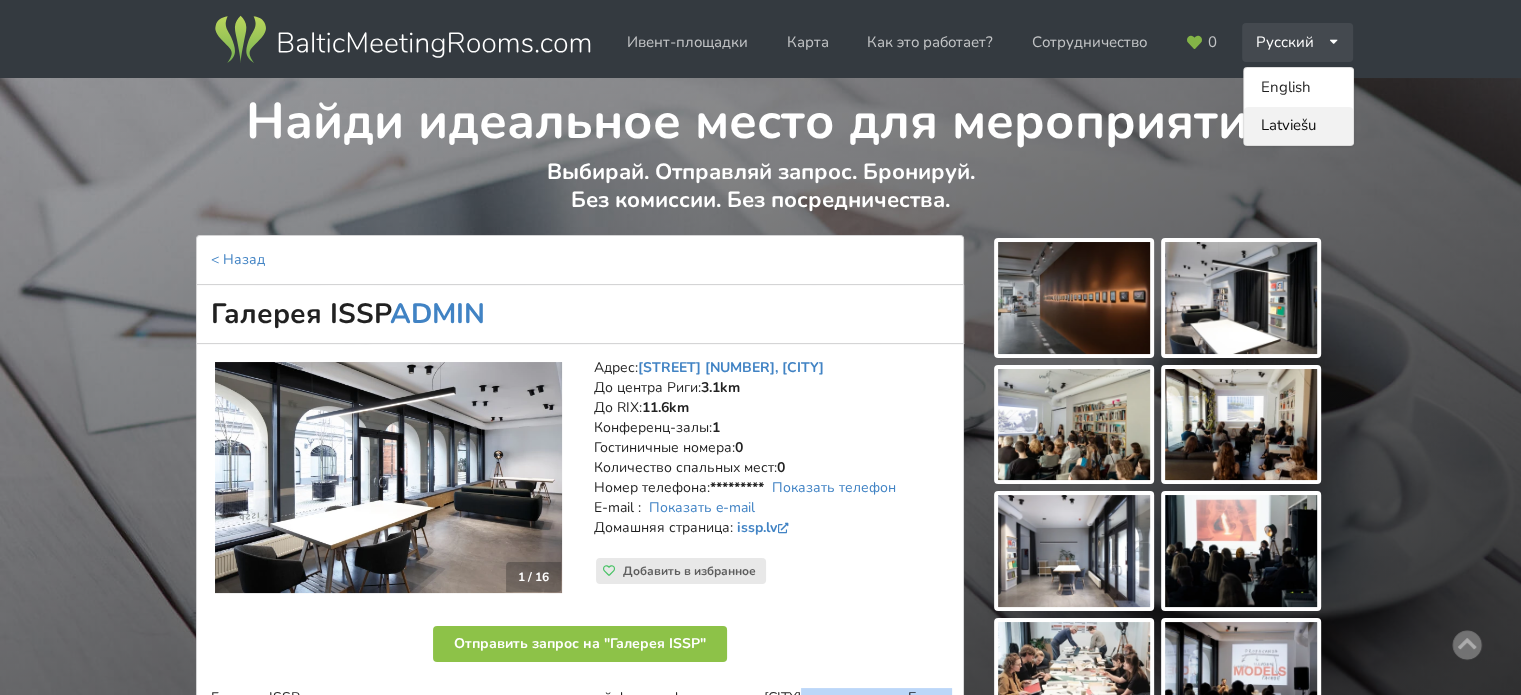 click on "Latviešu" at bounding box center (1298, 126) 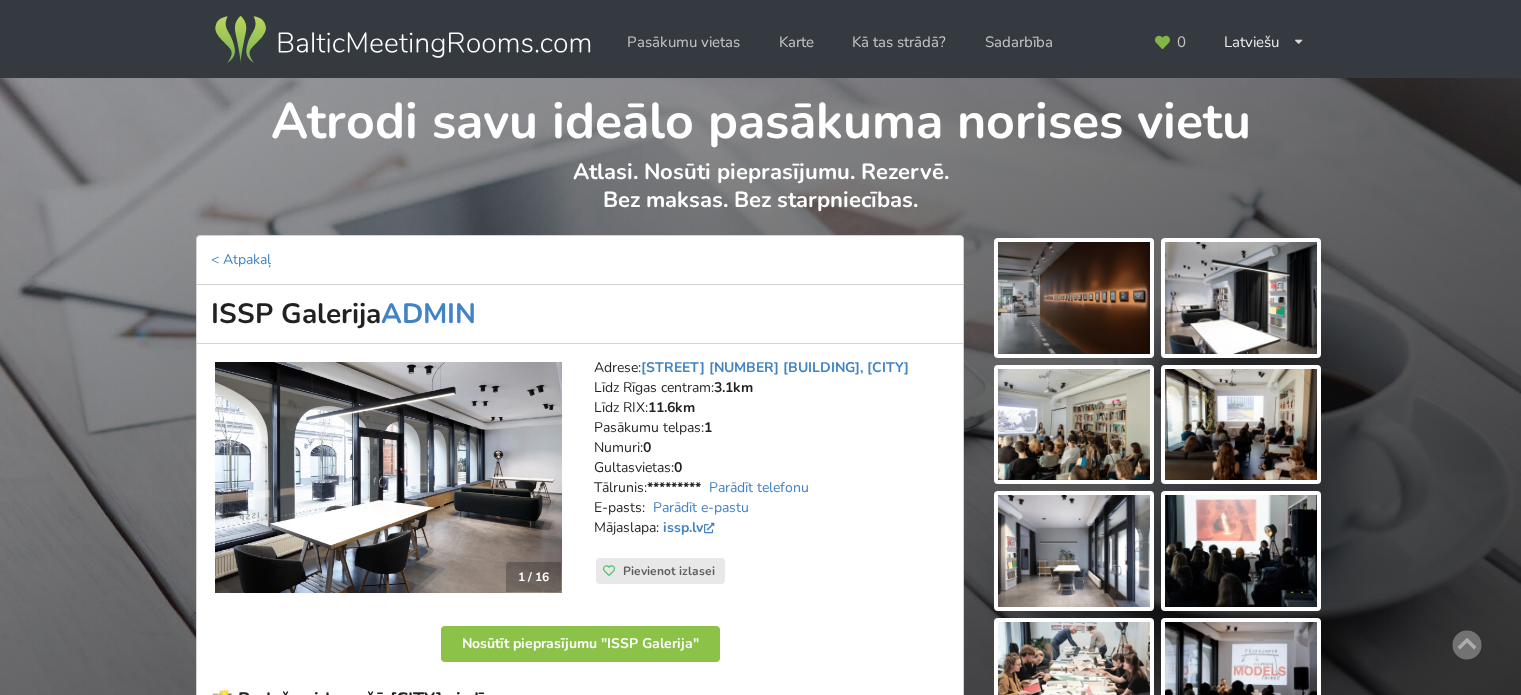 scroll, scrollTop: 0, scrollLeft: 0, axis: both 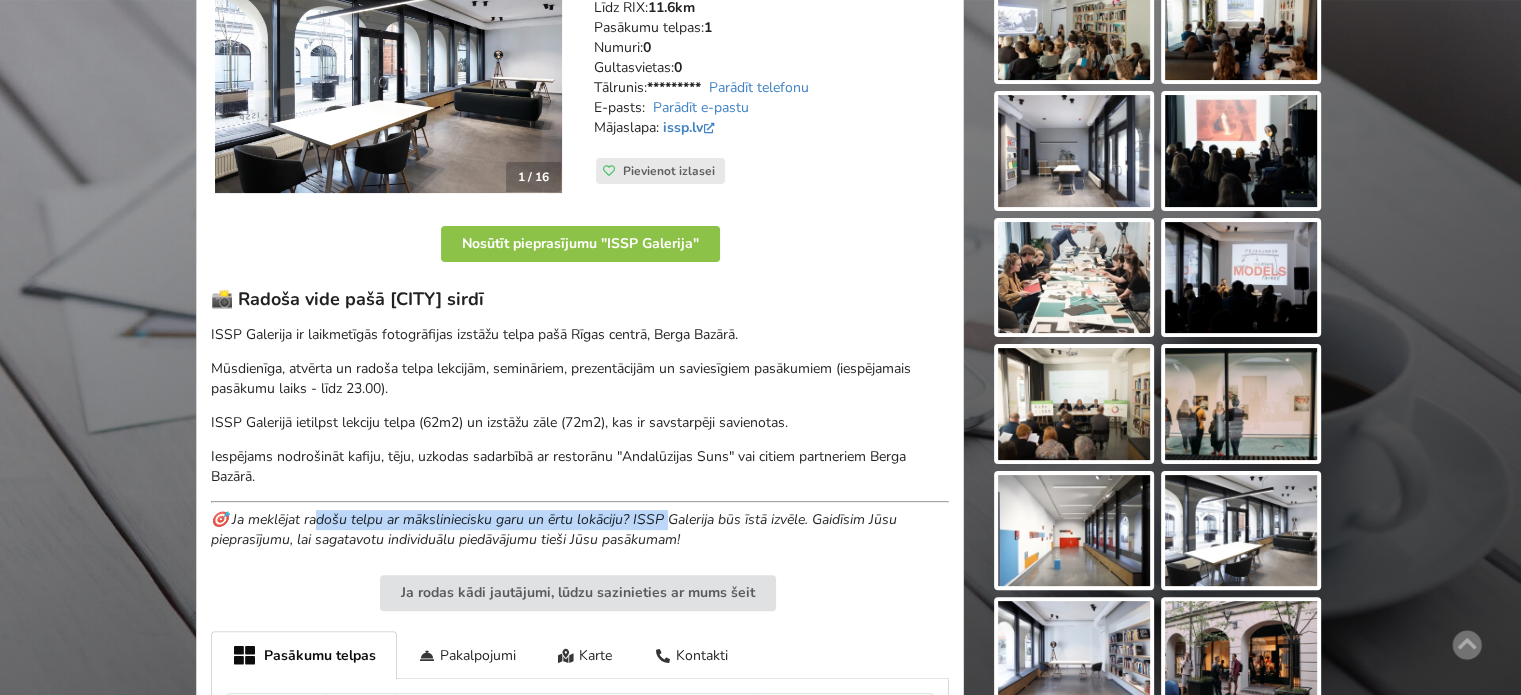 drag, startPoint x: 505, startPoint y: 508, endPoint x: 671, endPoint y: 518, distance: 166.30093 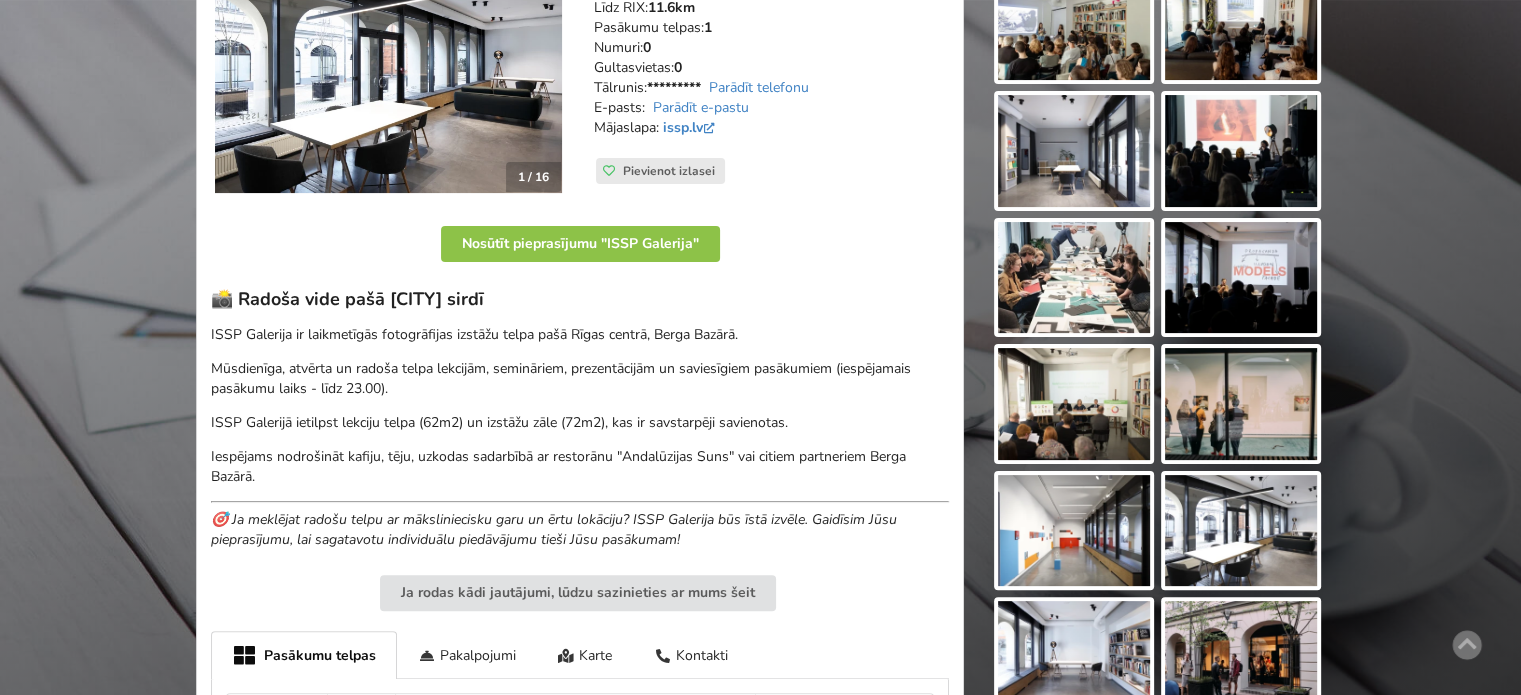 click on "🎯 Ja meklējat radošu telpu ar māksliniecisku garu un ērtu lokāciju? ISSP Galerija būs īstā izvēle. Gaidīsim Jūsu pieprasījumu, lai sagatavotu individuālu piedāvājumu tieši Jūsu pasākumam!" at bounding box center [554, 529] 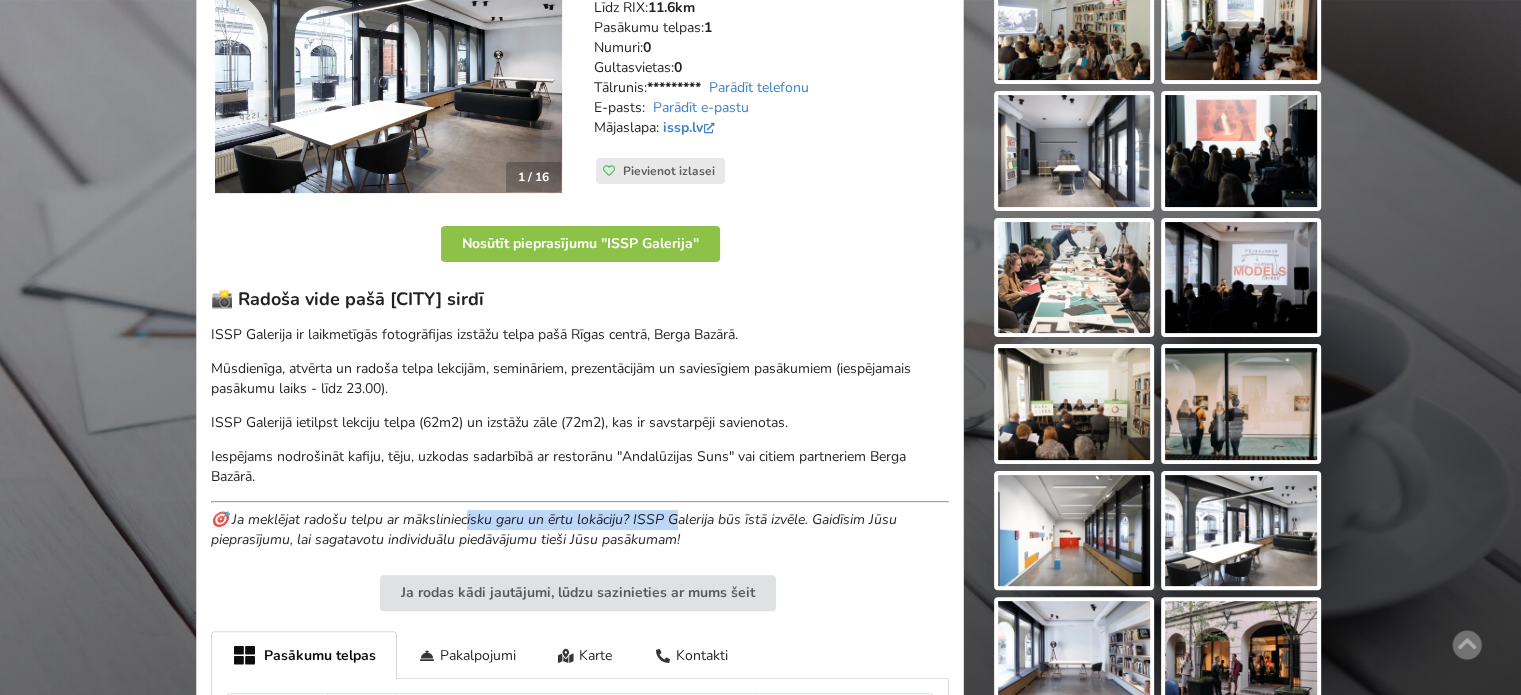 drag, startPoint x: 470, startPoint y: 511, endPoint x: 704, endPoint y: 524, distance: 234.36084 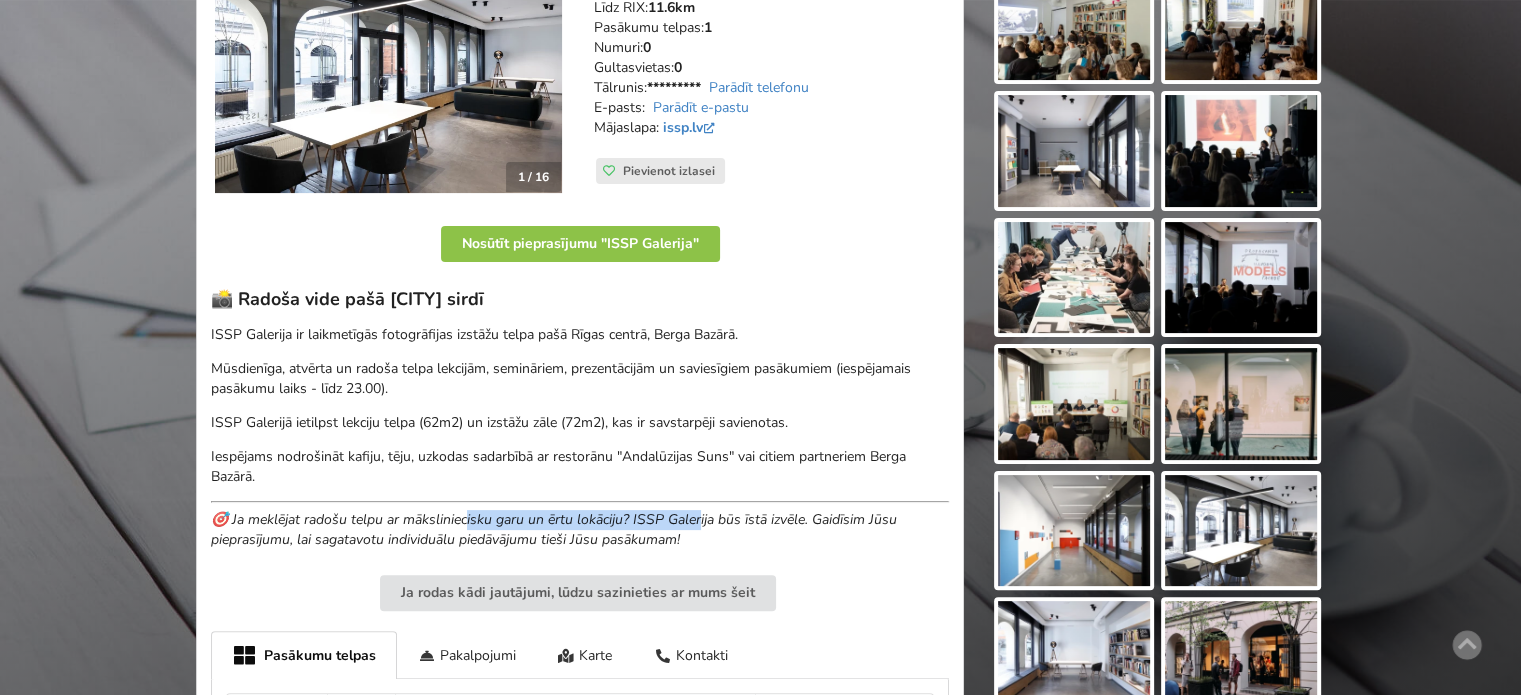 click on "🎯 Ja meklējat radošu telpu ar māksliniecisku garu un ērtu lokāciju? ISSP Galerija būs īstā izvēle. Gaidīsim Jūsu pieprasījumu, lai sagatavotu individuālu piedāvājumu tieši Jūsu pasākumam!" at bounding box center [554, 529] 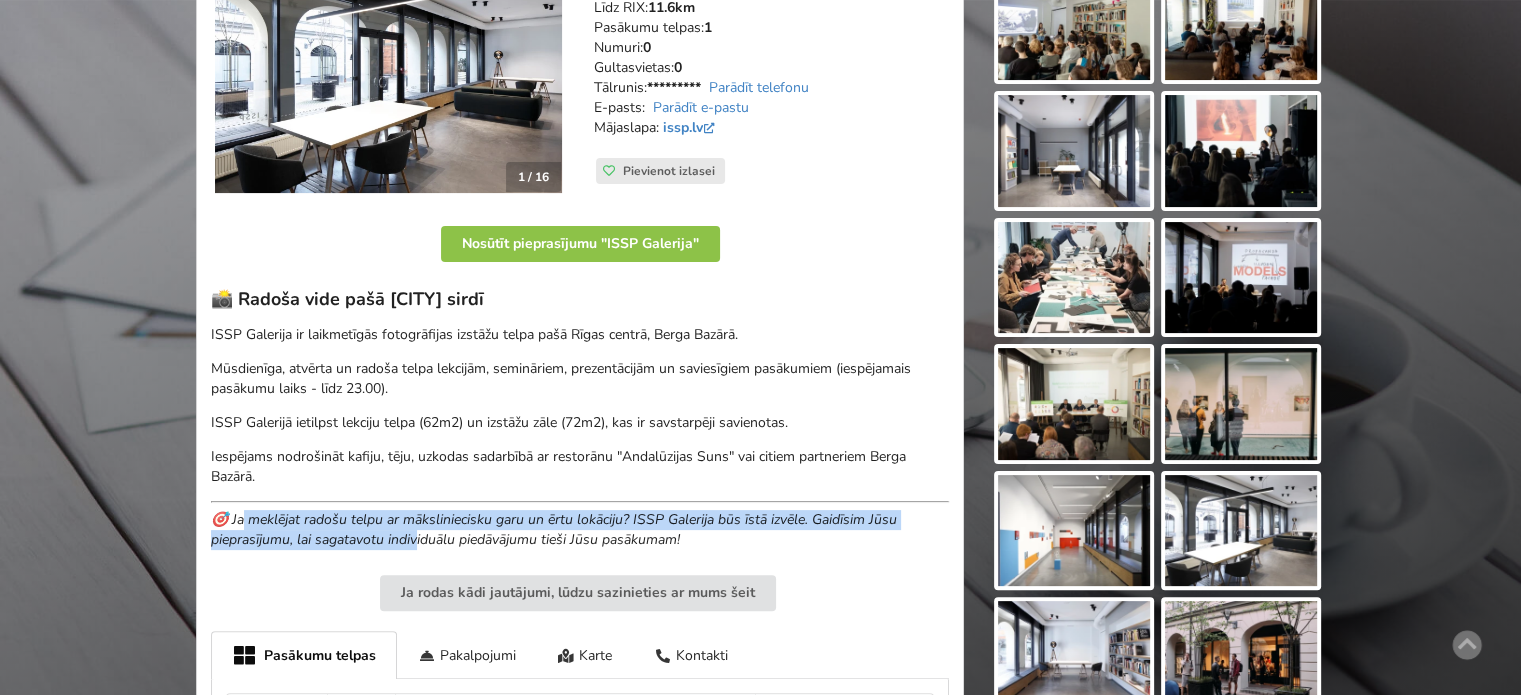 drag, startPoint x: 380, startPoint y: 527, endPoint x: 489, endPoint y: 532, distance: 109.11462 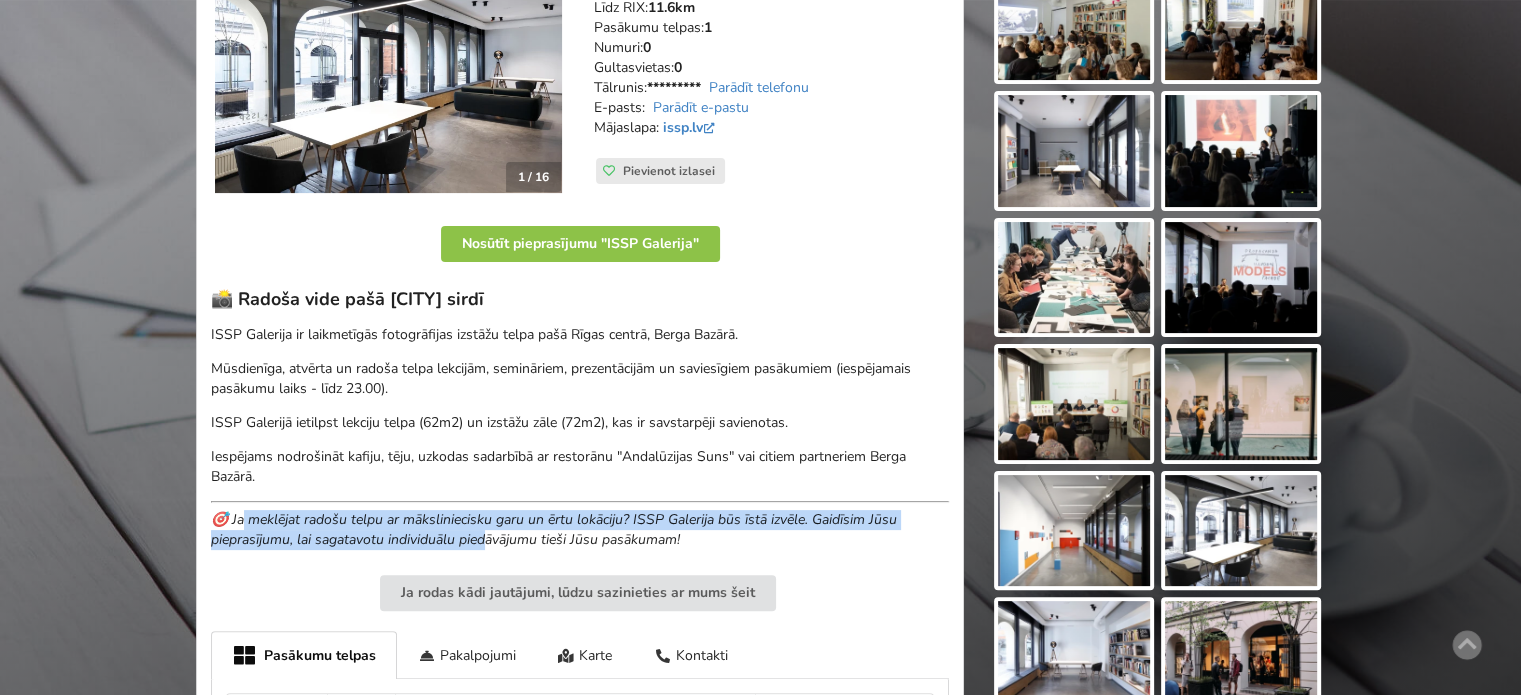 click on "🎯 Ja meklējat radošu telpu ar māksliniecisku garu un ērtu lokāciju? ISSP Galerija būs īstā izvēle. Gaidīsim Jūsu pieprasījumu, lai sagatavotu individuālu piedāvājumu tieši Jūsu pasākumam!" at bounding box center (554, 529) 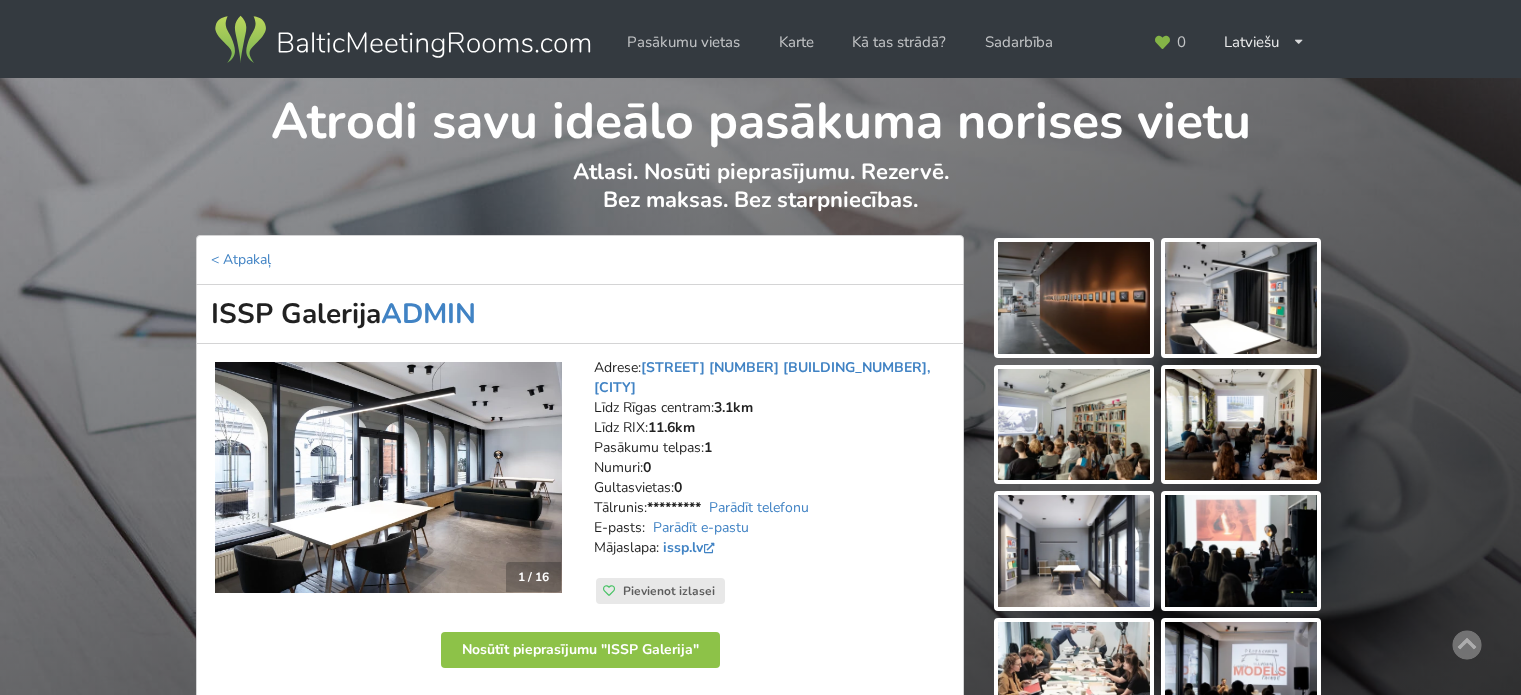 scroll, scrollTop: 400, scrollLeft: 0, axis: vertical 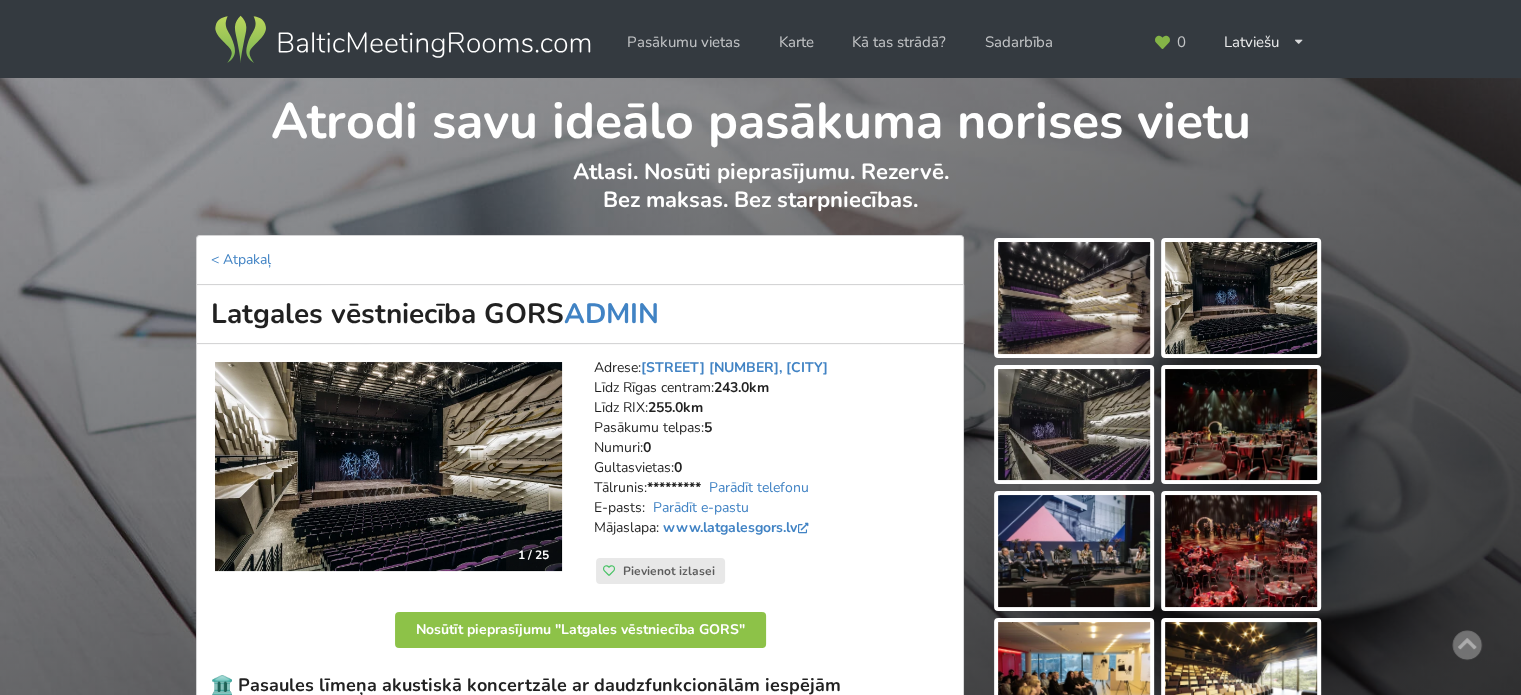 click at bounding box center (402, 40) 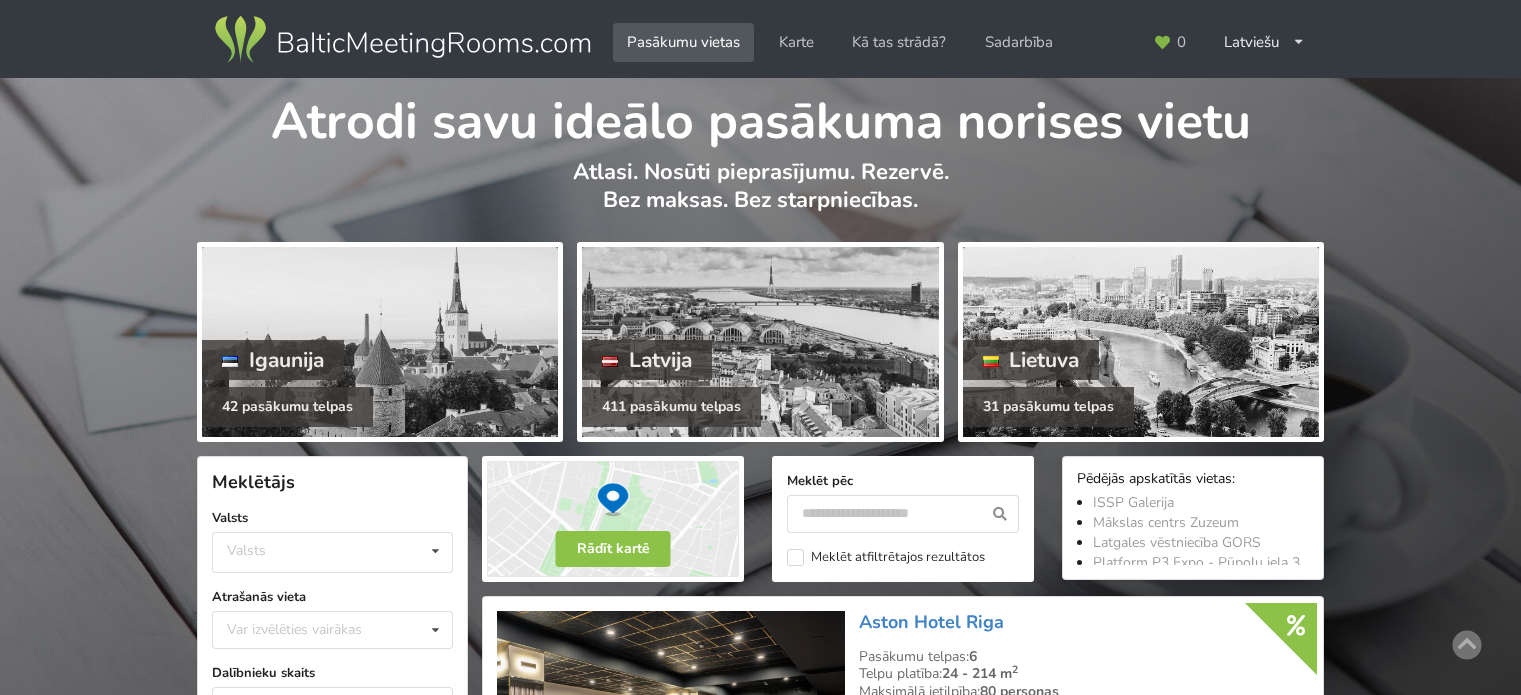 scroll, scrollTop: 0, scrollLeft: 0, axis: both 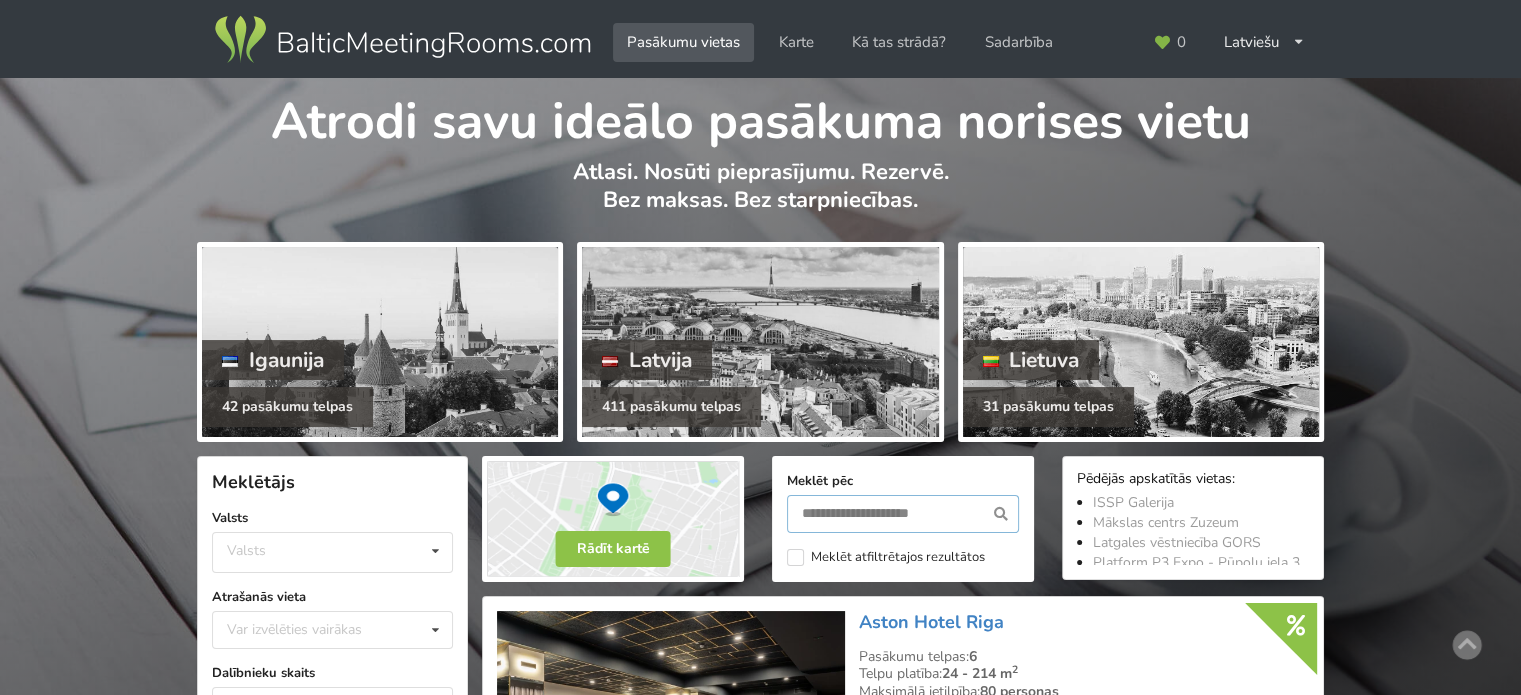 click at bounding box center (903, 514) 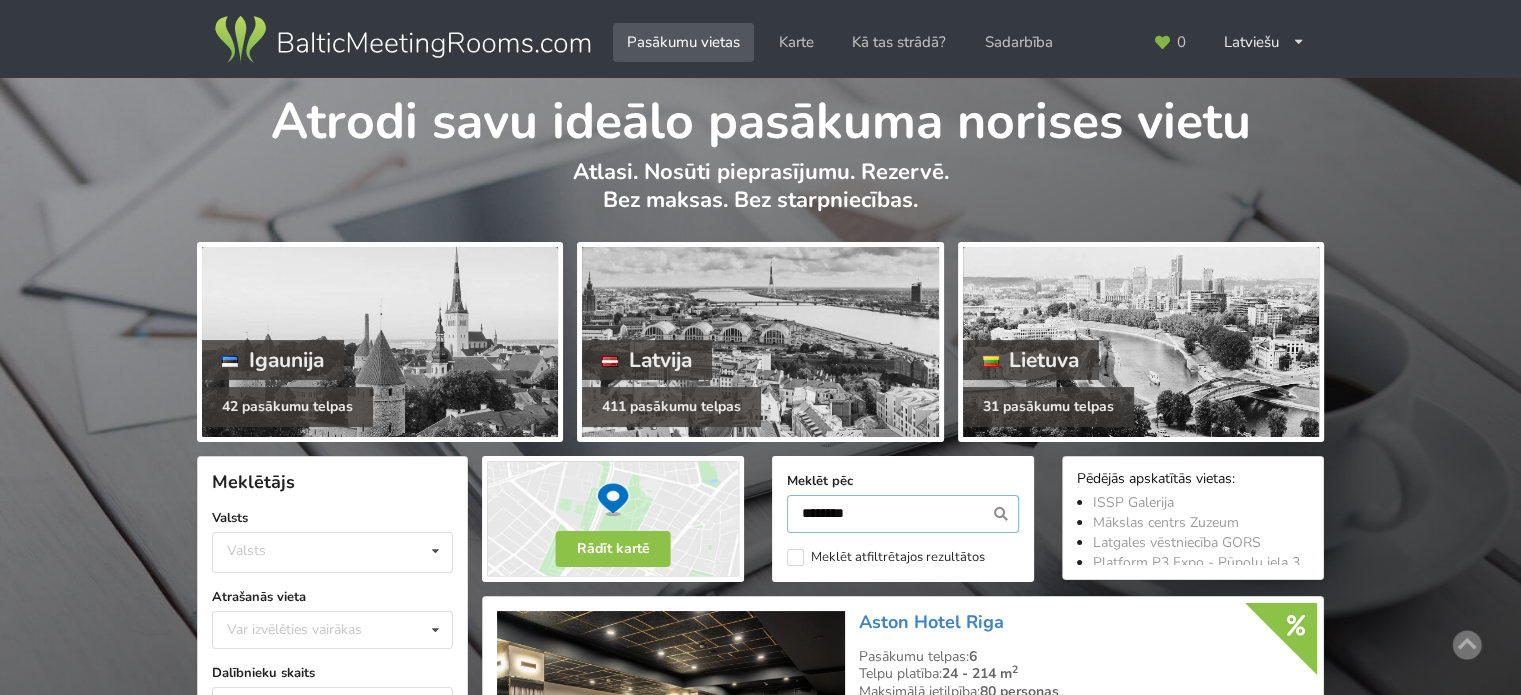 type on "********" 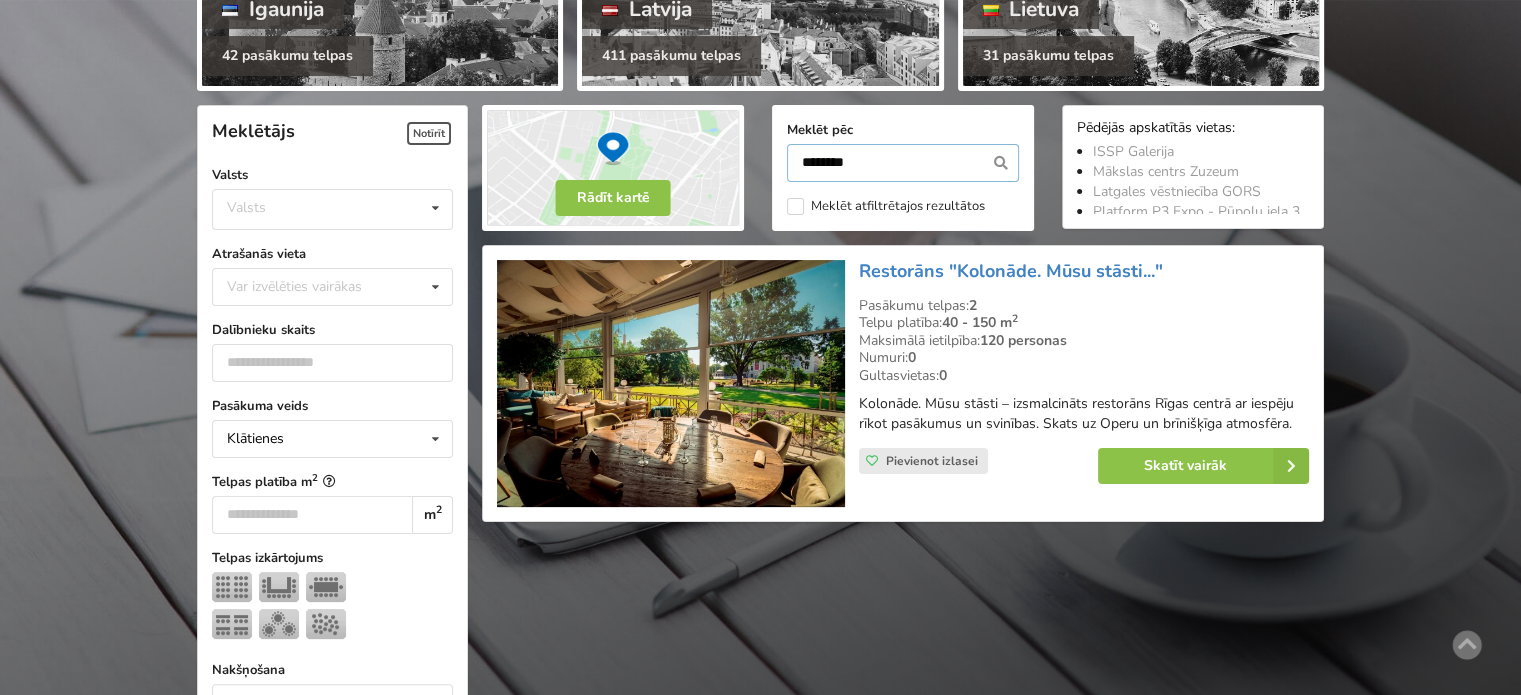 scroll, scrollTop: 448, scrollLeft: 0, axis: vertical 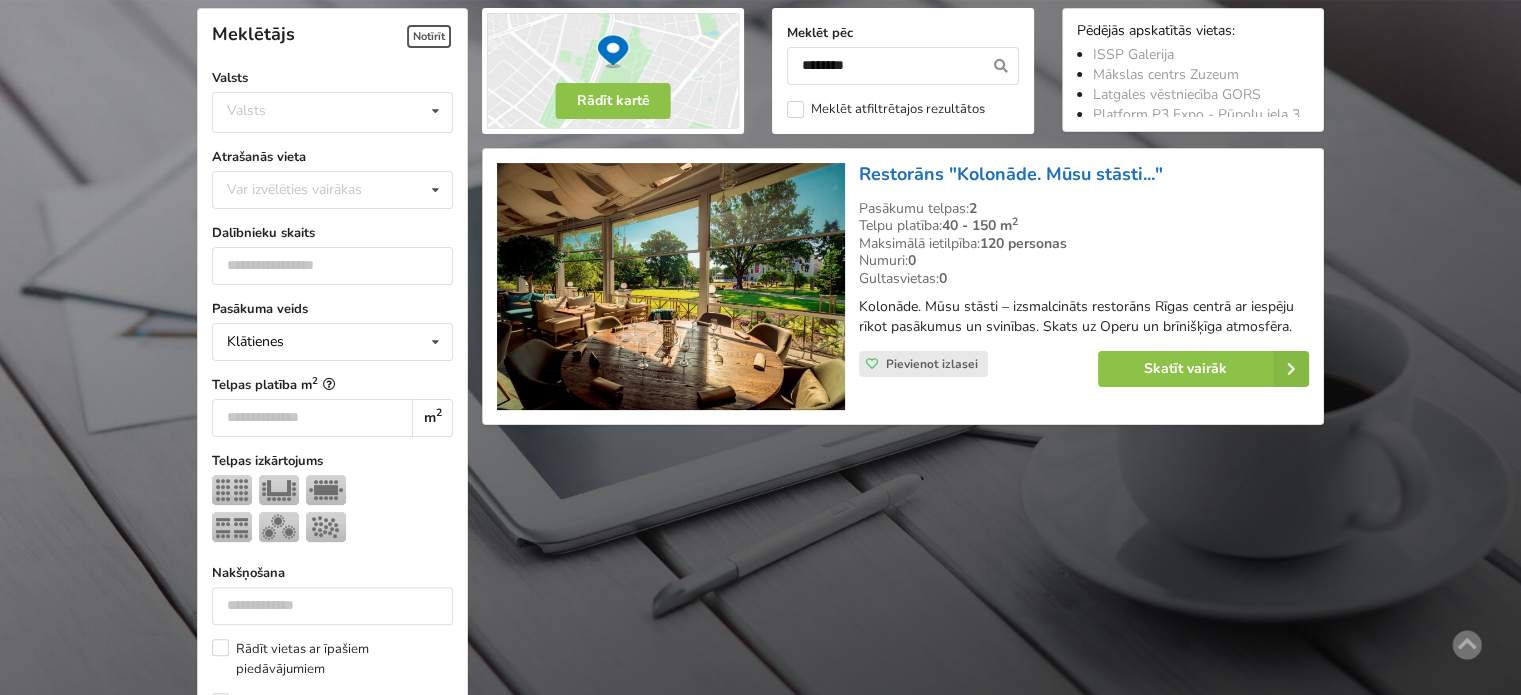 click on "Restorāns "Kolonāde. Mūsu stāsti..."" at bounding box center (1011, 174) 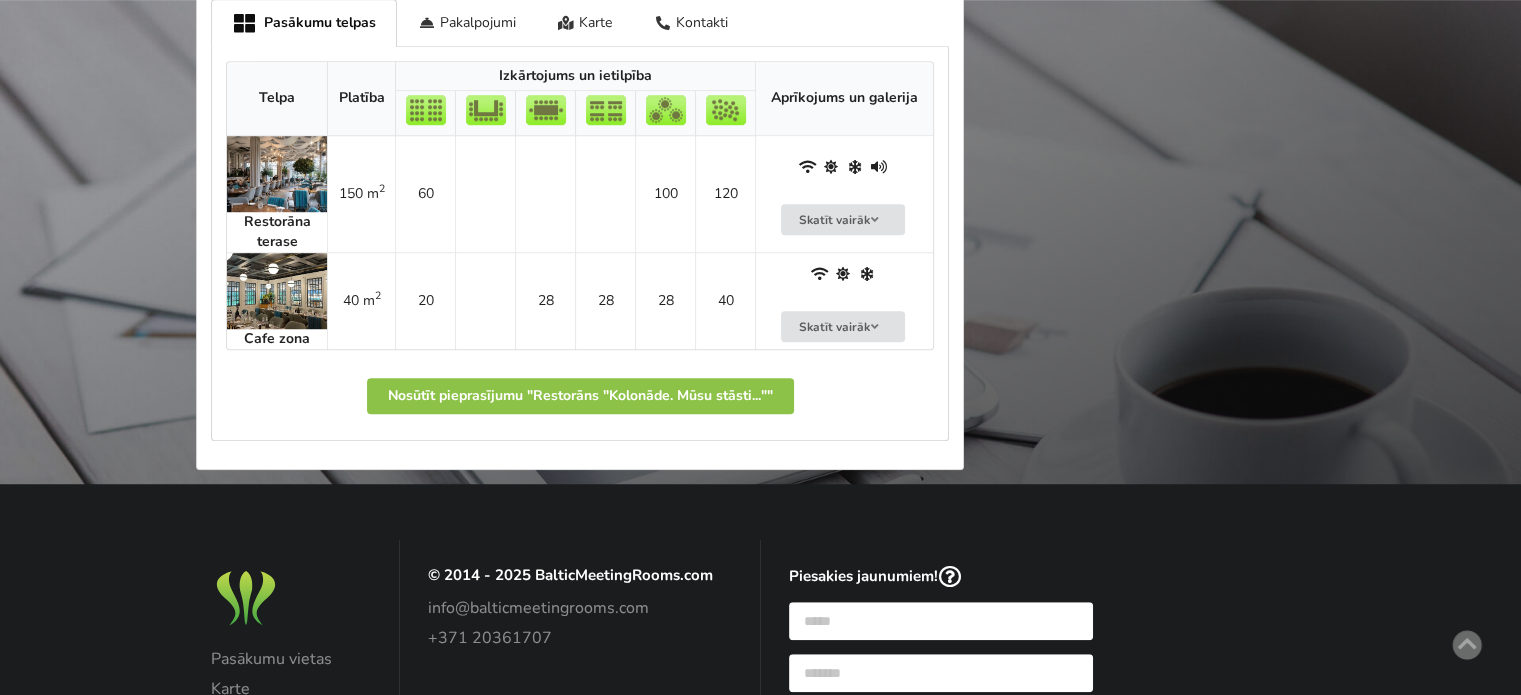 scroll, scrollTop: 1100, scrollLeft: 0, axis: vertical 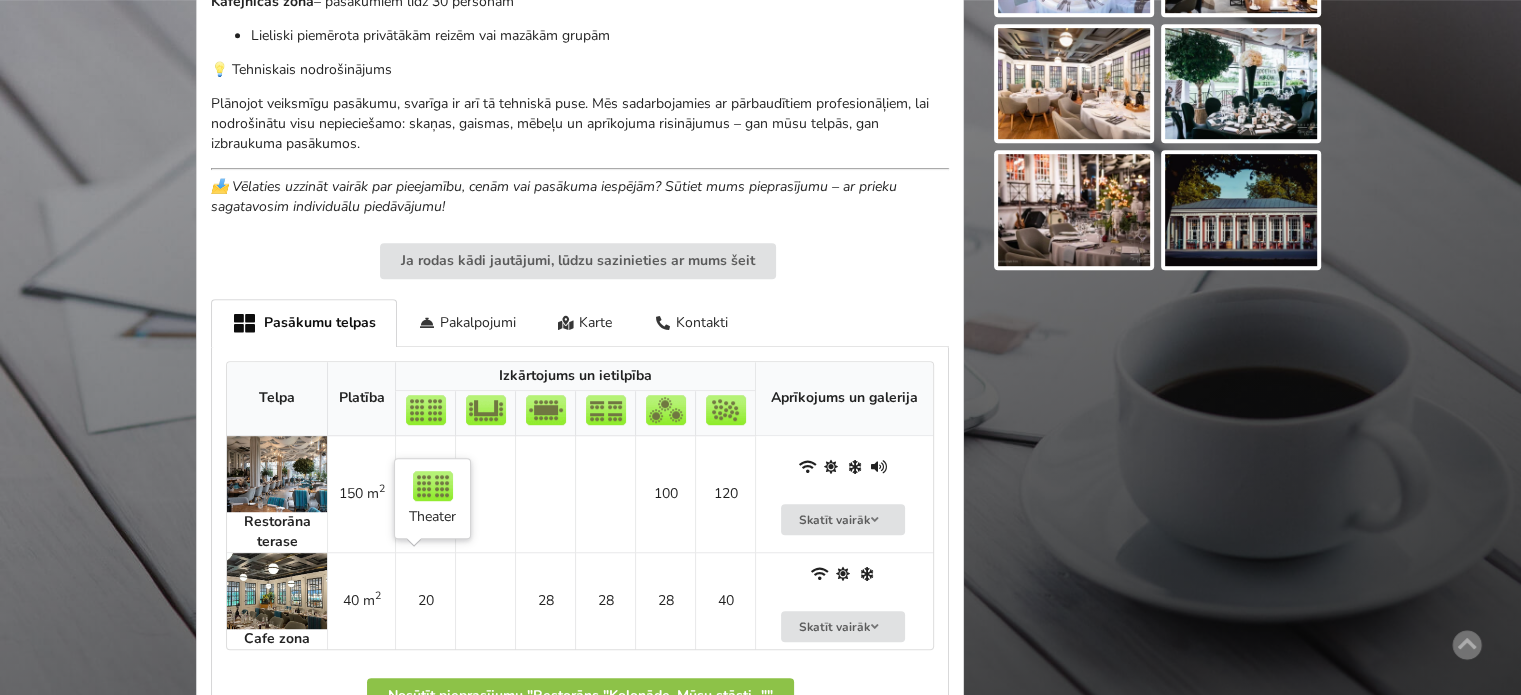click on "20" at bounding box center (425, 600) 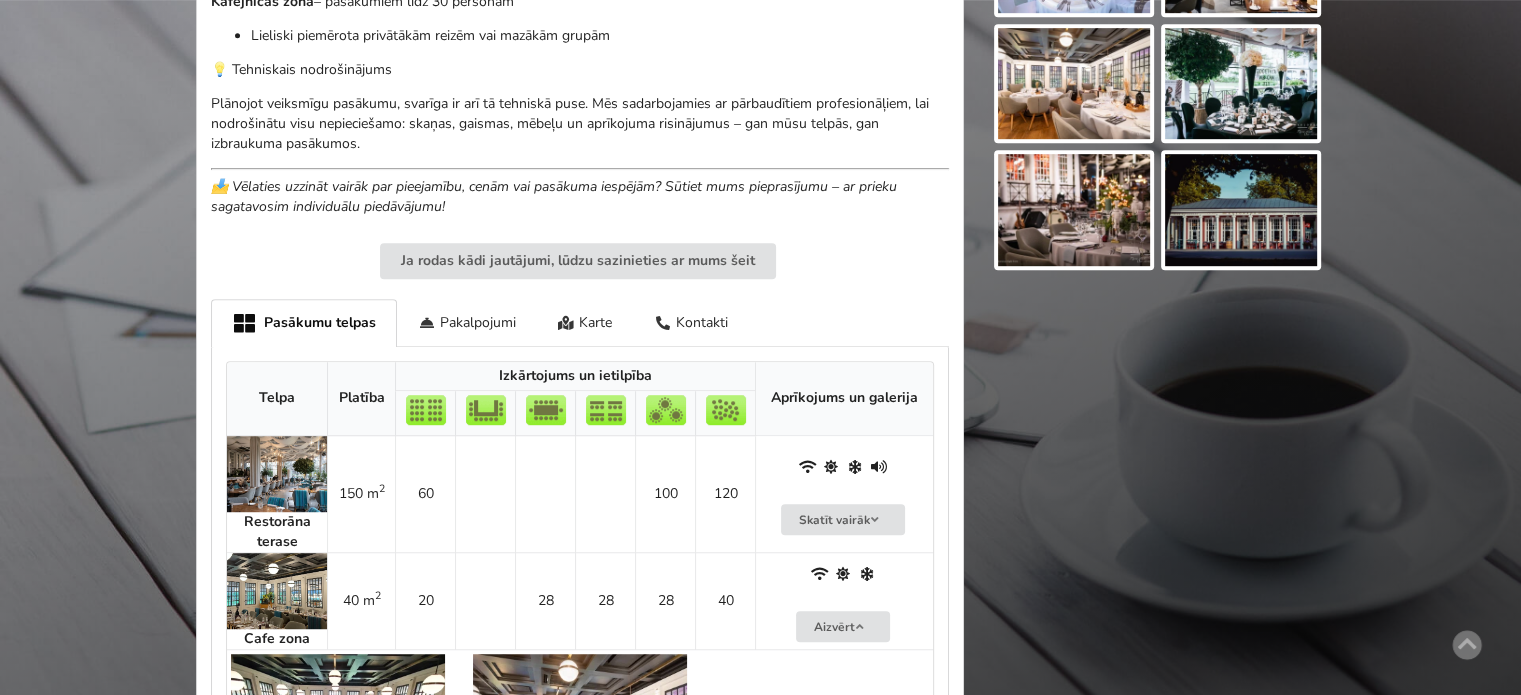 scroll, scrollTop: 1400, scrollLeft: 0, axis: vertical 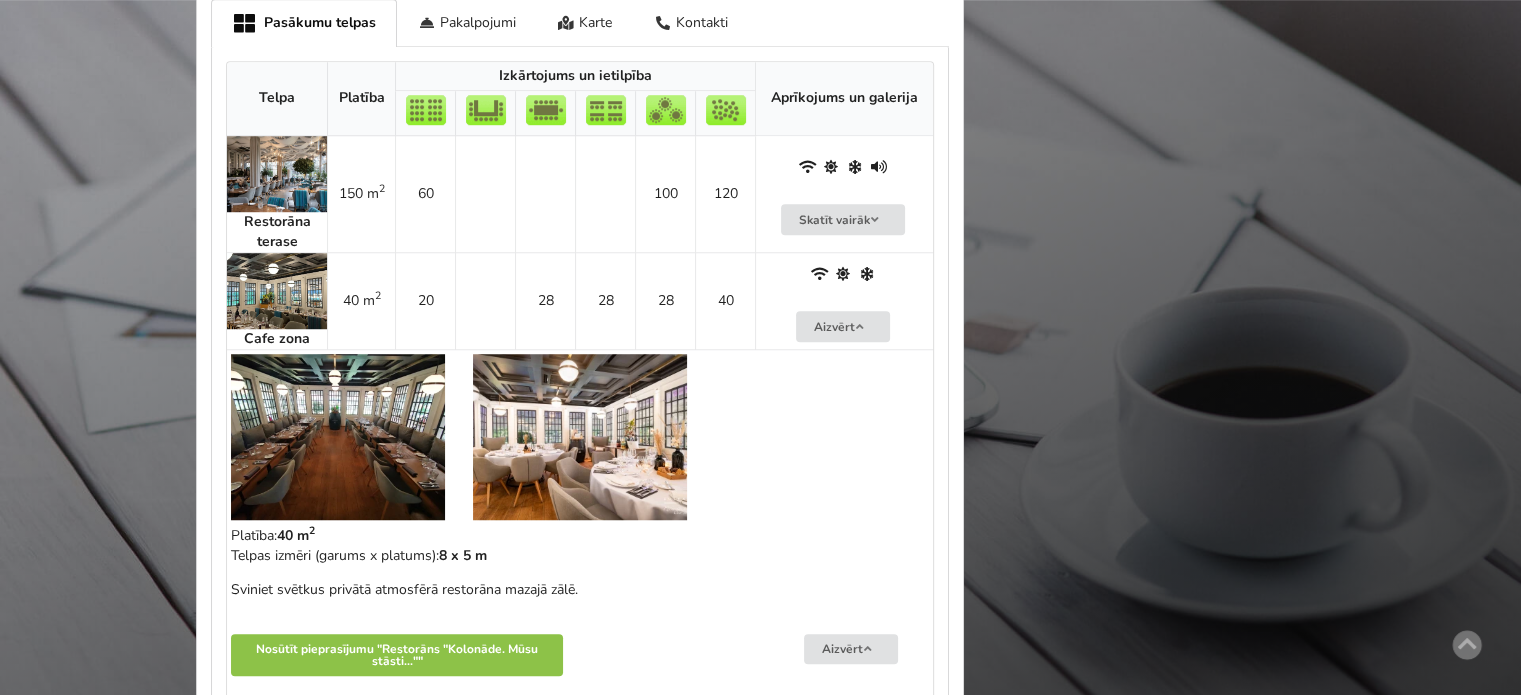 click at bounding box center [277, 291] 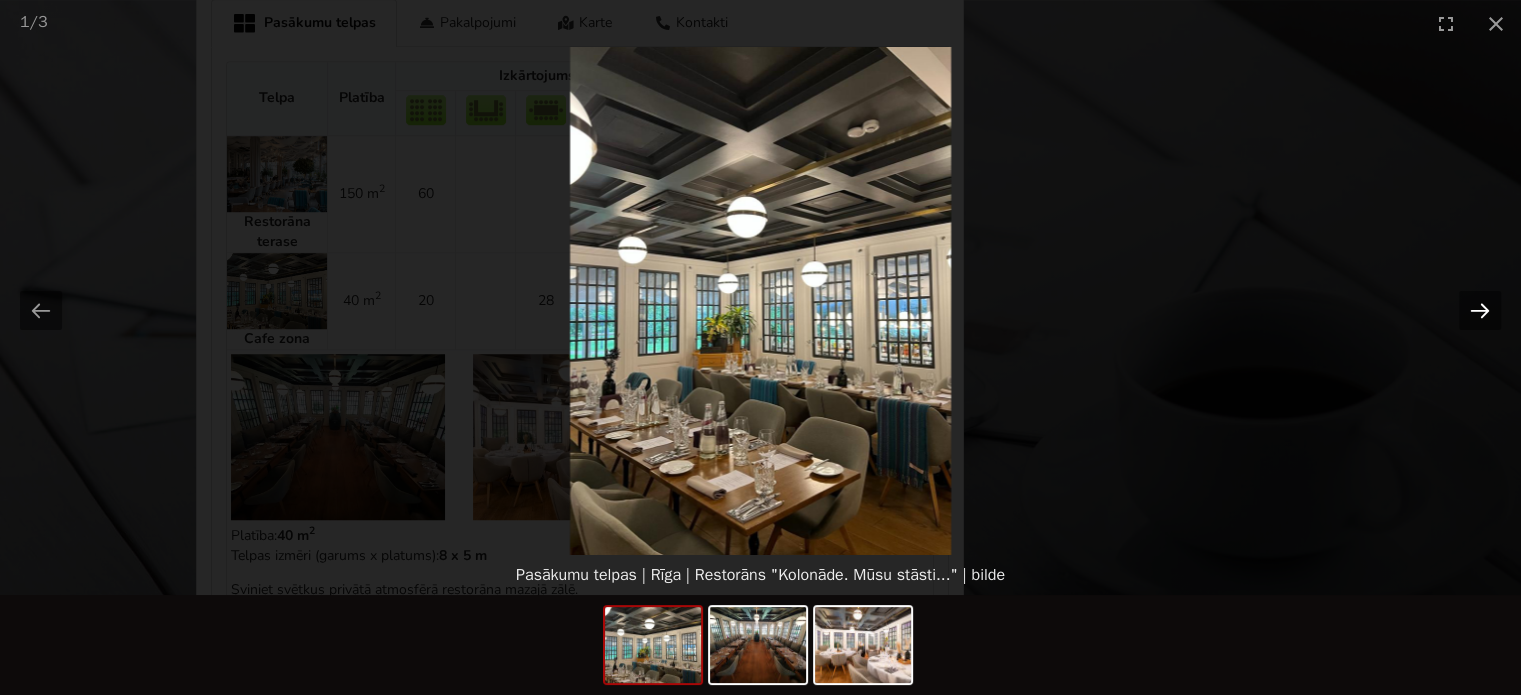 click at bounding box center [1480, 310] 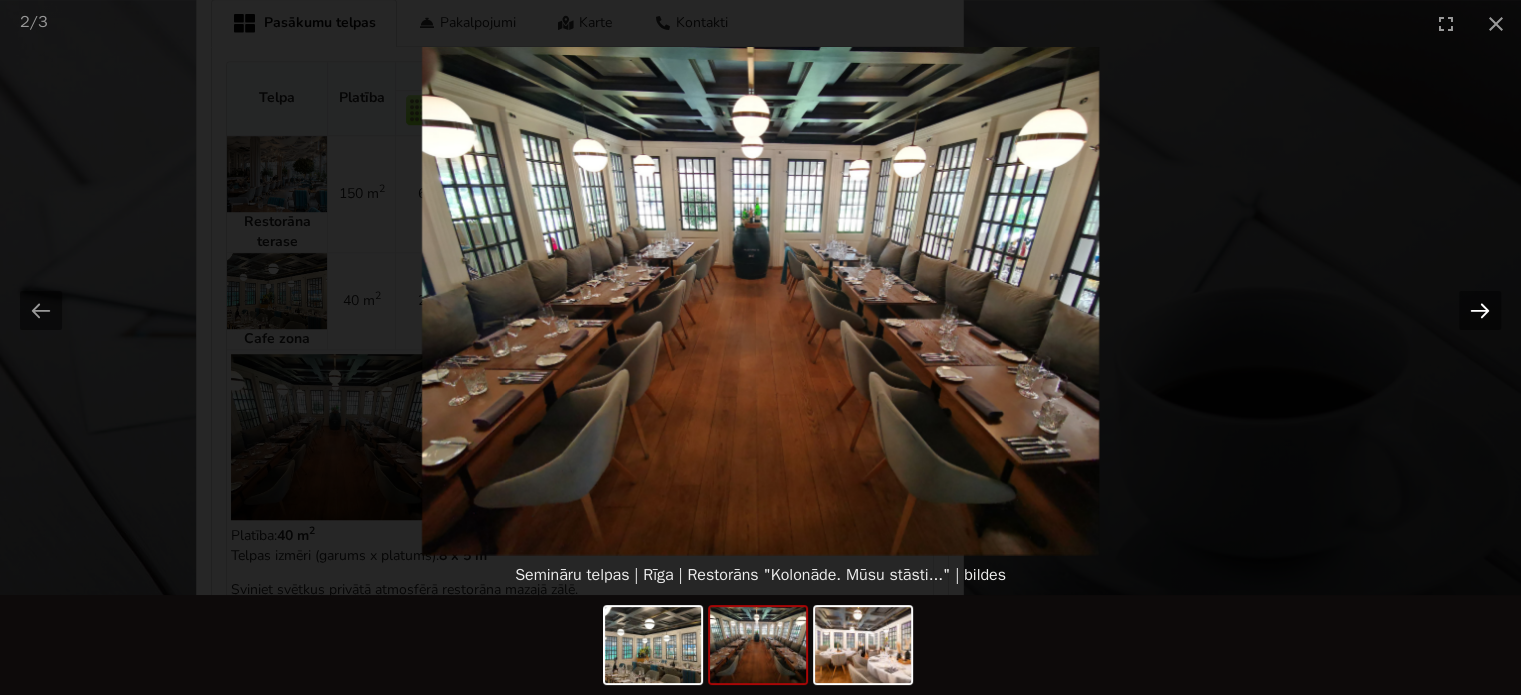 click at bounding box center [1480, 310] 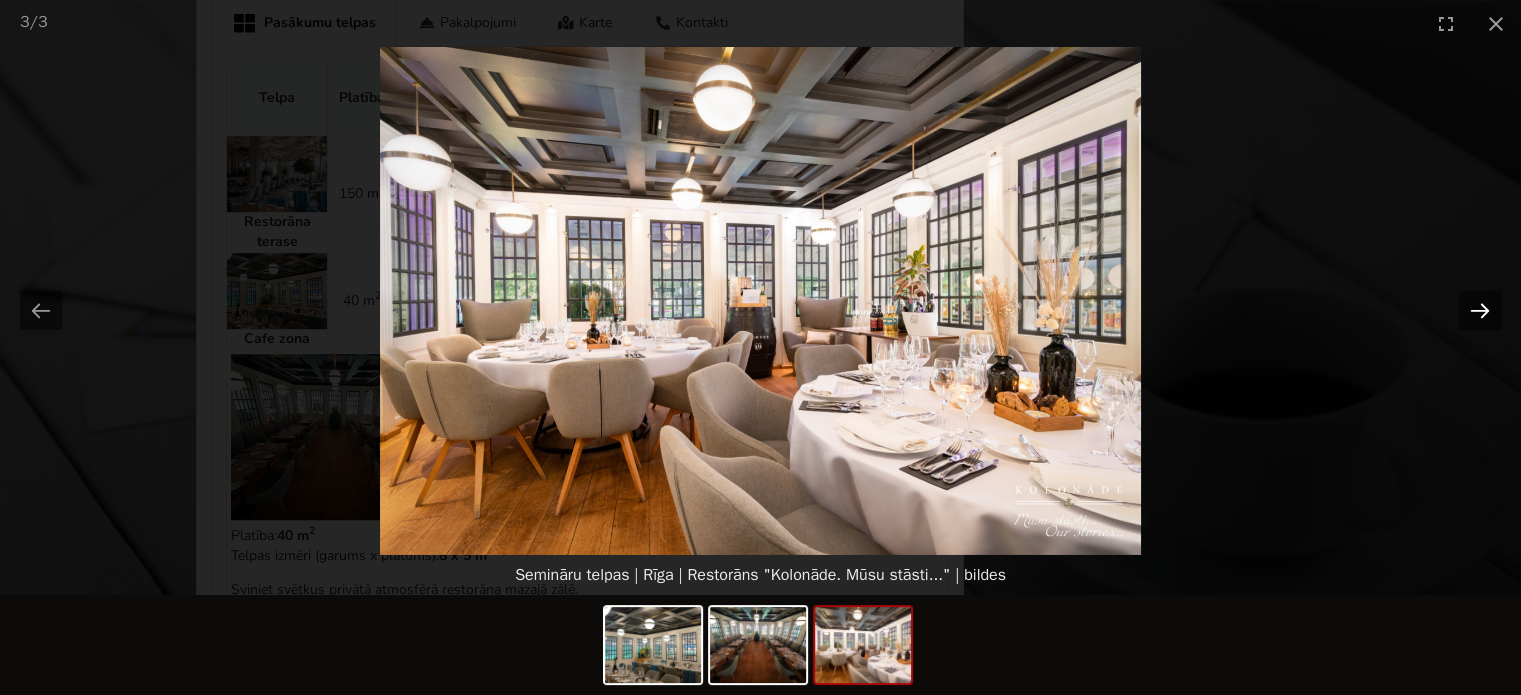 click at bounding box center (1480, 310) 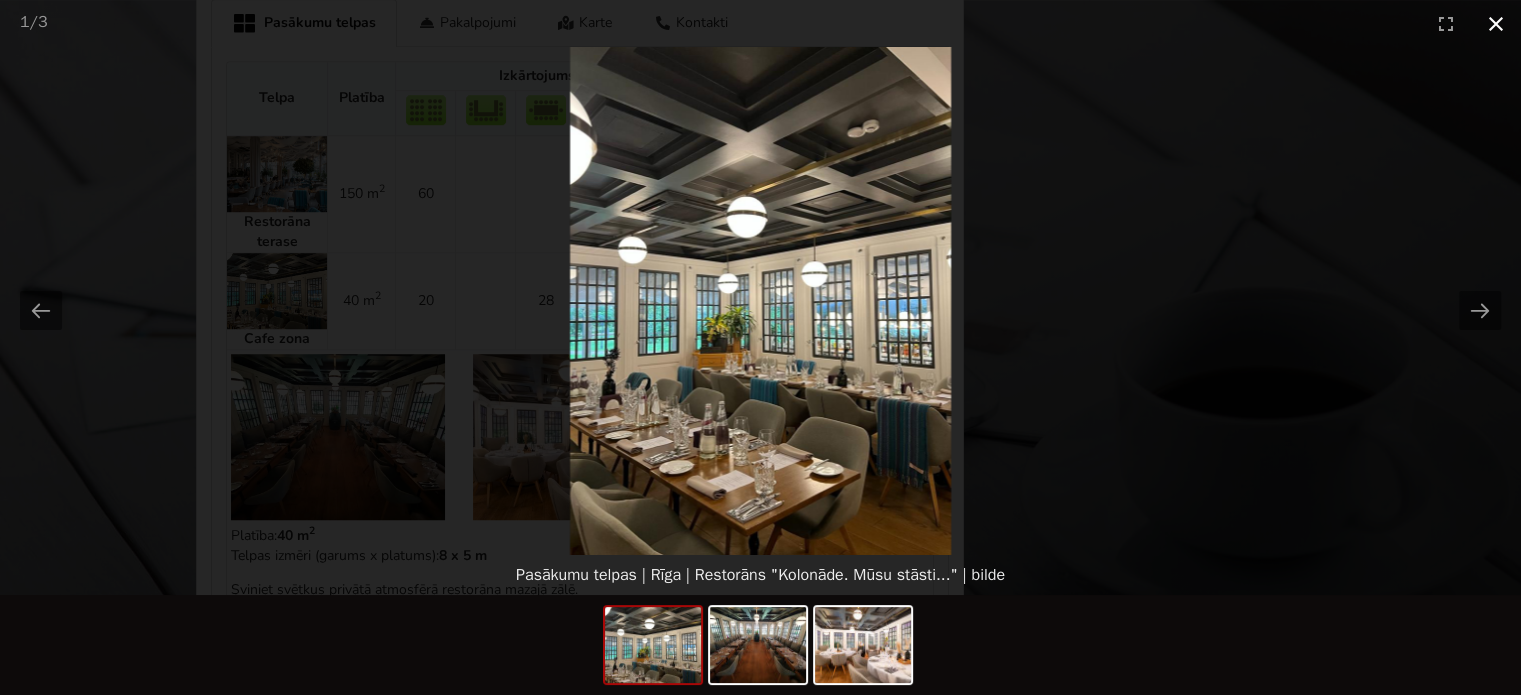 click at bounding box center (1496, 23) 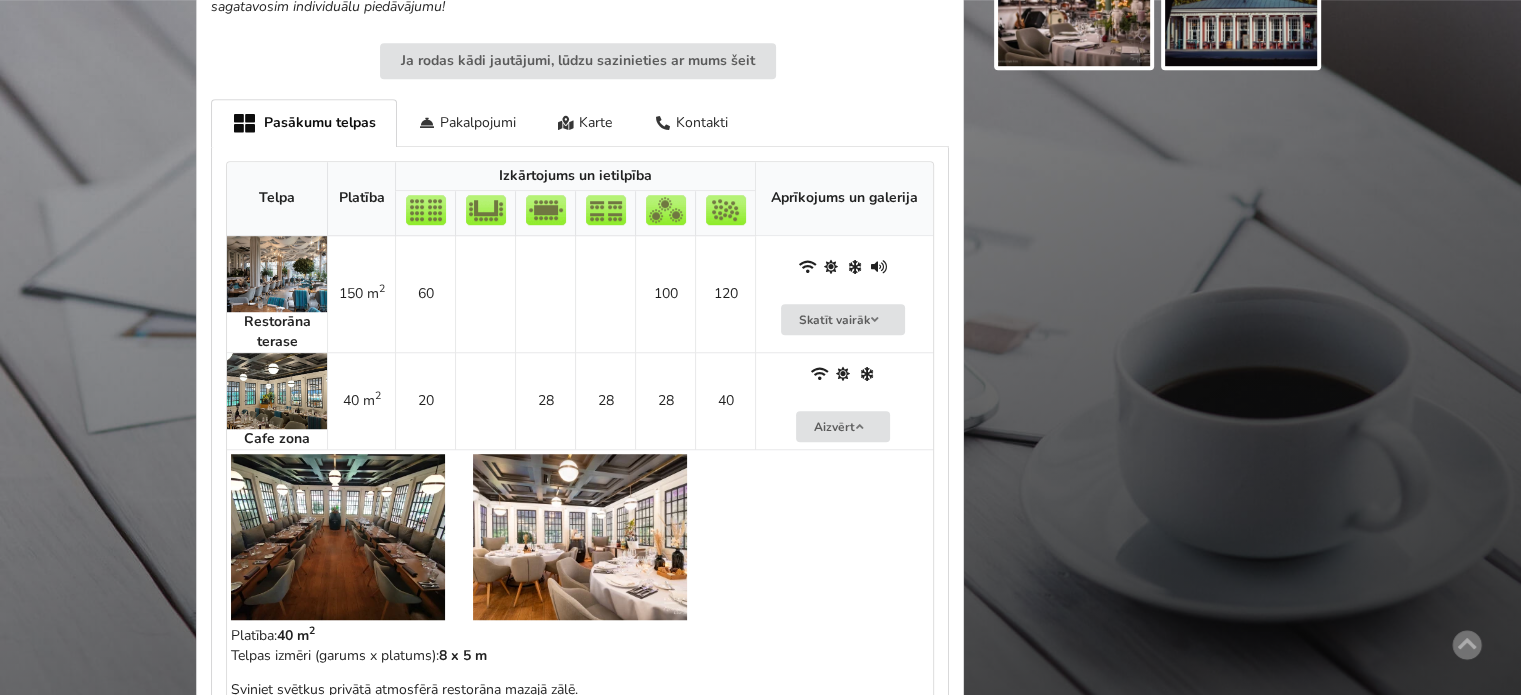 scroll, scrollTop: 1200, scrollLeft: 0, axis: vertical 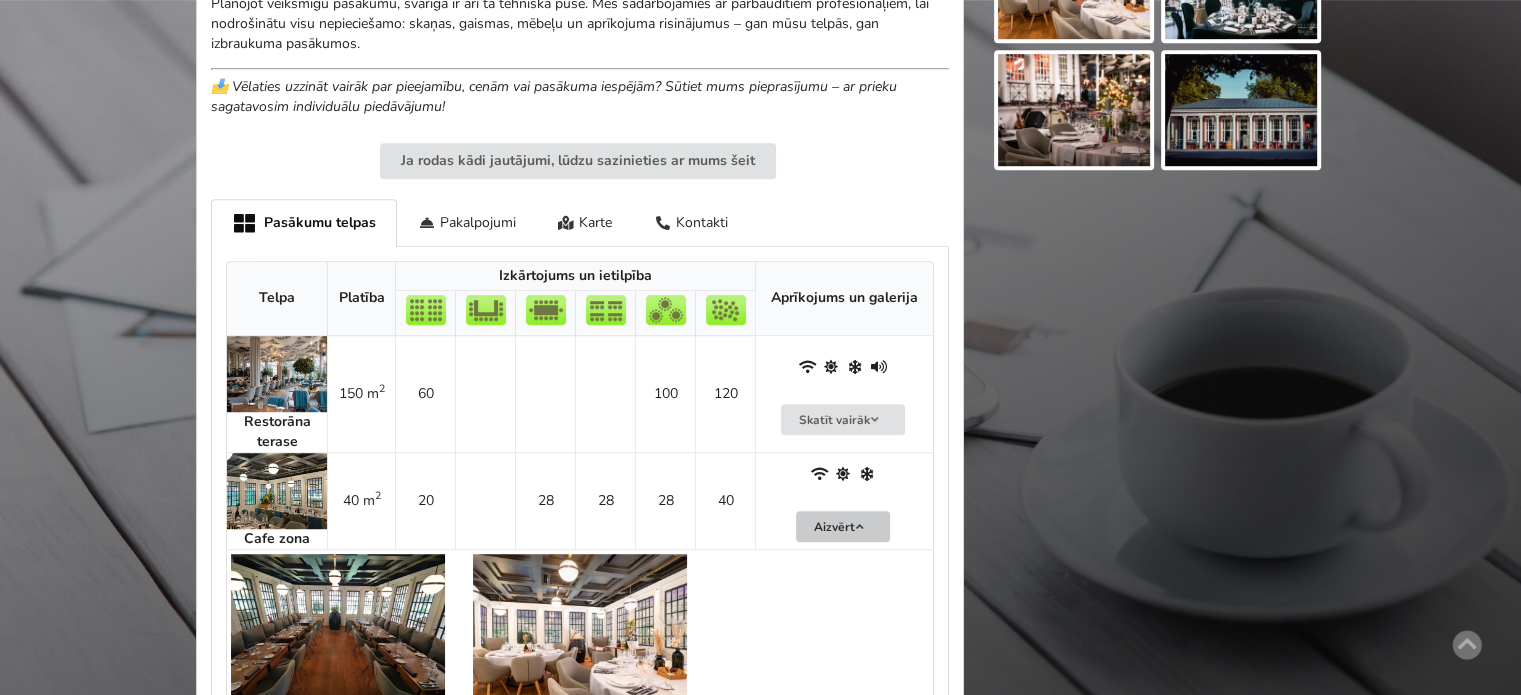 drag, startPoint x: 876, startPoint y: 518, endPoint x: 886, endPoint y: 523, distance: 11.18034 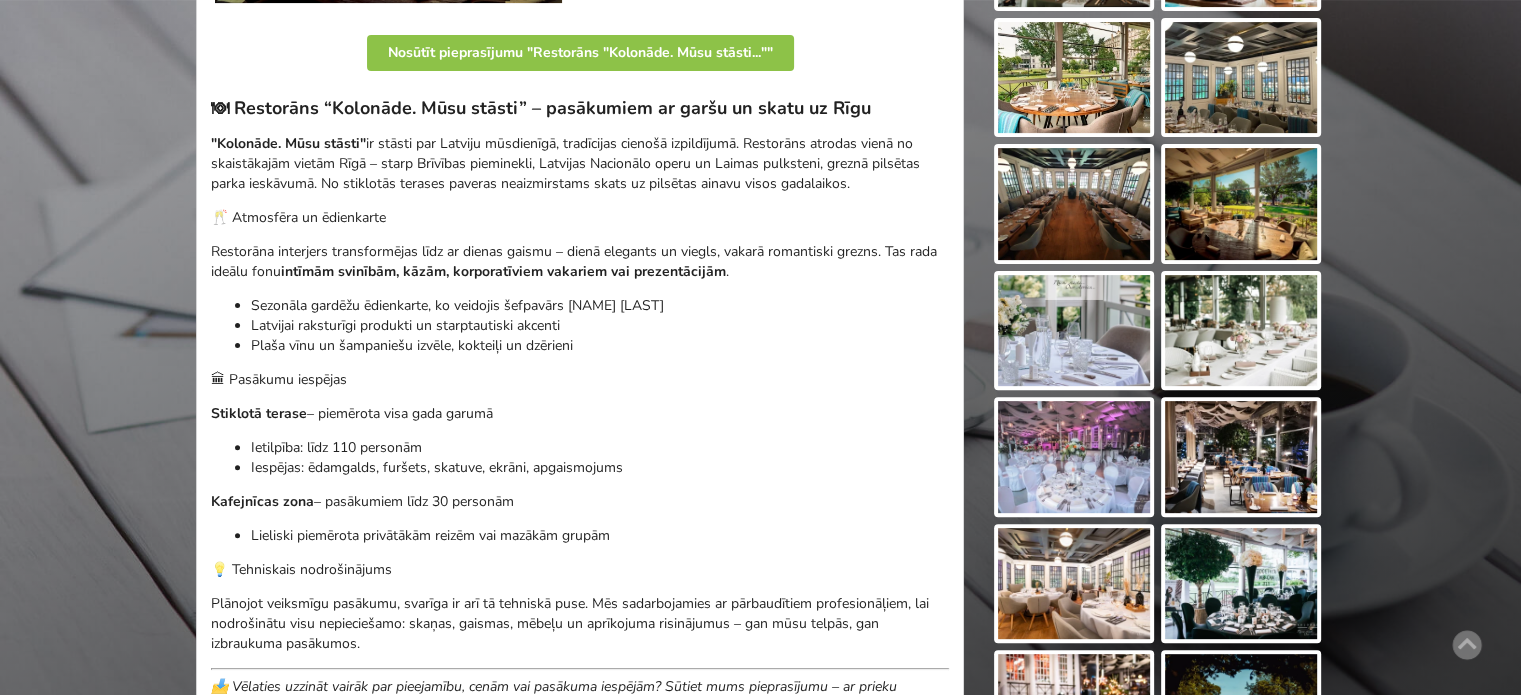 scroll, scrollTop: 500, scrollLeft: 0, axis: vertical 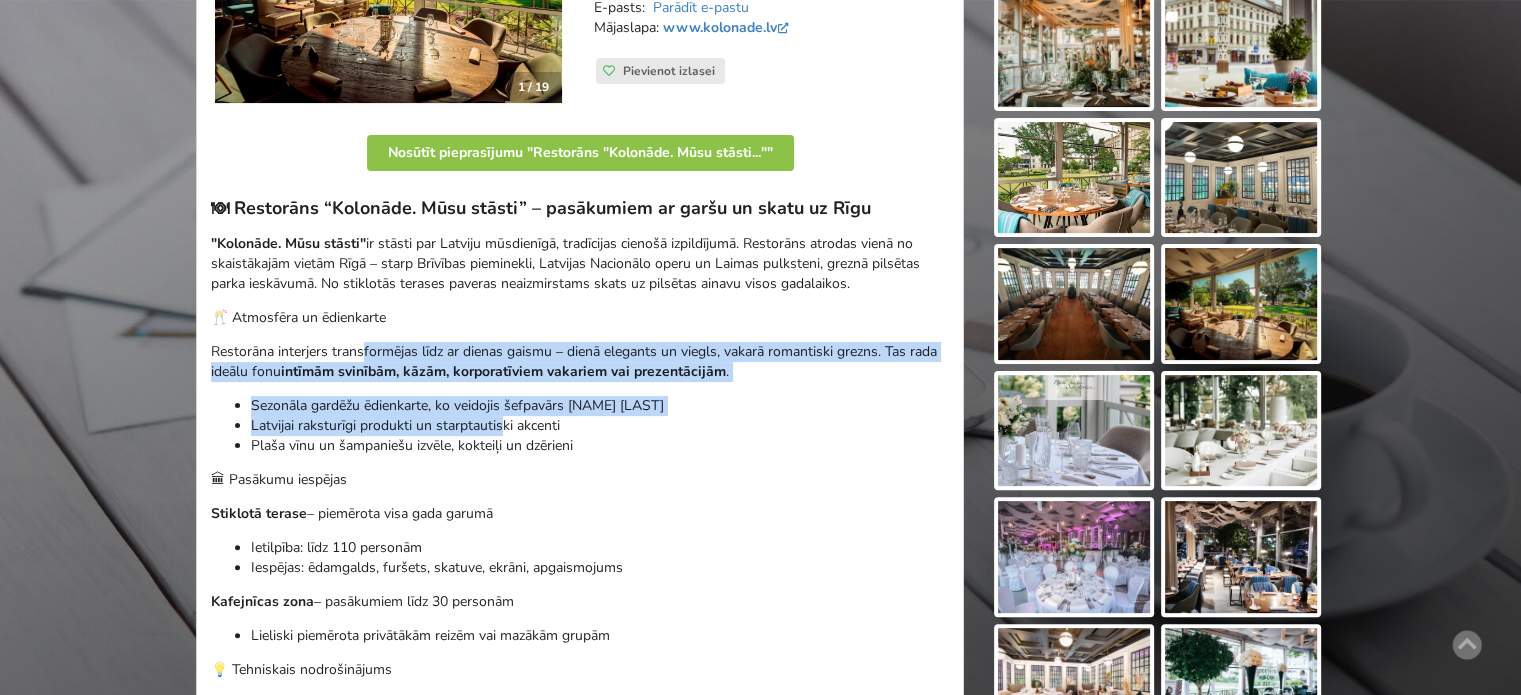 drag, startPoint x: 385, startPoint y: 351, endPoint x: 508, endPoint y: 435, distance: 148.9463 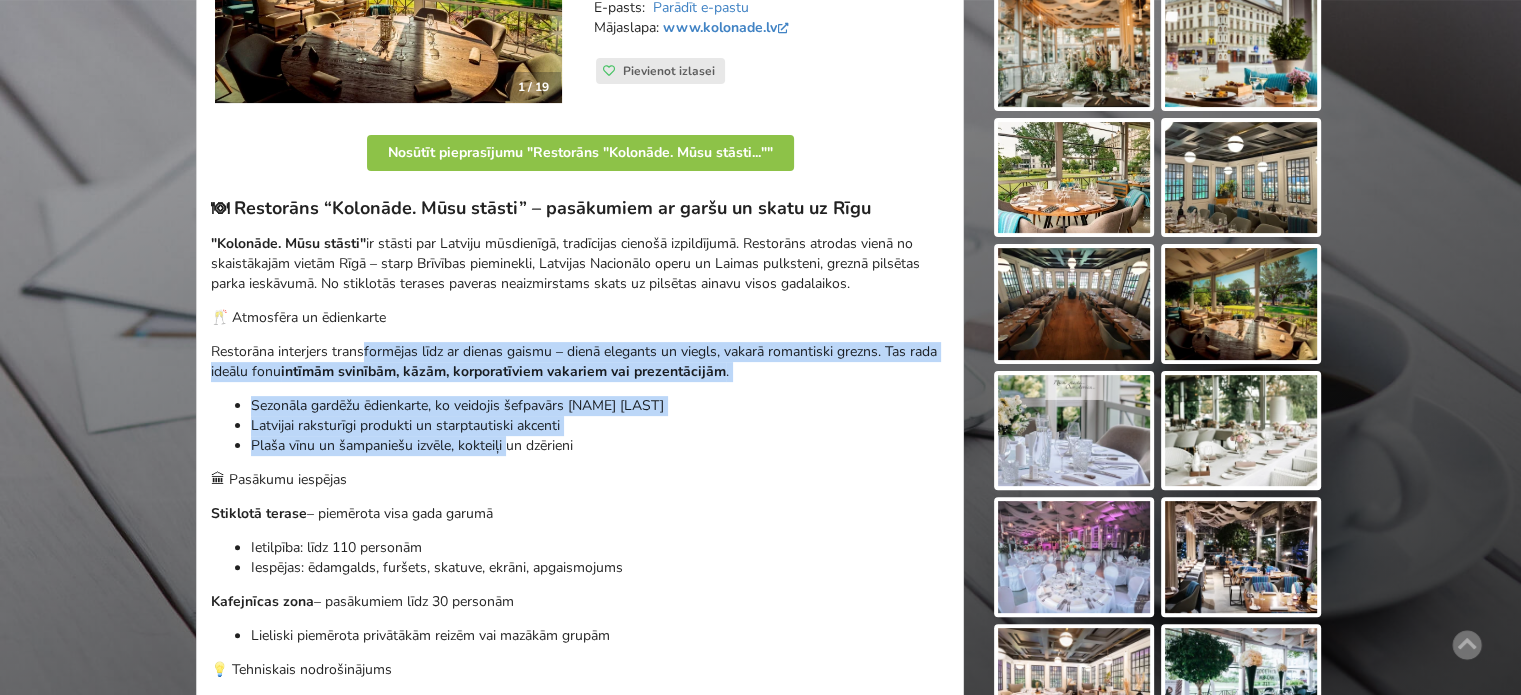 click on "Plaša vīnu un šampaniešu izvēle, kokteiļi un dzērieni" at bounding box center (600, 446) 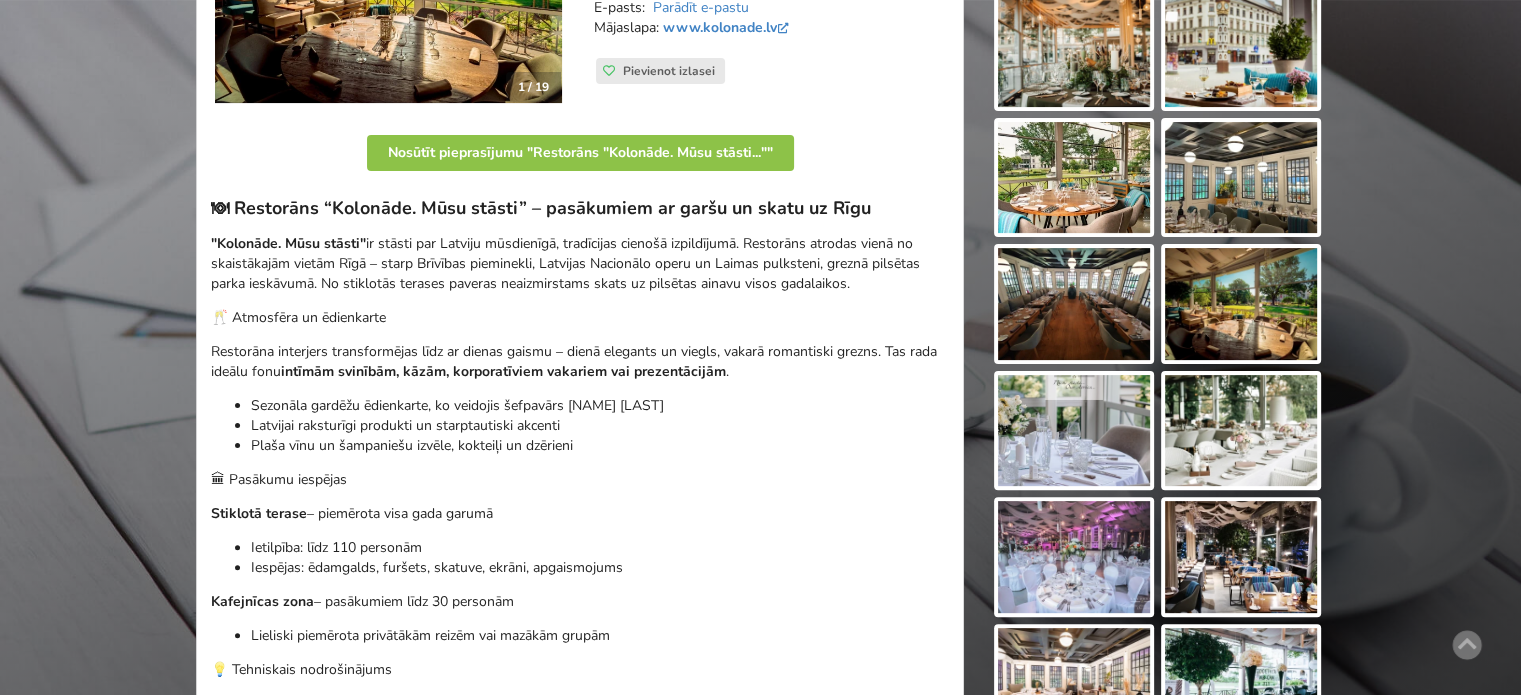 scroll, scrollTop: 600, scrollLeft: 0, axis: vertical 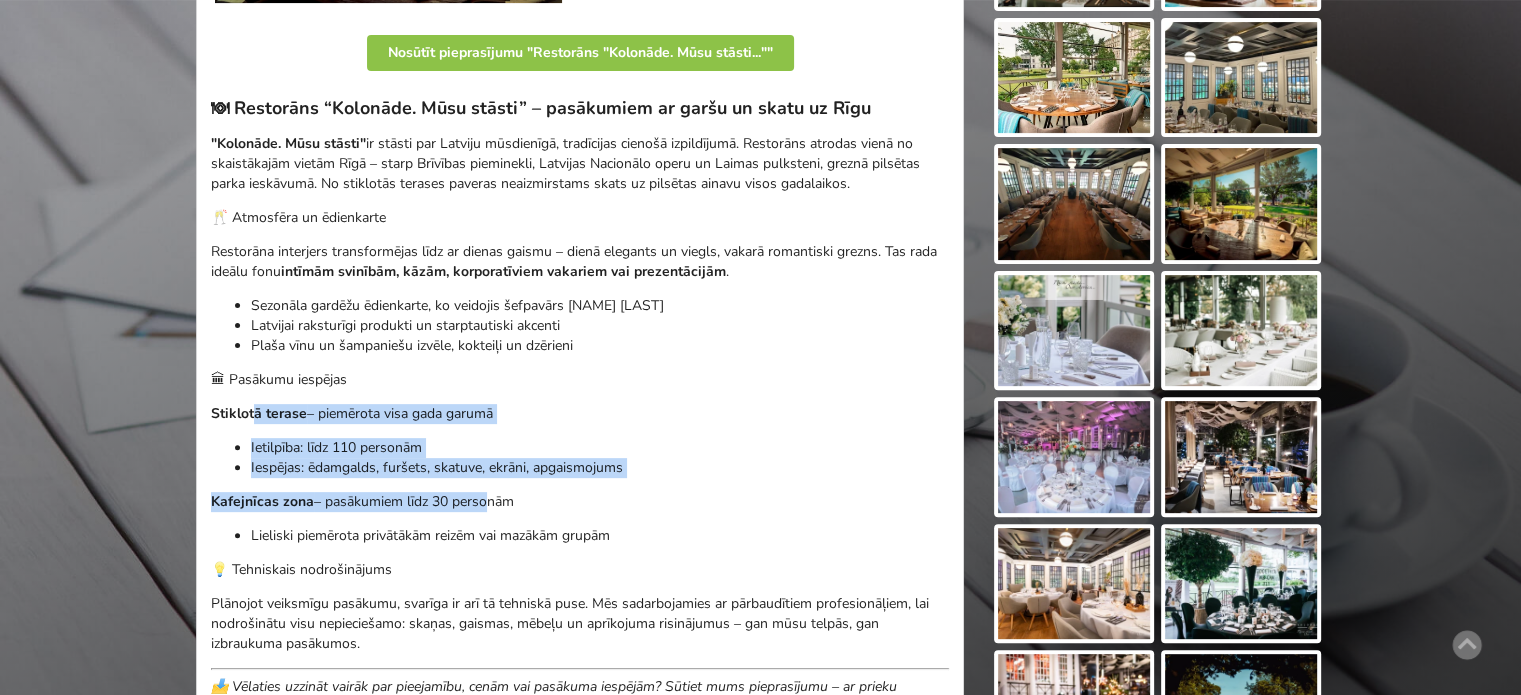 drag, startPoint x: 257, startPoint y: 406, endPoint x: 525, endPoint y: 519, distance: 290.84875 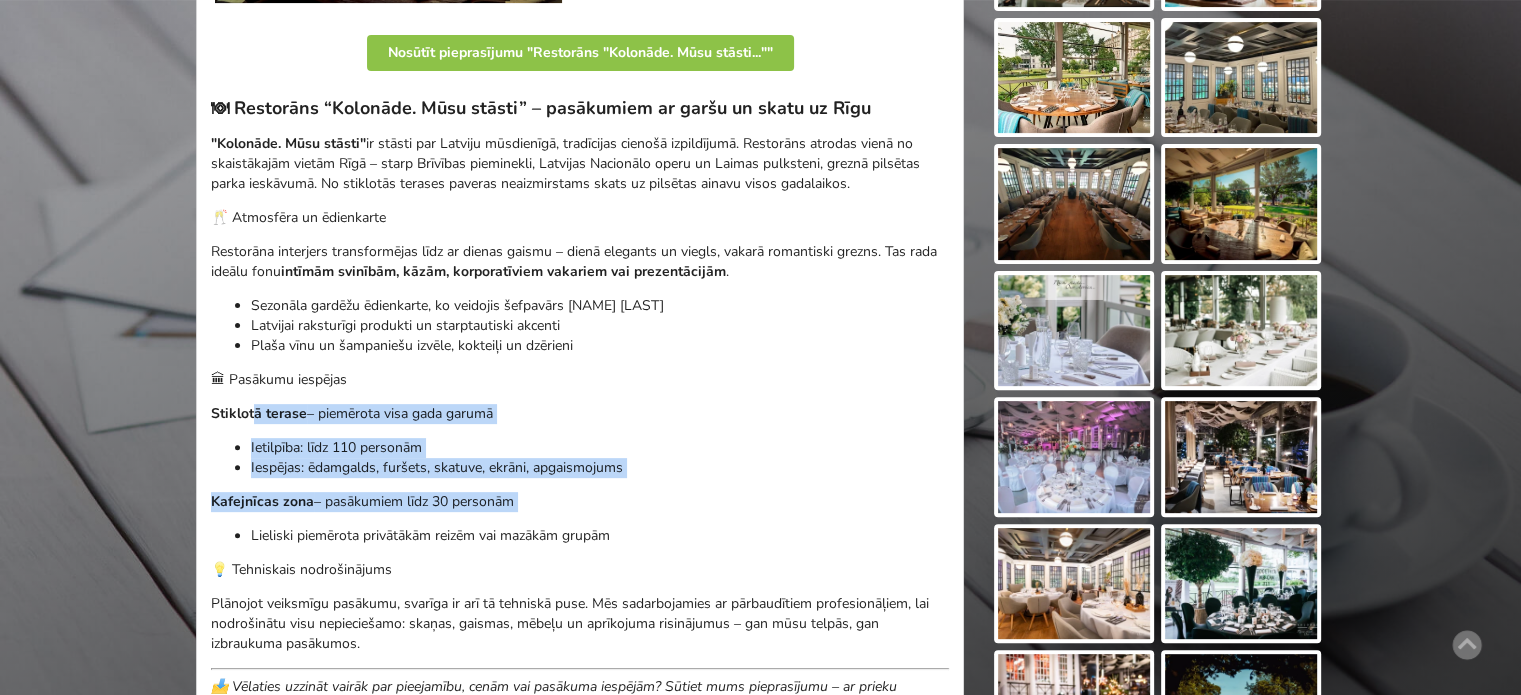 click on "🍽 Restorāns “Kolonāde. Mūsu stāsti” – pasākumiem ar garšu un skatu uz Rīgu
"Kolonāde. Mūsu stāsti"  ir stāsti par Latviju mūsdienīgā, tradīcijas cienošā izpildījumā. Restorāns atrodas vienā no skaistākajām vietām Rīgā – starp Brīvības pieminekli, Latvijas Nacionālo operu un Laimas pulksteni, greznā pilsētas parka ieskāvumā. No stiklotās terases paveras neaizmirstams skats uz pilsētas ainavu visos gadalaikos.
🥂 Atmosfēra un ēdienkarte
Restorāna interjers transformējas līdz ar dienas gaismu – dienā elegants un viegls, vakarā romantiski grezns. Tas rada ideālu fonu  intīmām svinībām, kāzām, korporatīviem vakariem vai prezentācijām .
Sezonāla gardēžu ēdienkarte, ko veidojis šefpavārs [NAME] [LAST]
Latvijai raksturīgi produkti un starptautiski akcenti
Plaša vīnu un šampaniešu izvēle, kokteiļi un dzērieni
🏛 Pasākumu iespējas
Stiklotā terase" at bounding box center [580, 407] 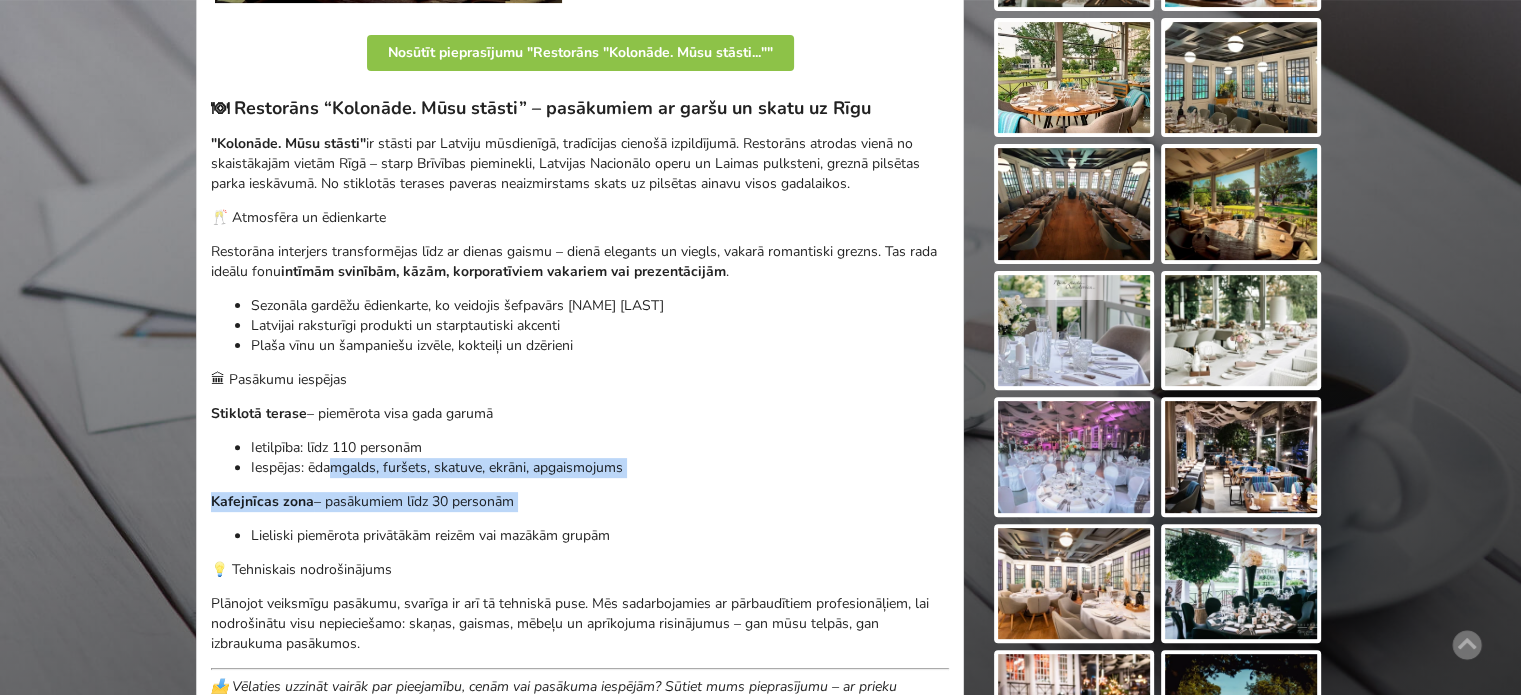 drag, startPoint x: 355, startPoint y: 479, endPoint x: 299, endPoint y: 441, distance: 67.6757 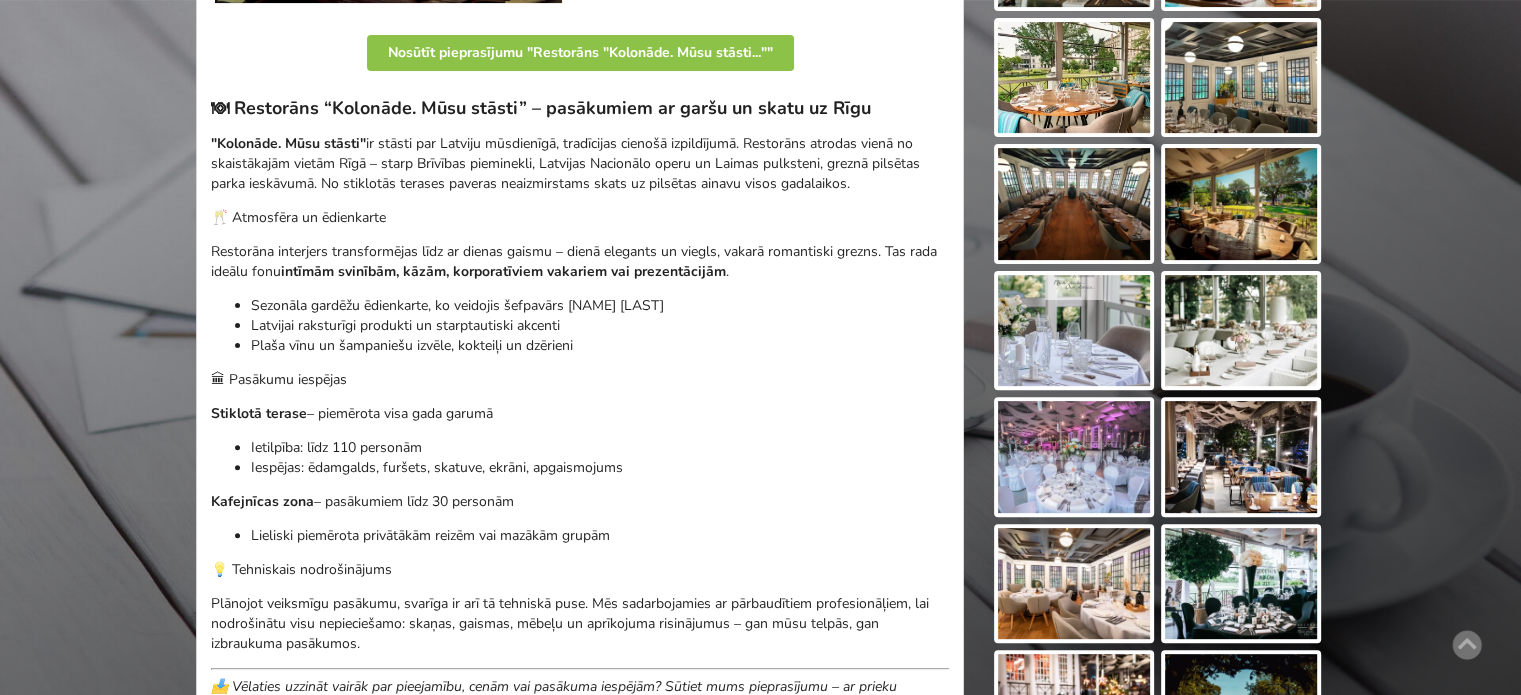 click on "Ietilpība: līdz 110 personām" at bounding box center [600, 448] 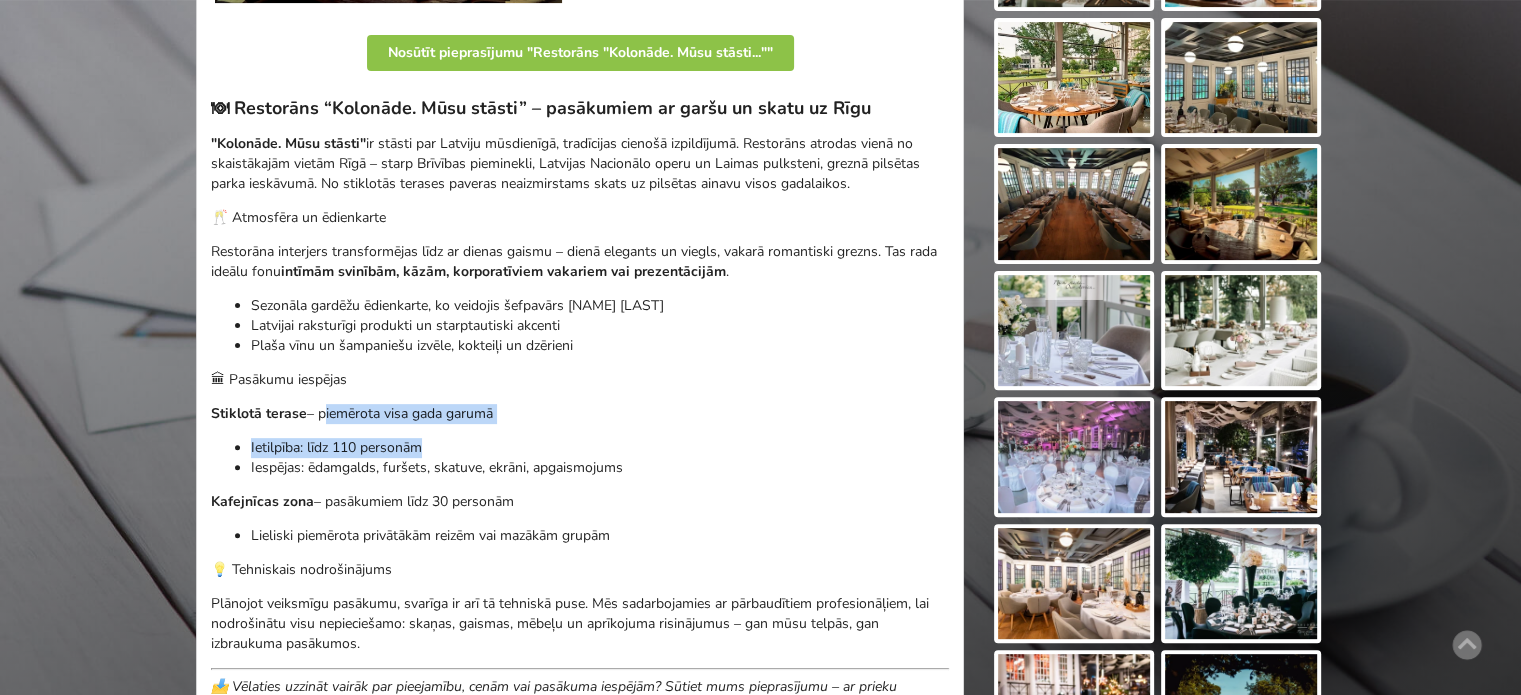 drag, startPoint x: 422, startPoint y: 405, endPoint x: 636, endPoint y: 471, distance: 223.94643 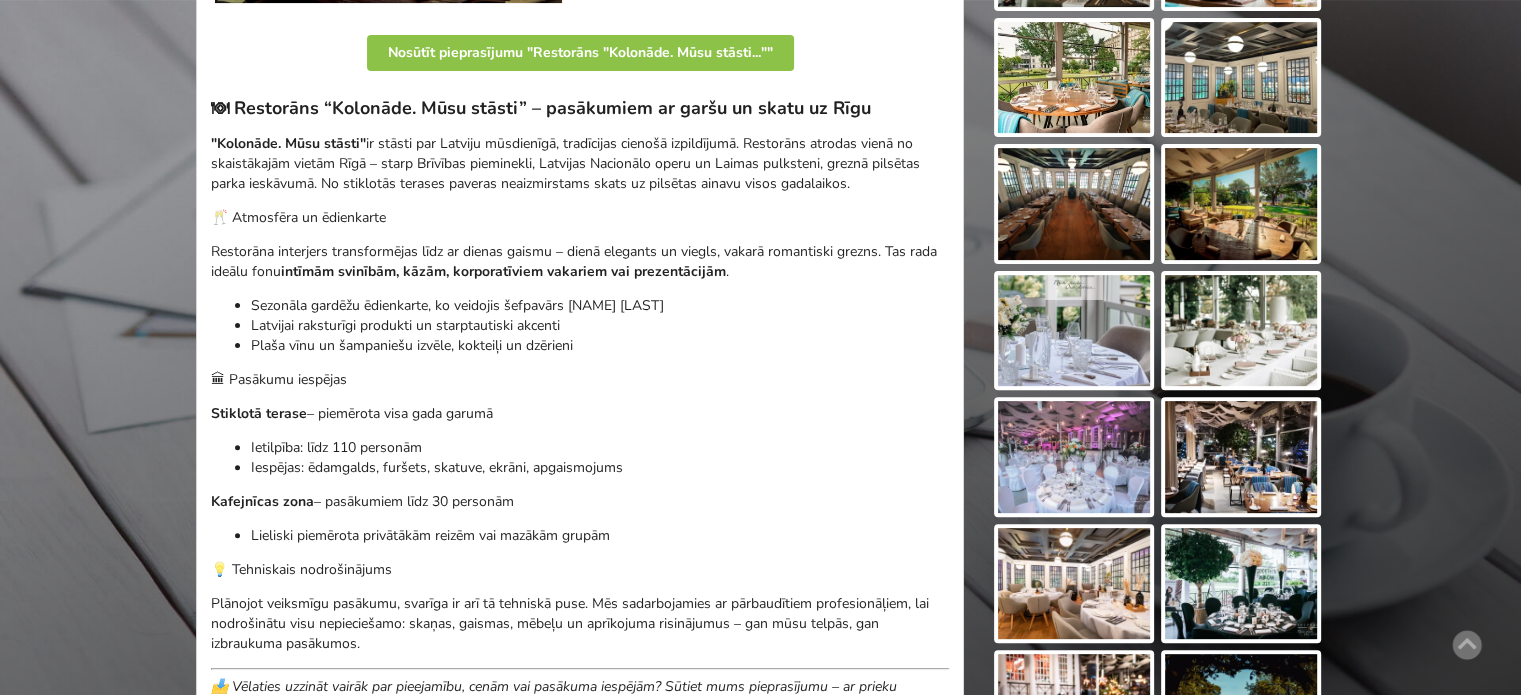 click on "Iespējas: ēdamgalds, furšets, skatuve, ekrāni, apgaismojums" at bounding box center (600, 468) 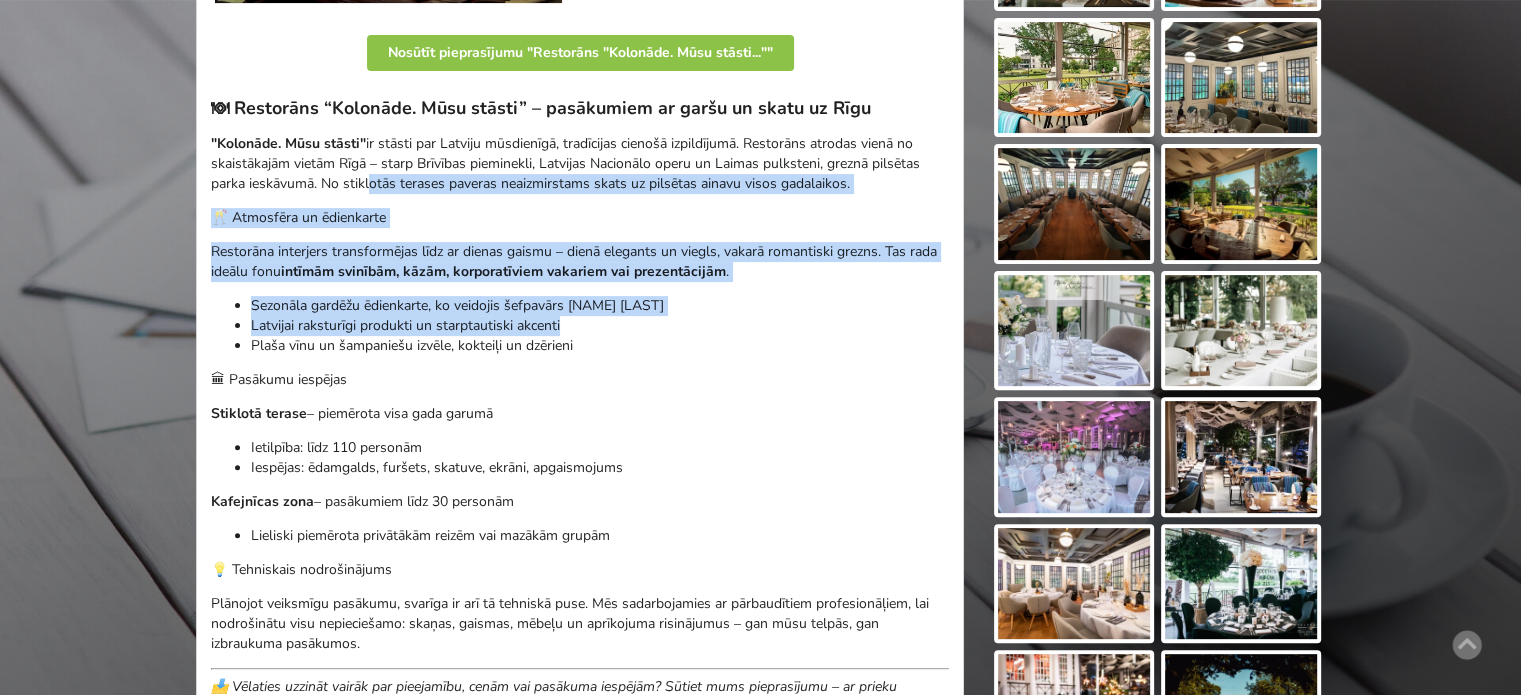 drag, startPoint x: 369, startPoint y: 178, endPoint x: 776, endPoint y: 327, distance: 433.41666 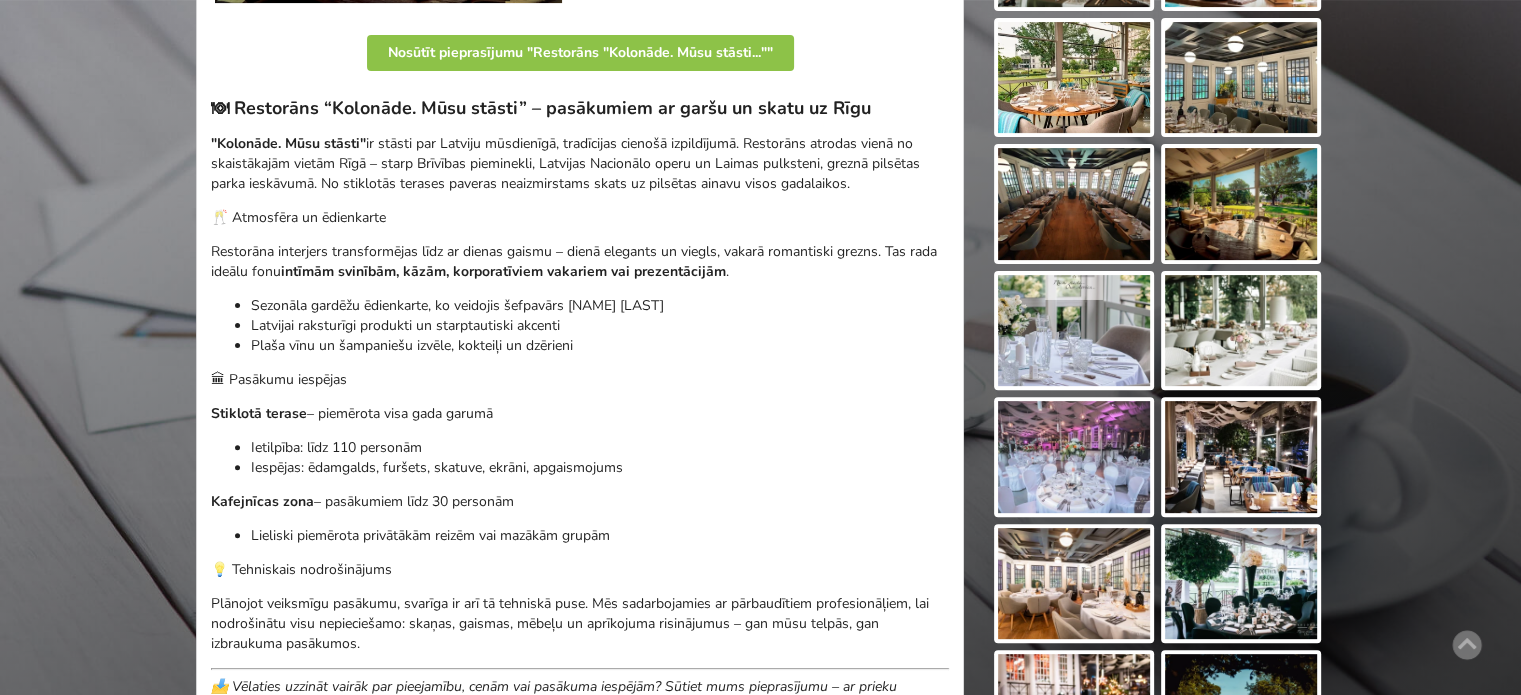 click on "Stiklotā terase  – piemērota visa gada garumā" at bounding box center [580, 414] 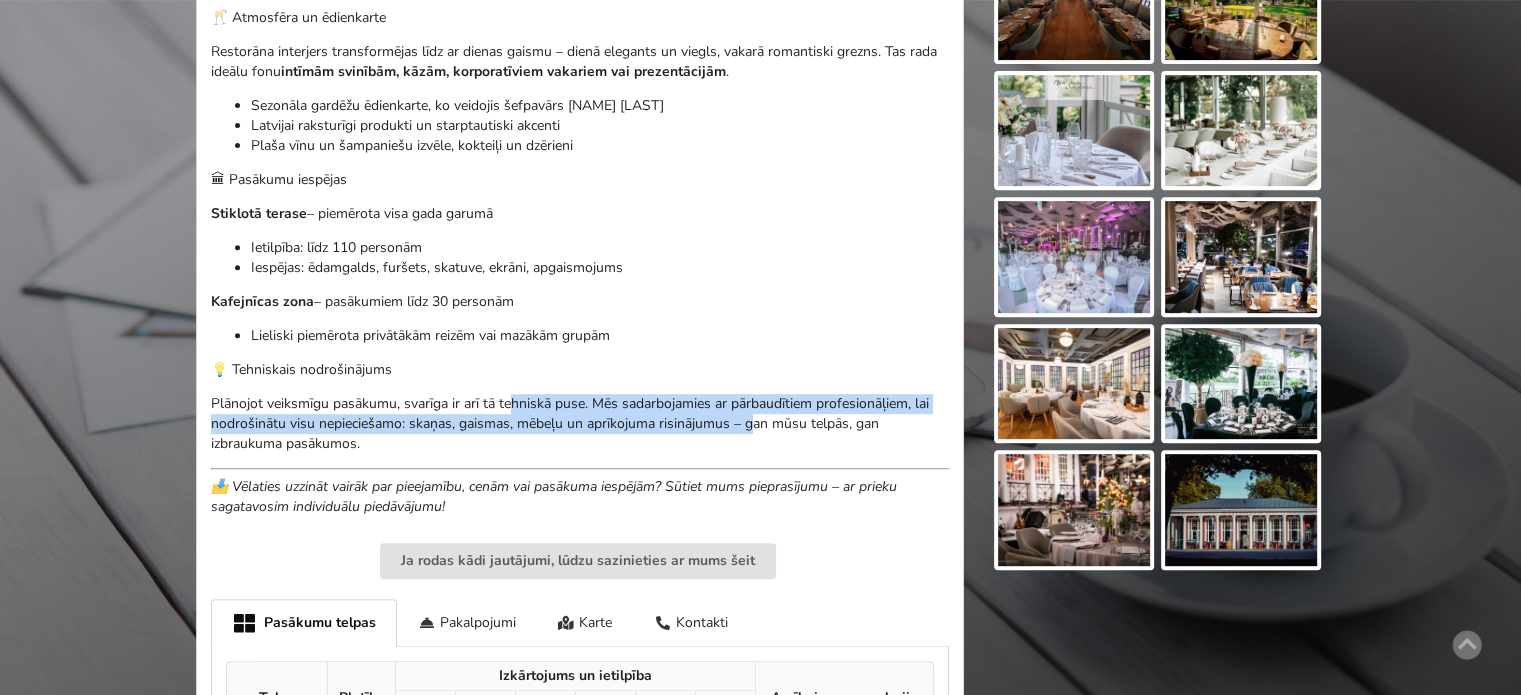 drag, startPoint x: 513, startPoint y: 384, endPoint x: 784, endPoint y: 427, distance: 274.39023 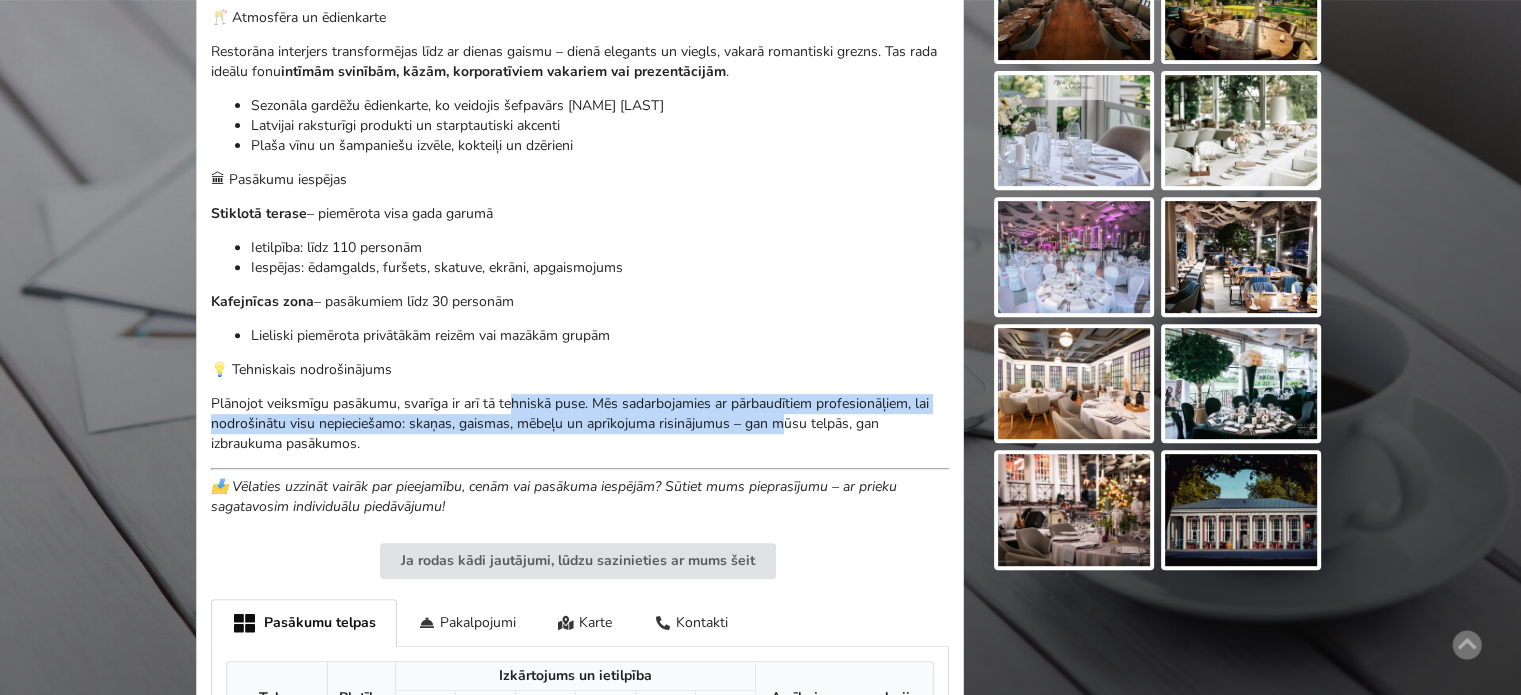 click on "Plānojot veiksmīgu pasākumu, svarīga ir arī tā tehniskā puse. Mēs sadarbojamies ar pārbaudītiem profesionāļiem, lai nodrošinātu visu nepieciešamo: skaņas, gaismas, mēbeļu un aprīkojuma risinājumus – gan mūsu telpās, gan izbraukuma pasākumos." at bounding box center [580, 424] 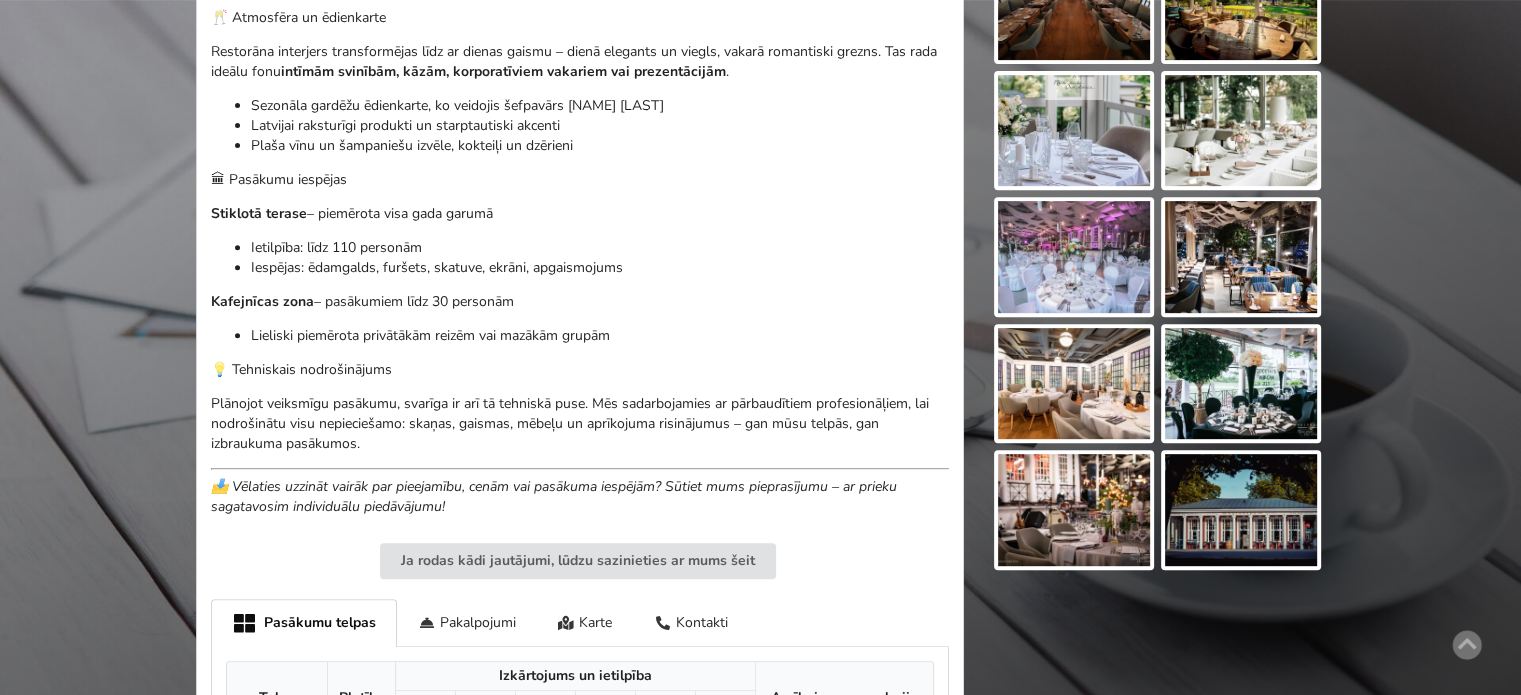 scroll, scrollTop: 1000, scrollLeft: 0, axis: vertical 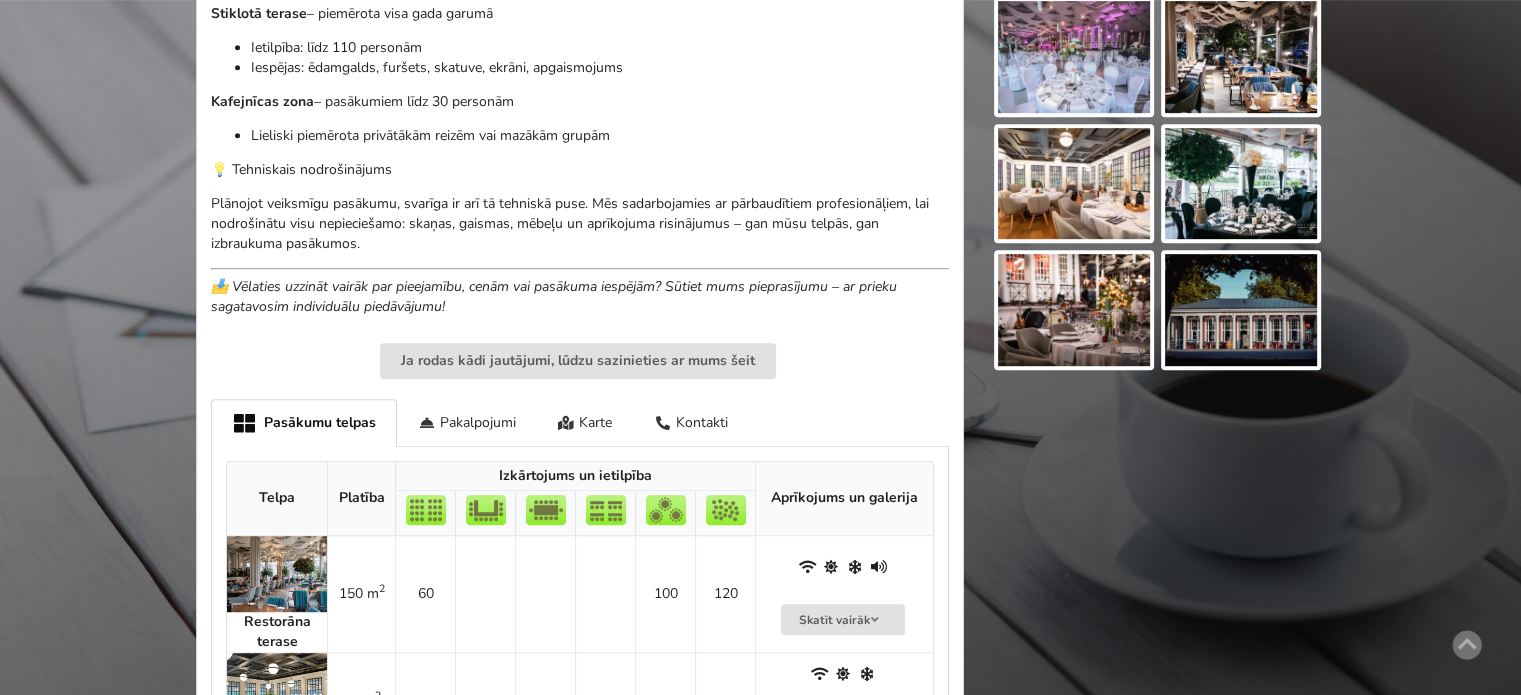 click at bounding box center [277, 574] 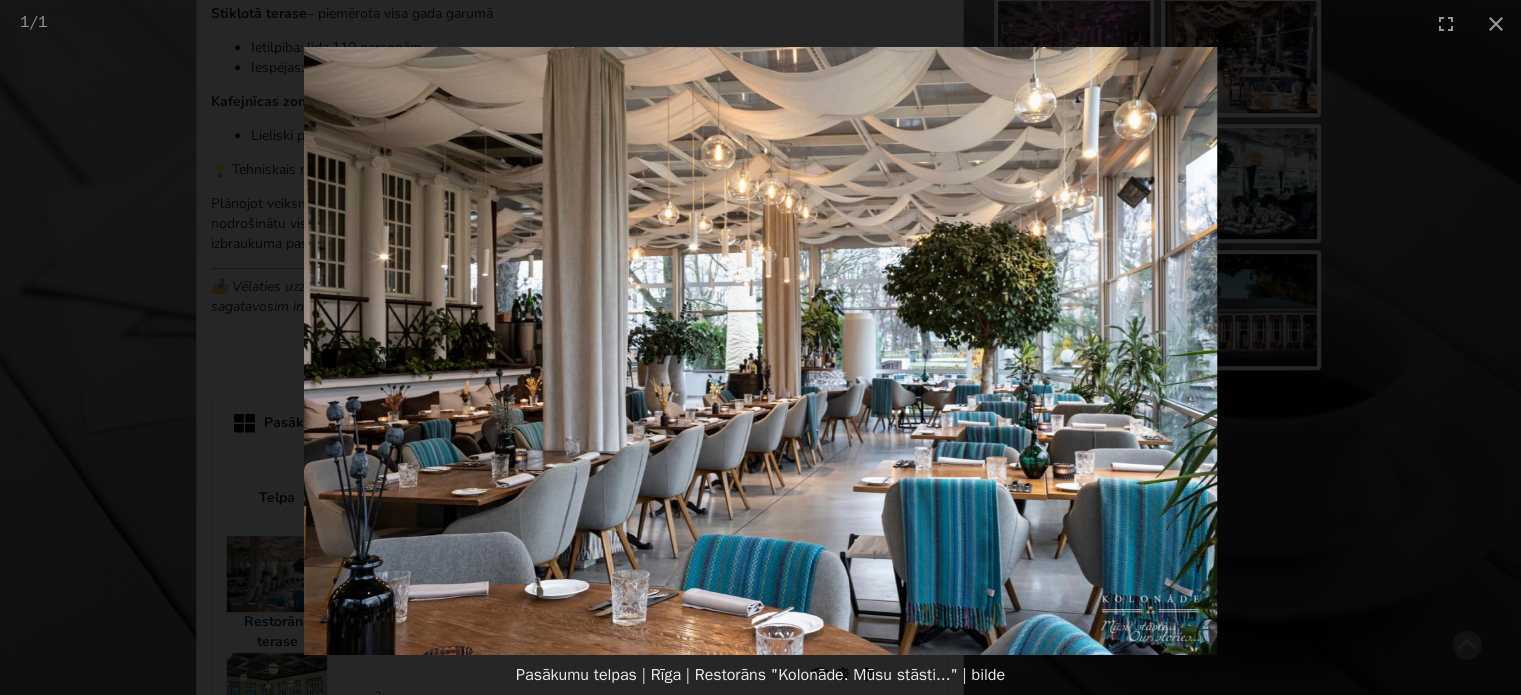click at bounding box center [760, 351] 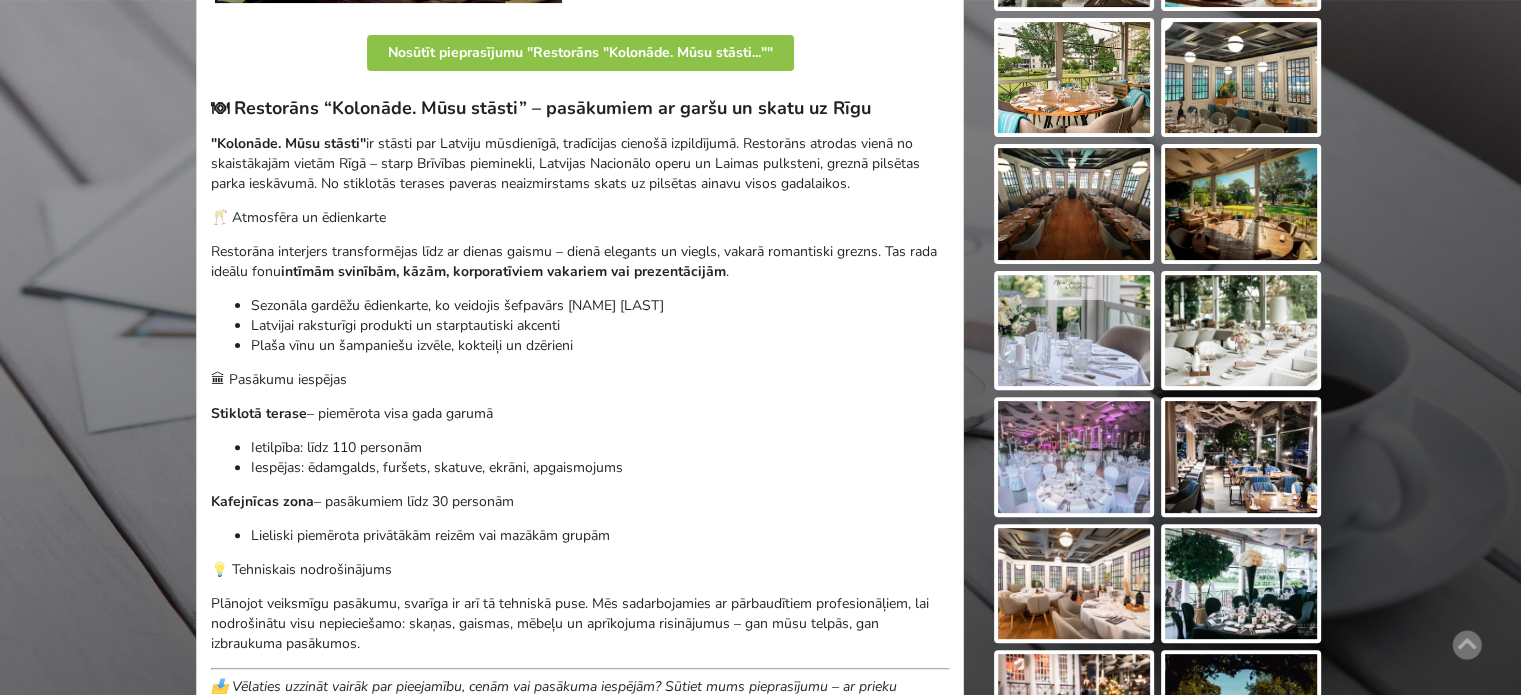 scroll, scrollTop: 200, scrollLeft: 0, axis: vertical 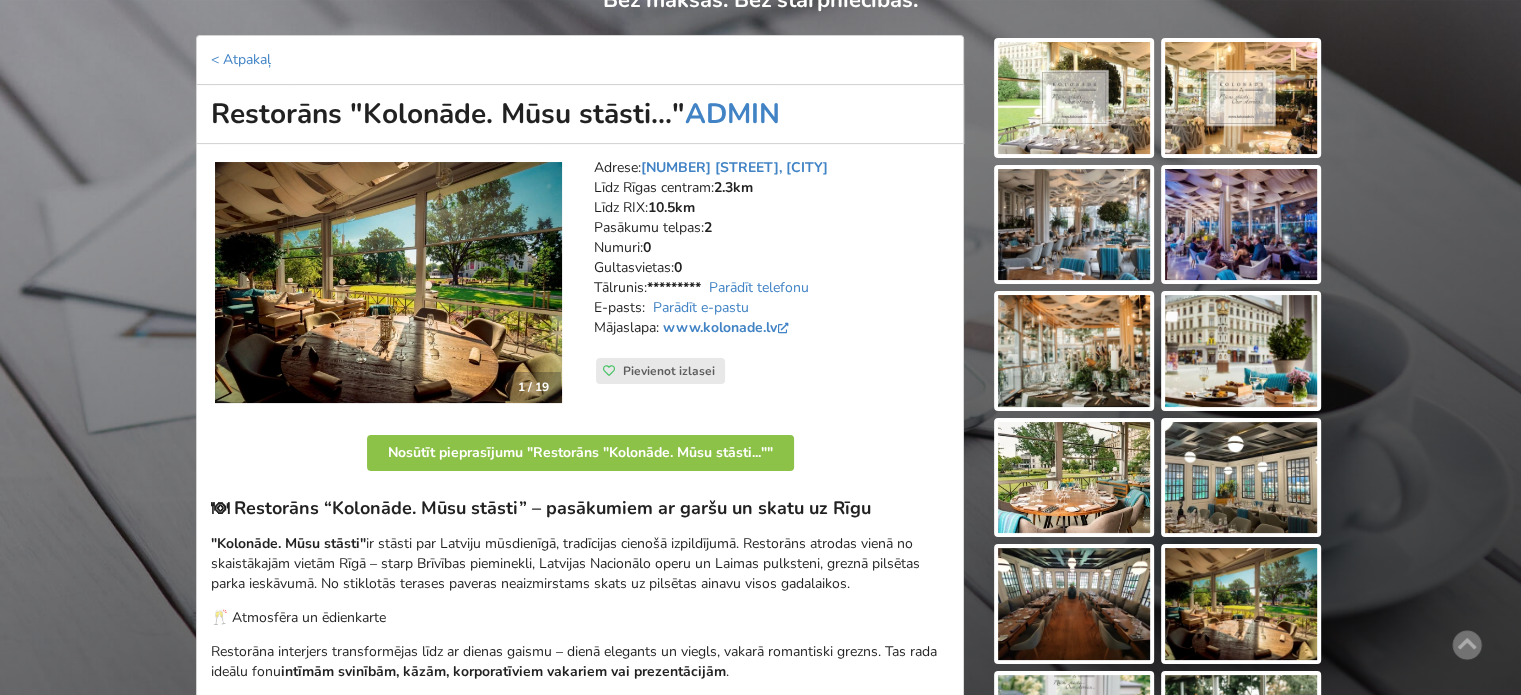 click at bounding box center (1074, 98) 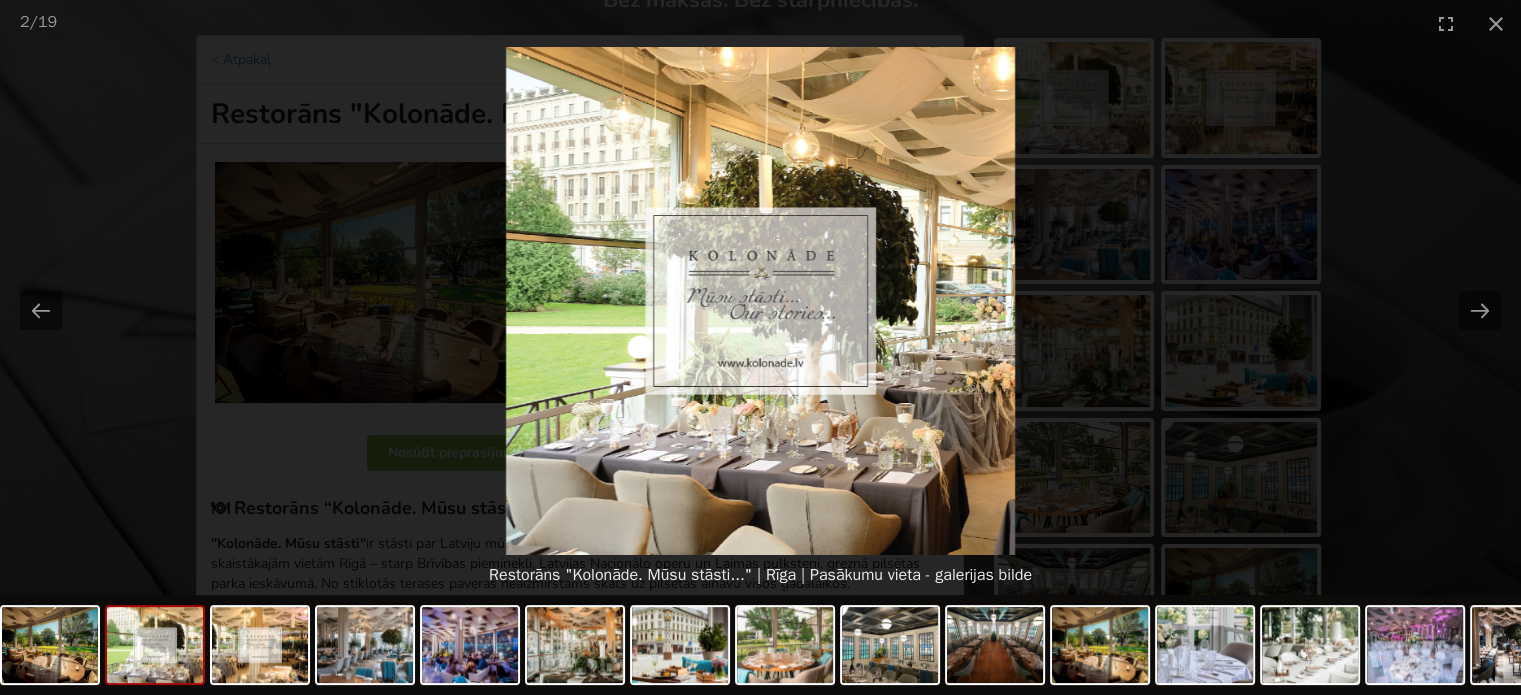 scroll, scrollTop: 0, scrollLeft: 0, axis: both 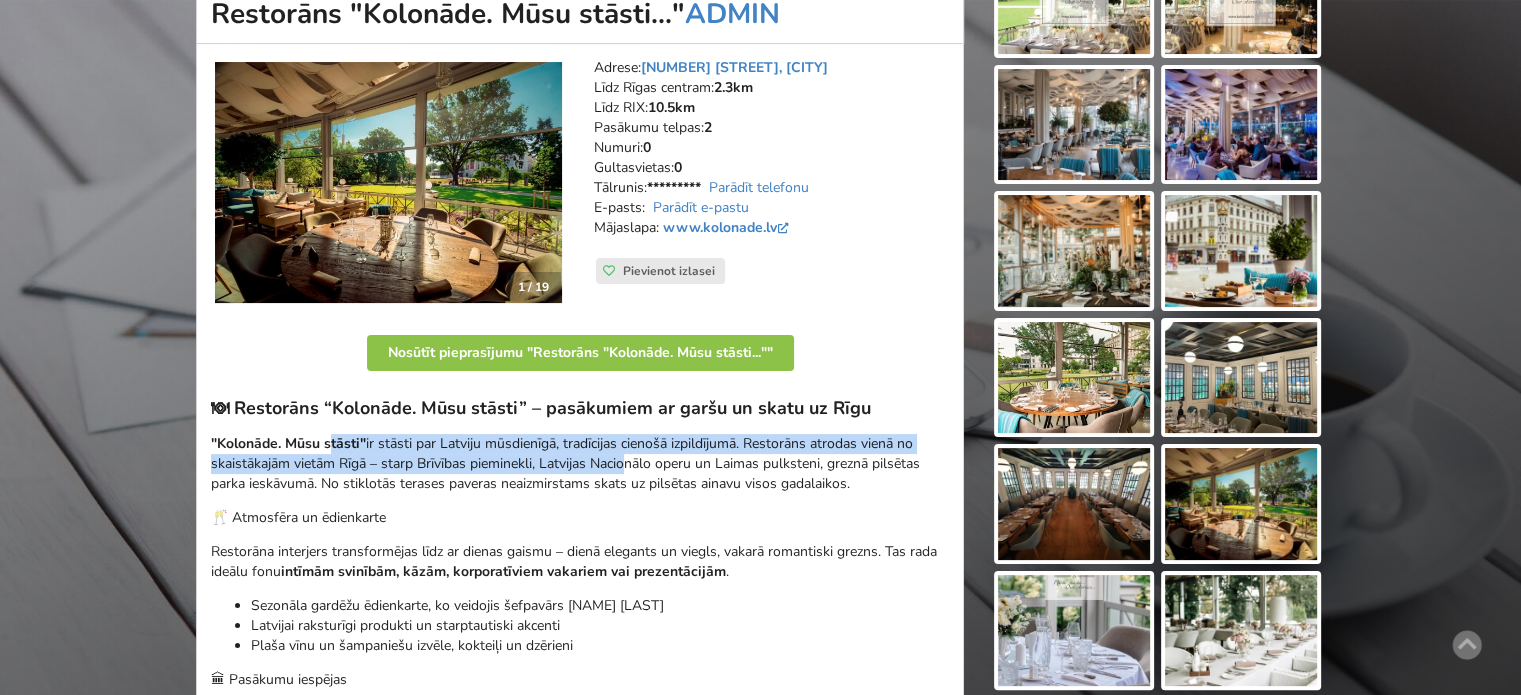 drag, startPoint x: 337, startPoint y: 446, endPoint x: 677, endPoint y: 461, distance: 340.33072 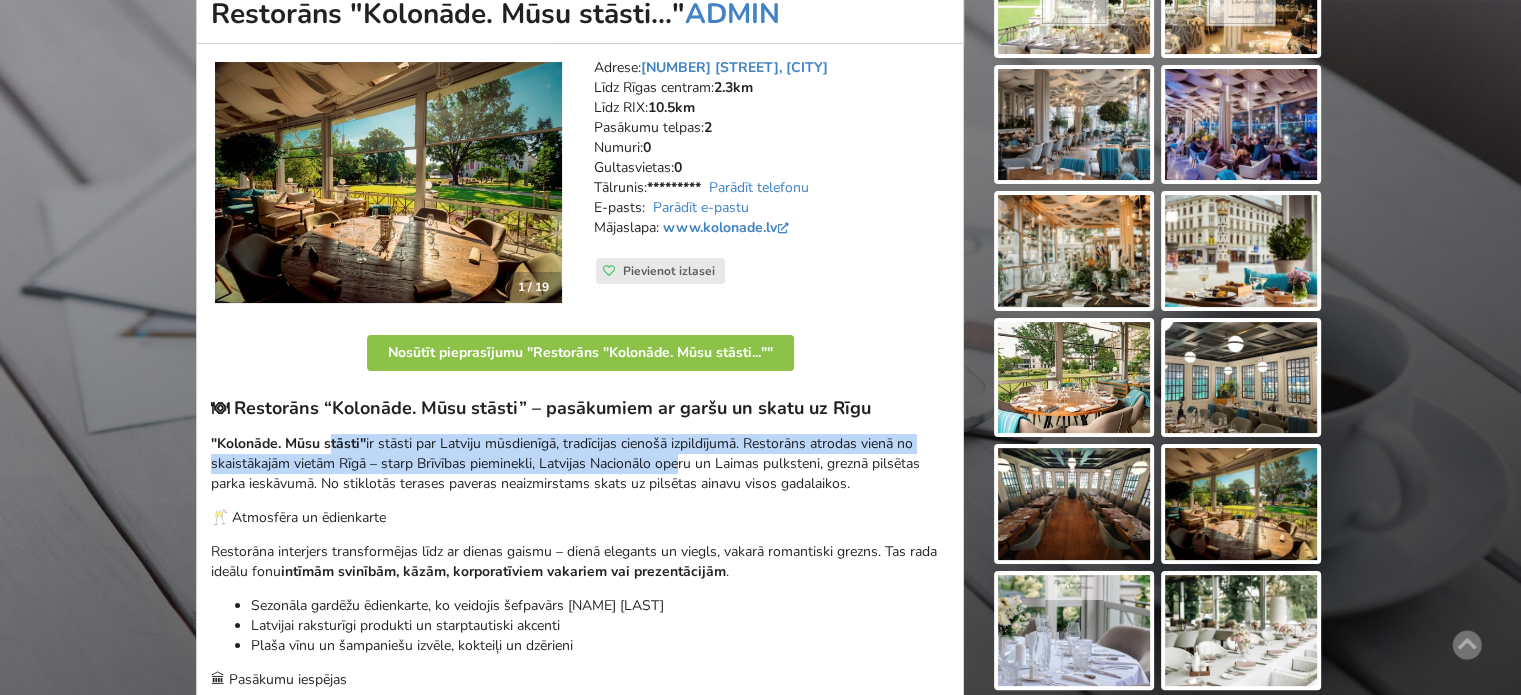 click on ""Kolonāde. Mūsu stāsti"  ir stāsti par Latviju mūsdienīgā, tradīcijas cienošā izpildījumā. Restorāns atrodas vienā no skaistākajām vietām Rīgā – starp Brīvības pieminekli, Latvijas Nacionālo operu un Laimas pulksteni, greznā pilsētas parka ieskāvumā. No stiklotās terases paveras neaizmirstams skats uz pilsētas ainavu visos gadalaikos." at bounding box center (580, 464) 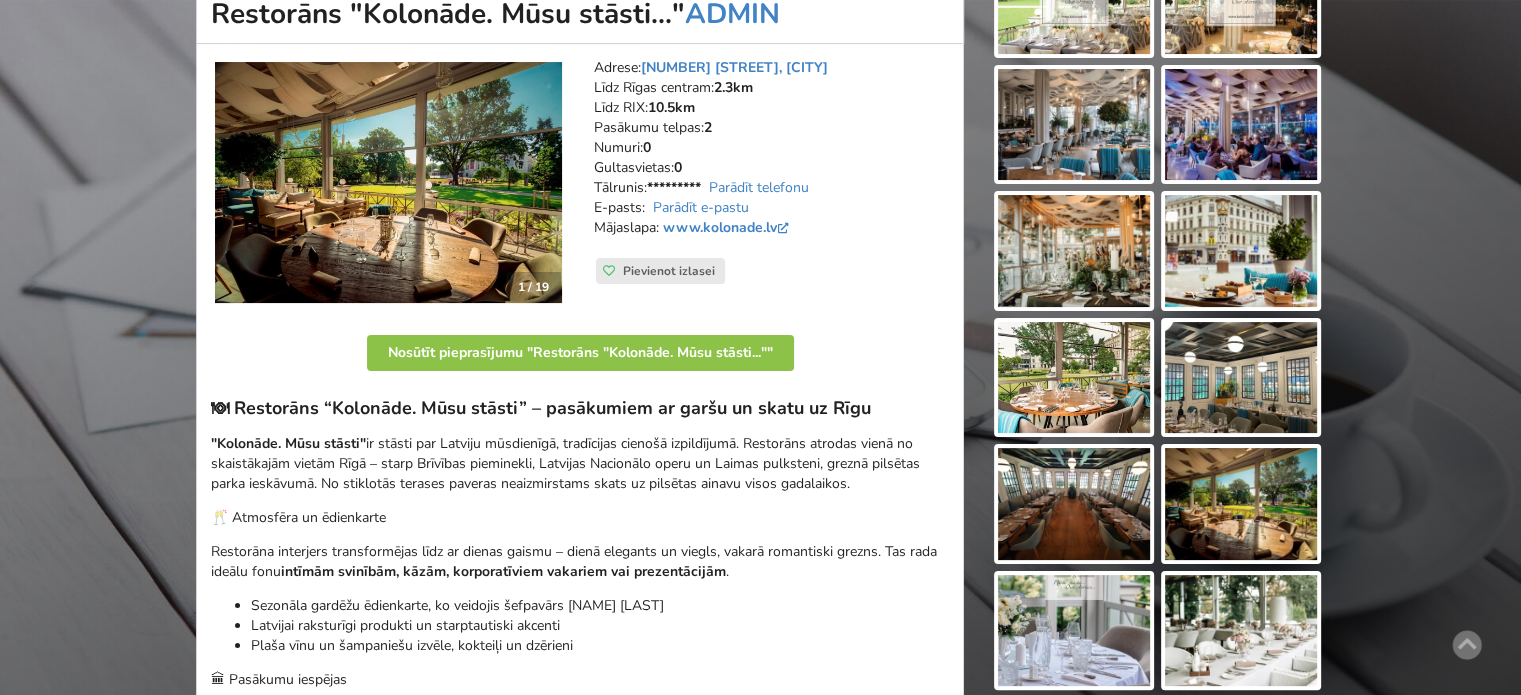click on ""Kolonāde. Mūsu stāsti"  ir stāsti par Latviju mūsdienīgā, tradīcijas cienošā izpildījumā. Restorāns atrodas vienā no skaistākajām vietām Rīgā – starp Brīvības pieminekli, Latvijas Nacionālo operu un Laimas pulksteni, greznā pilsētas parka ieskāvumā. No stiklotās terases paveras neaizmirstams skats uz pilsētas ainavu visos gadalaikos." at bounding box center [580, 464] 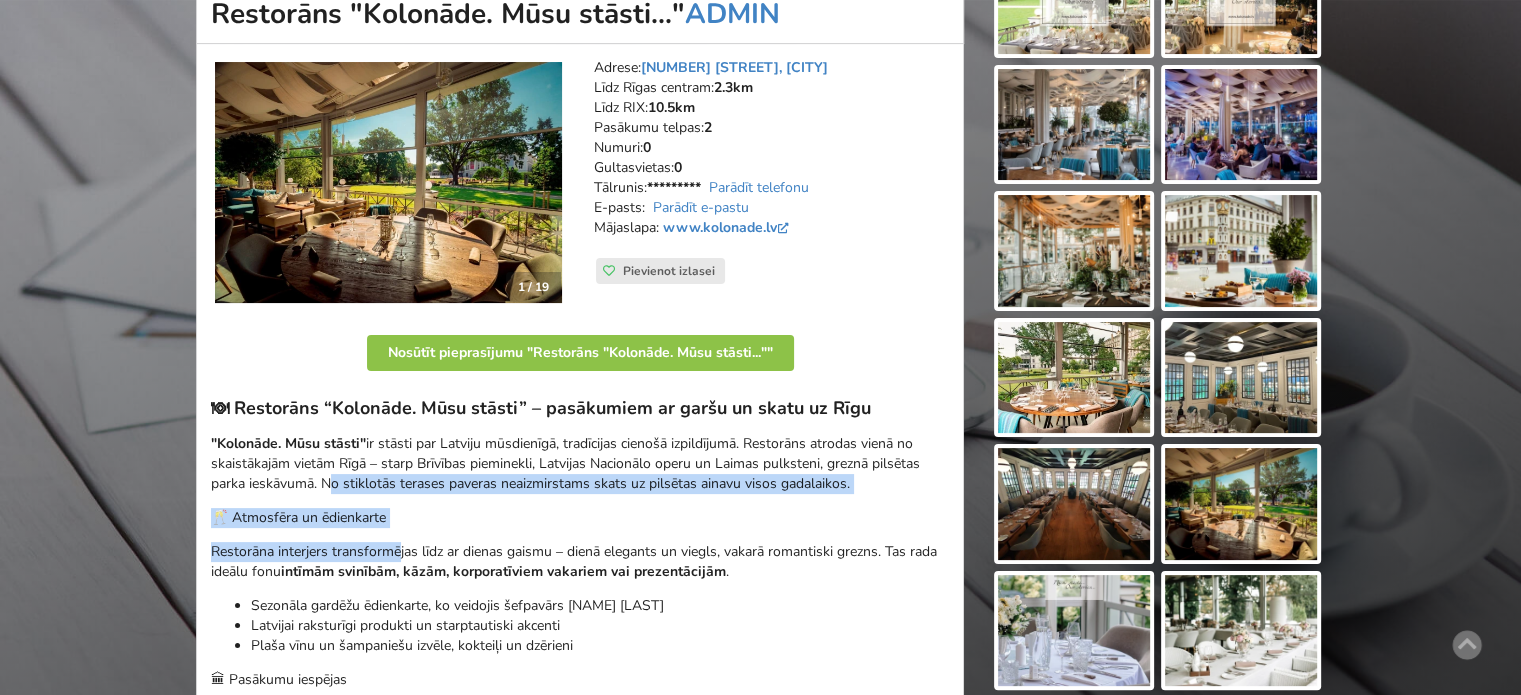 drag, startPoint x: 325, startPoint y: 483, endPoint x: 488, endPoint y: 577, distance: 188.16217 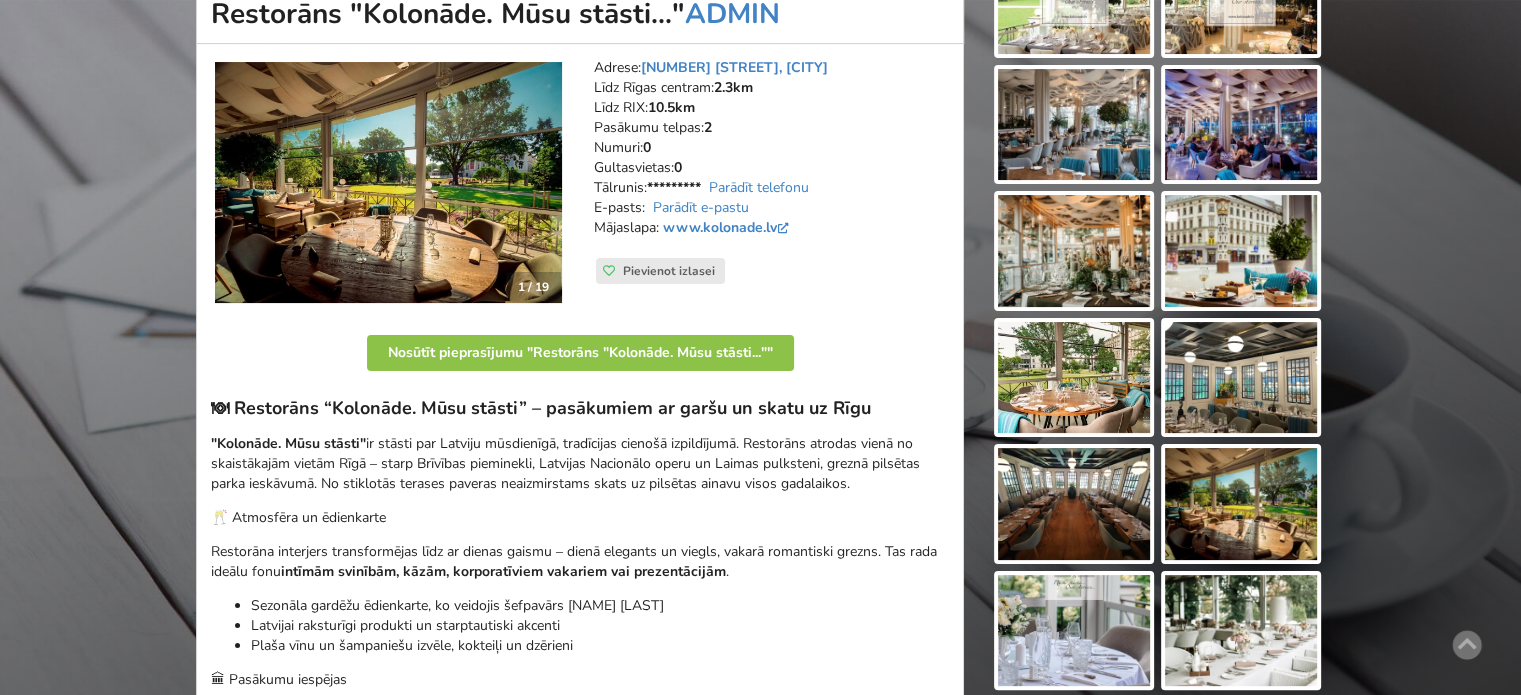 click on "intīmām svinībām, kāzām, korporatīviem vakariem vai prezentācijām" at bounding box center (503, 571) 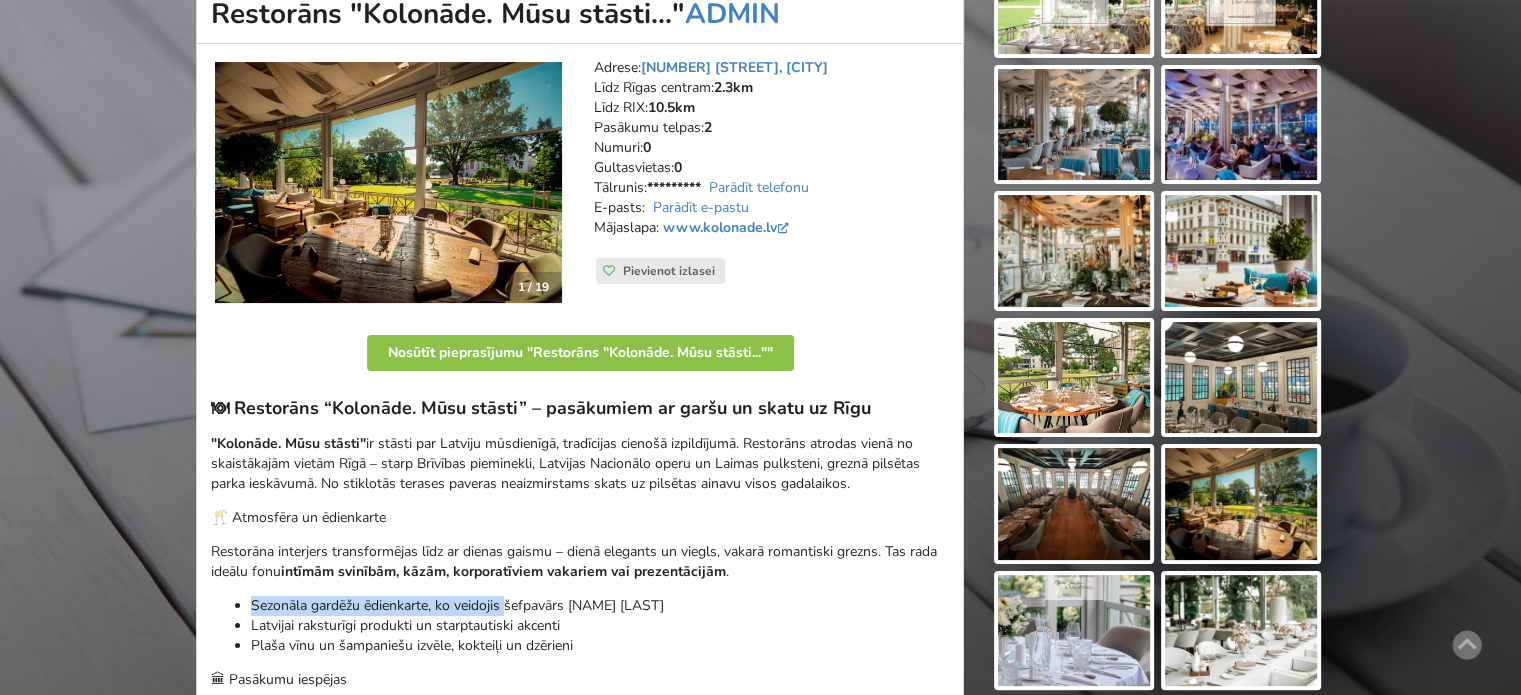 click on "🍽 Restorāns “Kolonāde. Mūsu stāsti” – pasākumiem ar garšu un skatu uz Rīgu
"Kolonāde. Mūsu stāsti"  ir stāsti par Latviju mūsdienīgā, tradīcijas cienošā izpildījumā. Restorāns atrodas vienā no skaistākajām vietām Rīgā – starp Brīvības pieminekli, Latvijas Nacionālo operu un Laimas pulksteni, greznā pilsētas parka ieskāvumā. No stiklotās terases paveras neaizmirstams skats uz pilsētas ainavu visos gadalaikos.
🥂 Atmosfēra un ēdienkarte
Restorāna interjers transformējas līdz ar dienas gaismu – dienā elegants un viegls, vakarā romantiski grezns. Tas rada ideālu fonu  intīmām svinībām, kāzām, korporatīviem vakariem vai prezentācijām .
Sezonāla gardēžu ēdienkarte, ko veidojis šefpavārs [NAME] [LAST]
Latvijai raksturīgi produkti un starptautiski akcenti
Plaša vīnu un šampaniešu izvēle, kokteiļi un dzērieni
🏛 Pasākumu iespējas
Stiklotā terase" at bounding box center [580, 707] 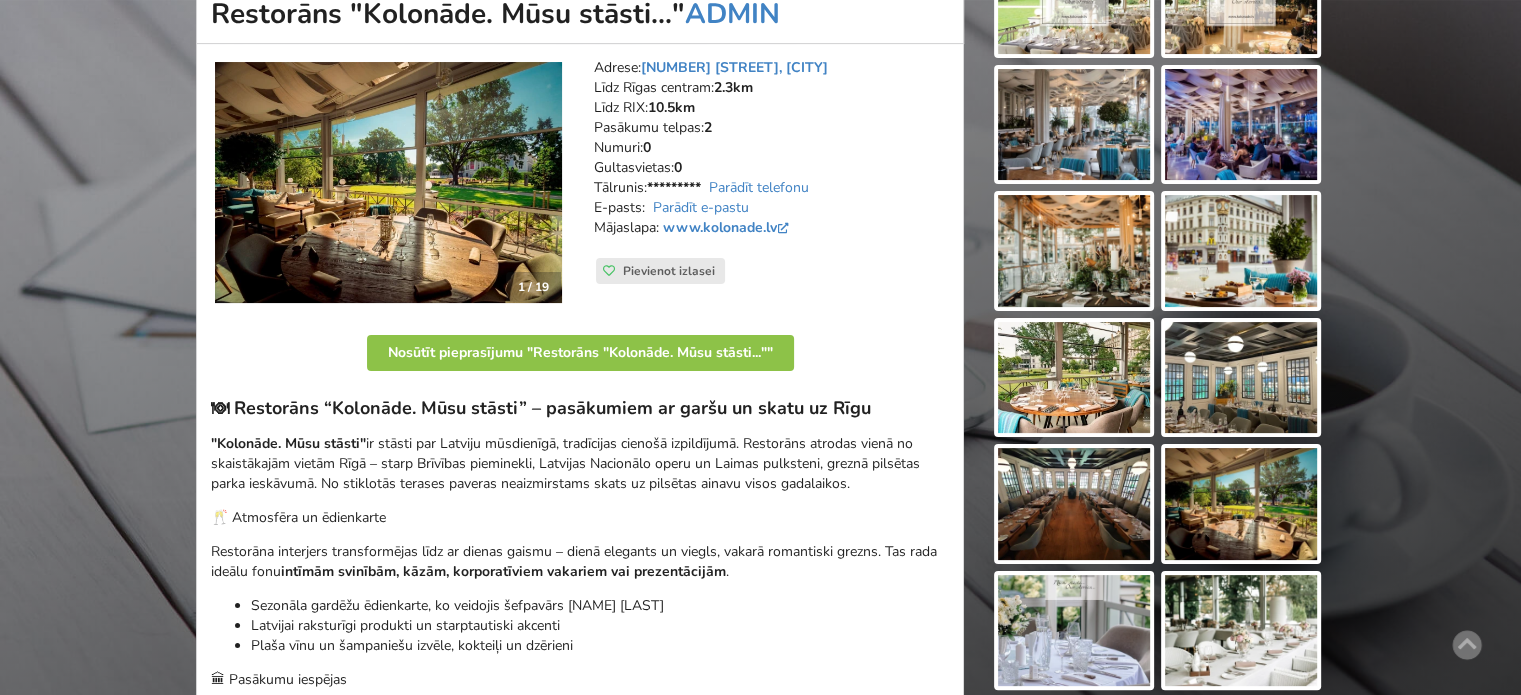 drag, startPoint x: 291, startPoint y: 562, endPoint x: 288, endPoint y: 519, distance: 43.104523 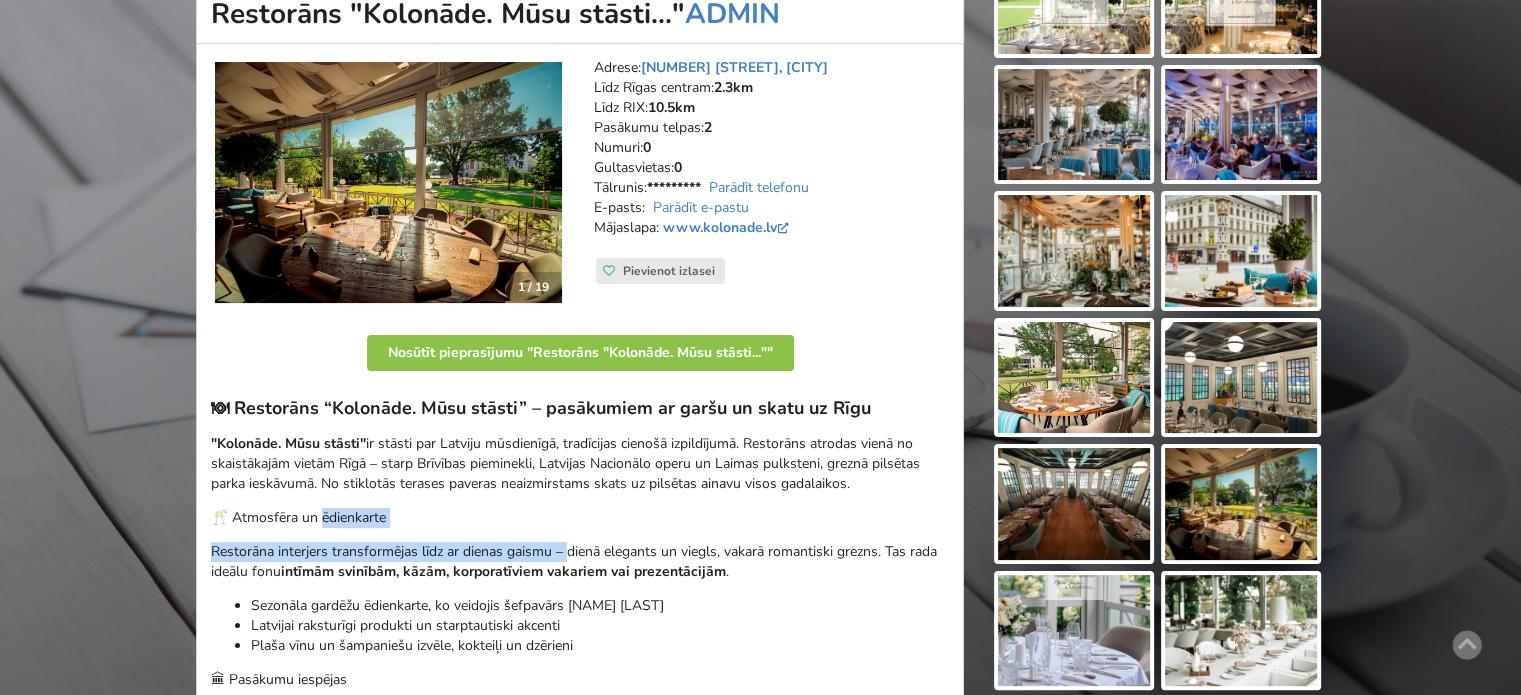 drag, startPoint x: 615, startPoint y: 566, endPoint x: 677, endPoint y: 582, distance: 64.03124 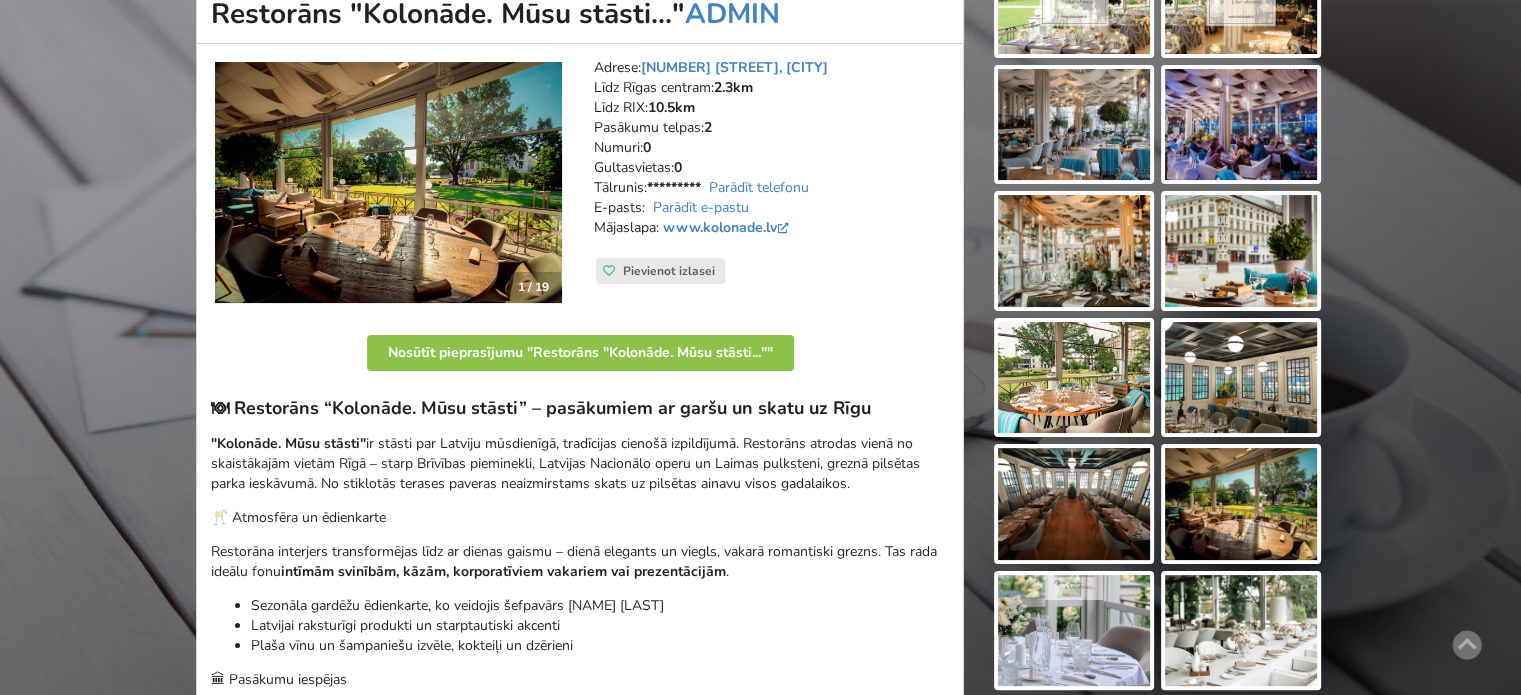 drag, startPoint x: 691, startPoint y: 585, endPoint x: 716, endPoint y: 589, distance: 25.317978 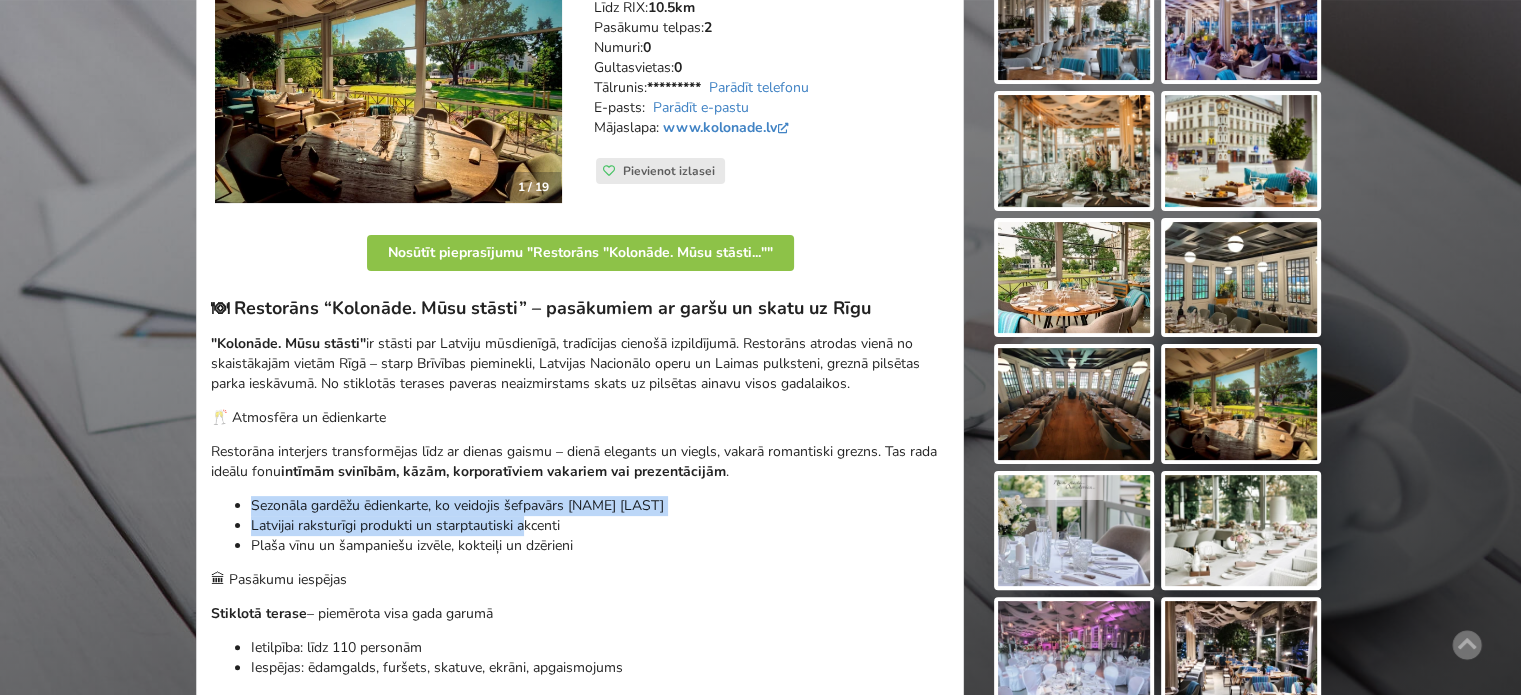 drag, startPoint x: 329, startPoint y: 483, endPoint x: 607, endPoint y: 539, distance: 283.5842 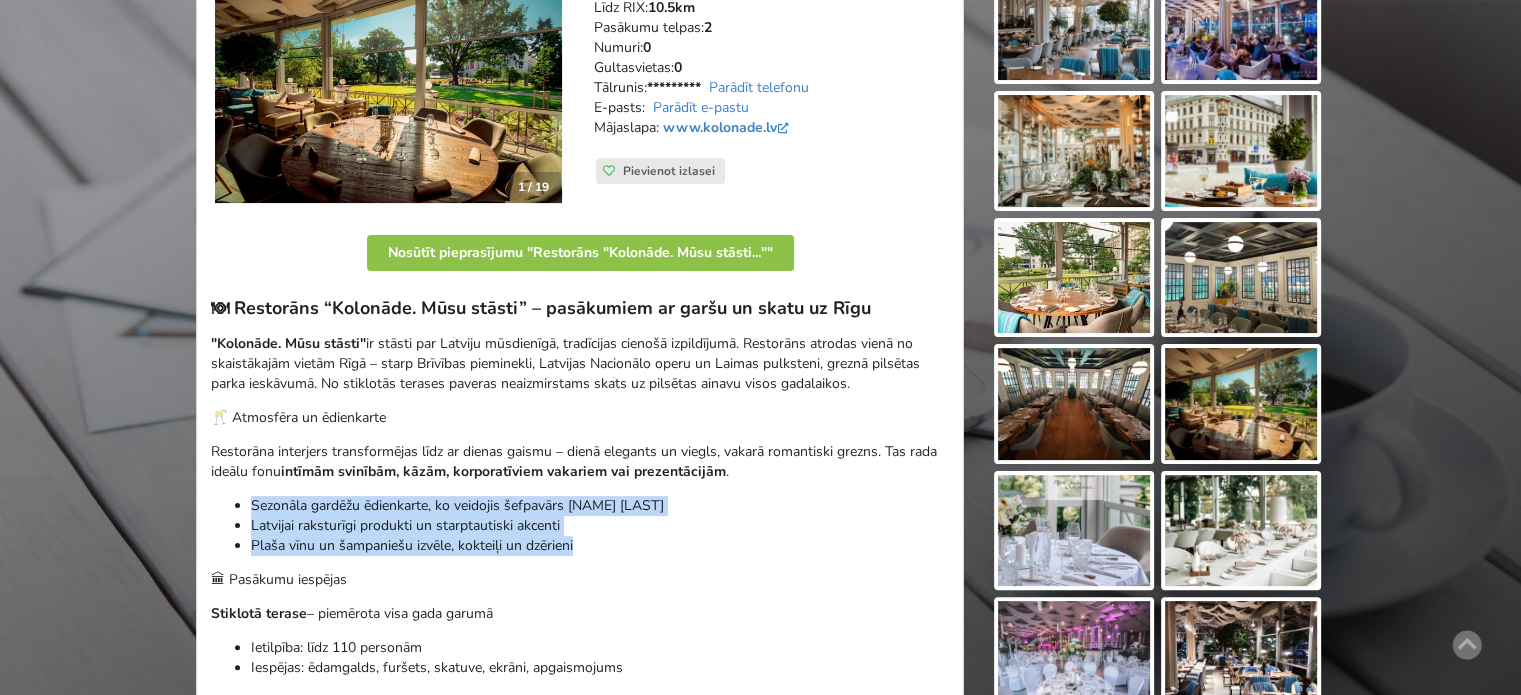 click on "Plaša vīnu un šampaniešu izvēle, kokteiļi un dzērieni" at bounding box center [600, 546] 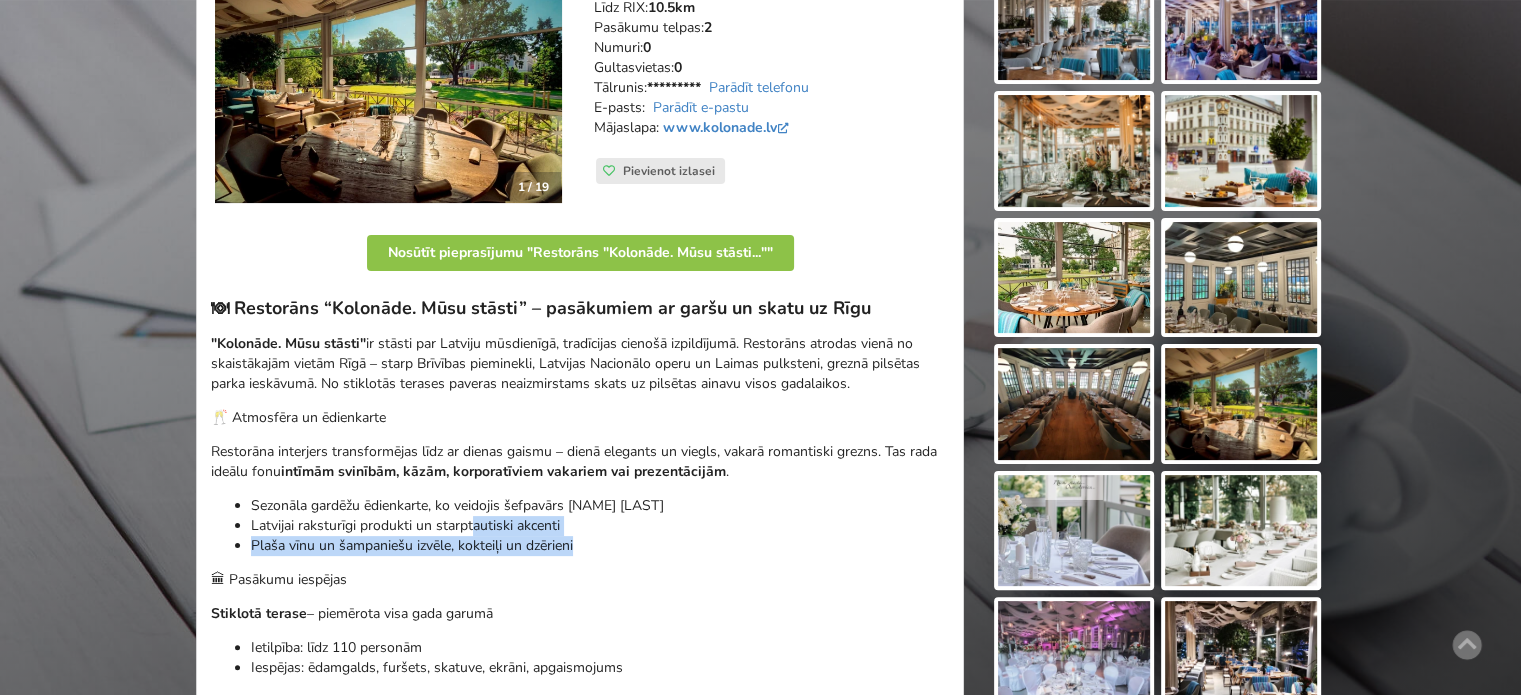 drag, startPoint x: 580, startPoint y: 543, endPoint x: 271, endPoint y: 499, distance: 312.11697 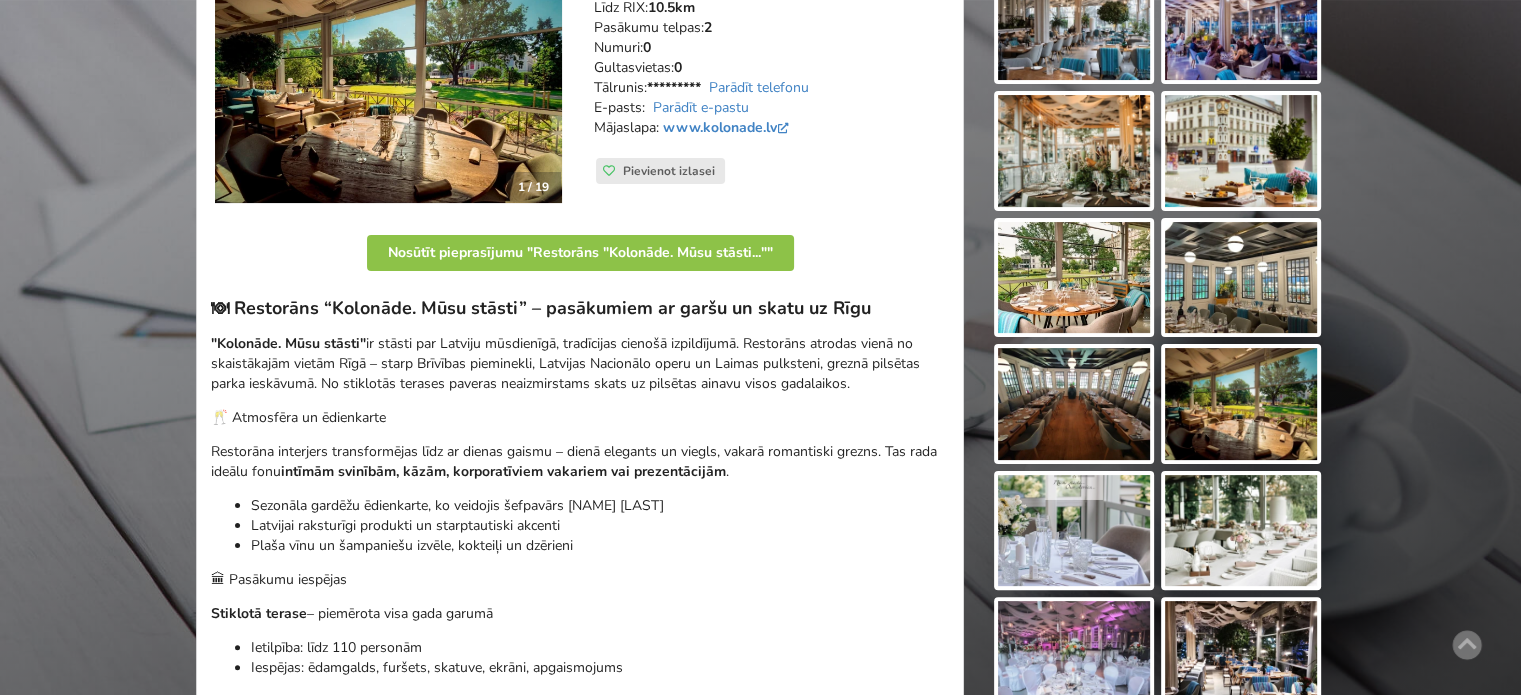 click on "Sezonāla gardēžu ēdienkarte, ko veidojis šefpavārs [NAME] [LAST]" at bounding box center [600, 506] 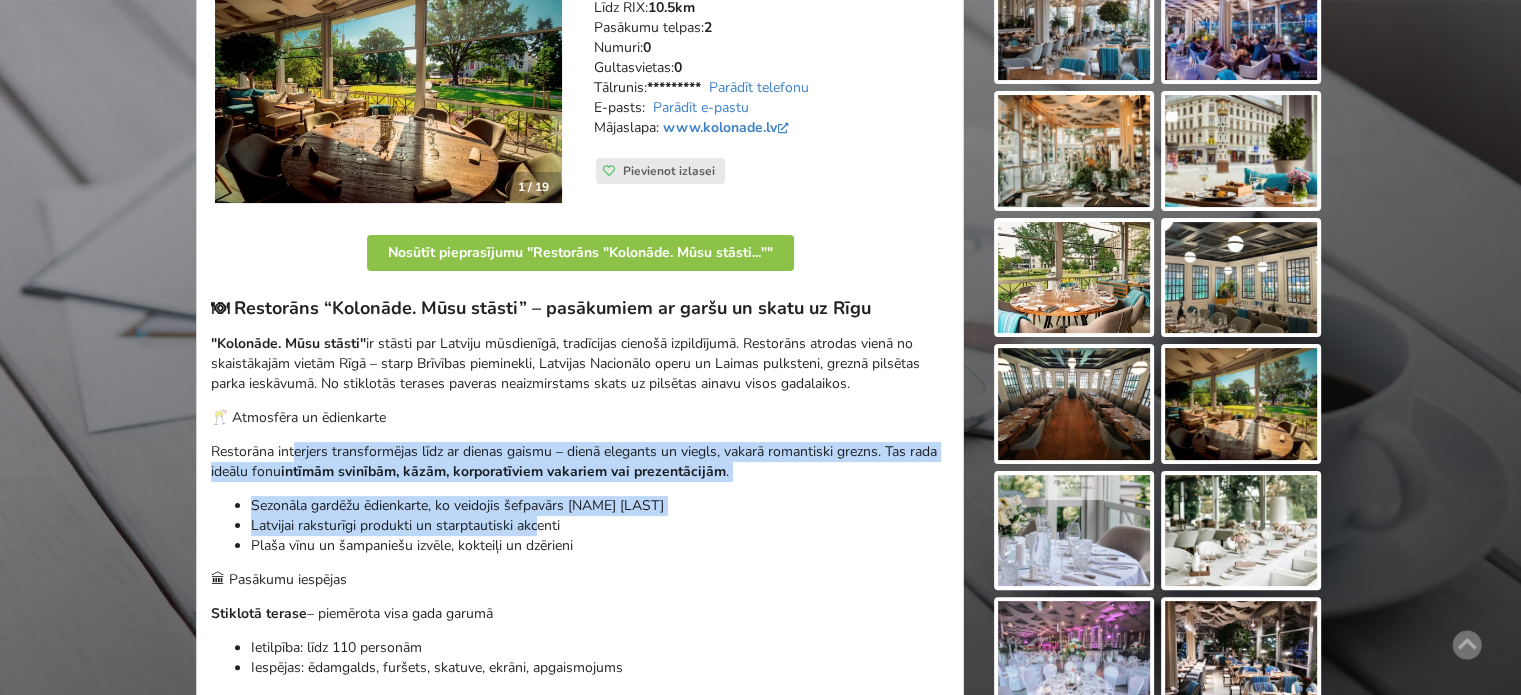 drag, startPoint x: 396, startPoint y: 467, endPoint x: 603, endPoint y: 563, distance: 228.17757 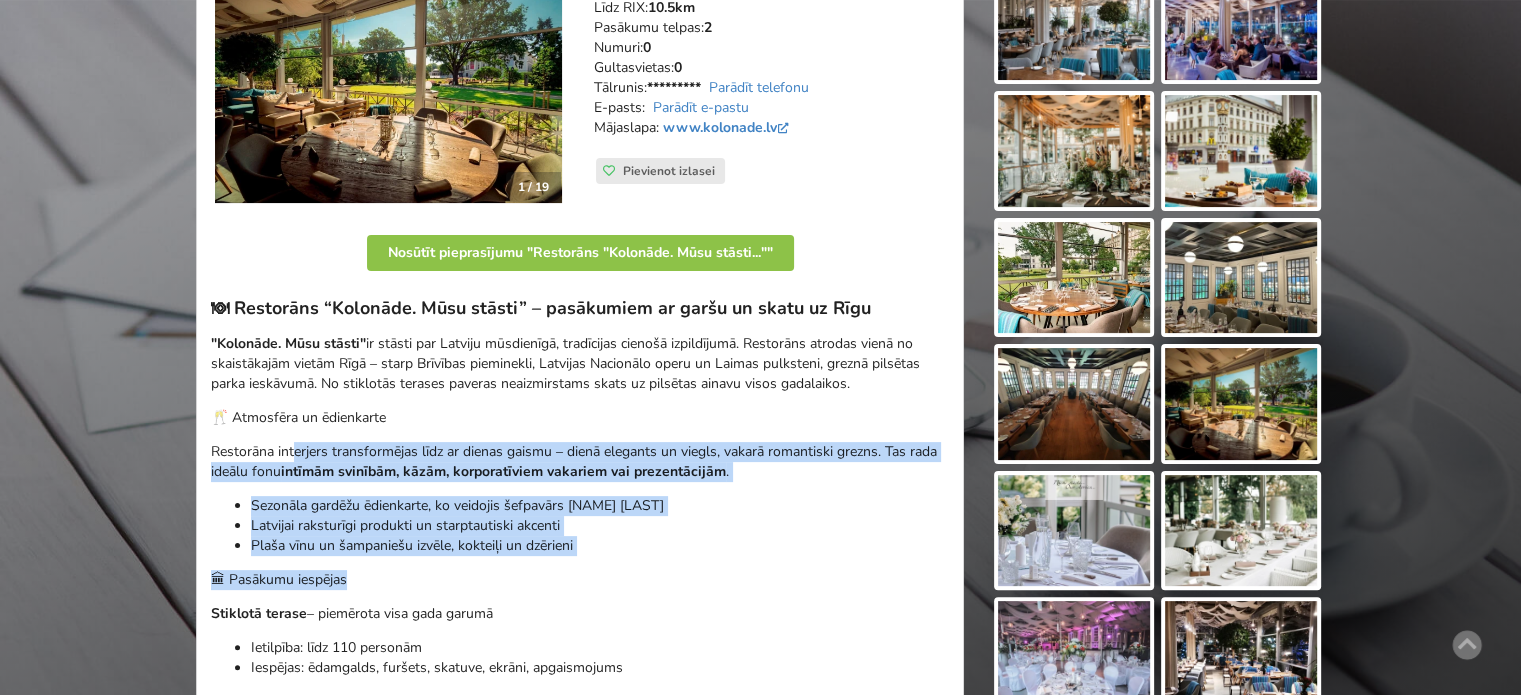click on "🍽 Restorāns “Kolonāde. Mūsu stāsti” – pasākumiem ar garšu un skatu uz Rīgu
"Kolonāde. Mūsu stāsti"  ir stāsti par Latviju mūsdienīgā, tradīcijas cienošā izpildījumā. Restorāns atrodas vienā no skaistākajām vietām Rīgā – starp Brīvības pieminekli, Latvijas Nacionālo operu un Laimas pulksteni, greznā pilsētas parka ieskāvumā. No stiklotās terases paveras neaizmirstams skats uz pilsētas ainavu visos gadalaikos.
🥂 Atmosfēra un ēdienkarte
Restorāna interjers transformējas līdz ar dienas gaismu – dienā elegants un viegls, vakarā romantiski grezns. Tas rada ideālu fonu  intīmām svinībām, kāzām, korporatīviem vakariem vai prezentācijām .
Sezonāla gardēžu ēdienkarte, ko veidojis šefpavārs [NAME] [LAST]
Latvijai raksturīgi produkti un starptautiski akcenti
Plaša vīnu un šampaniešu izvēle, kokteiļi un dzērieni
🏛 Pasākumu iespējas
Stiklotā terase" at bounding box center [580, 607] 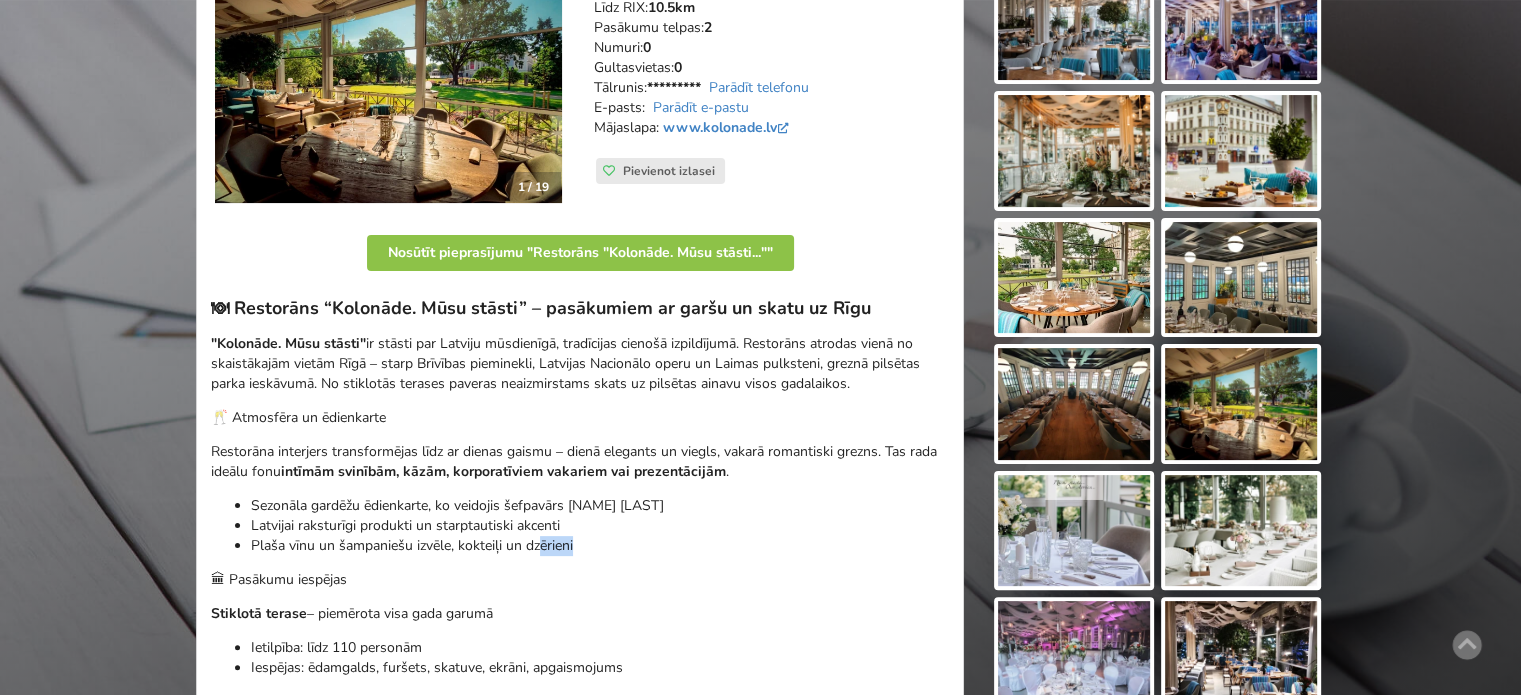 drag, startPoint x: 605, startPoint y: 550, endPoint x: 313, endPoint y: 487, distance: 298.71893 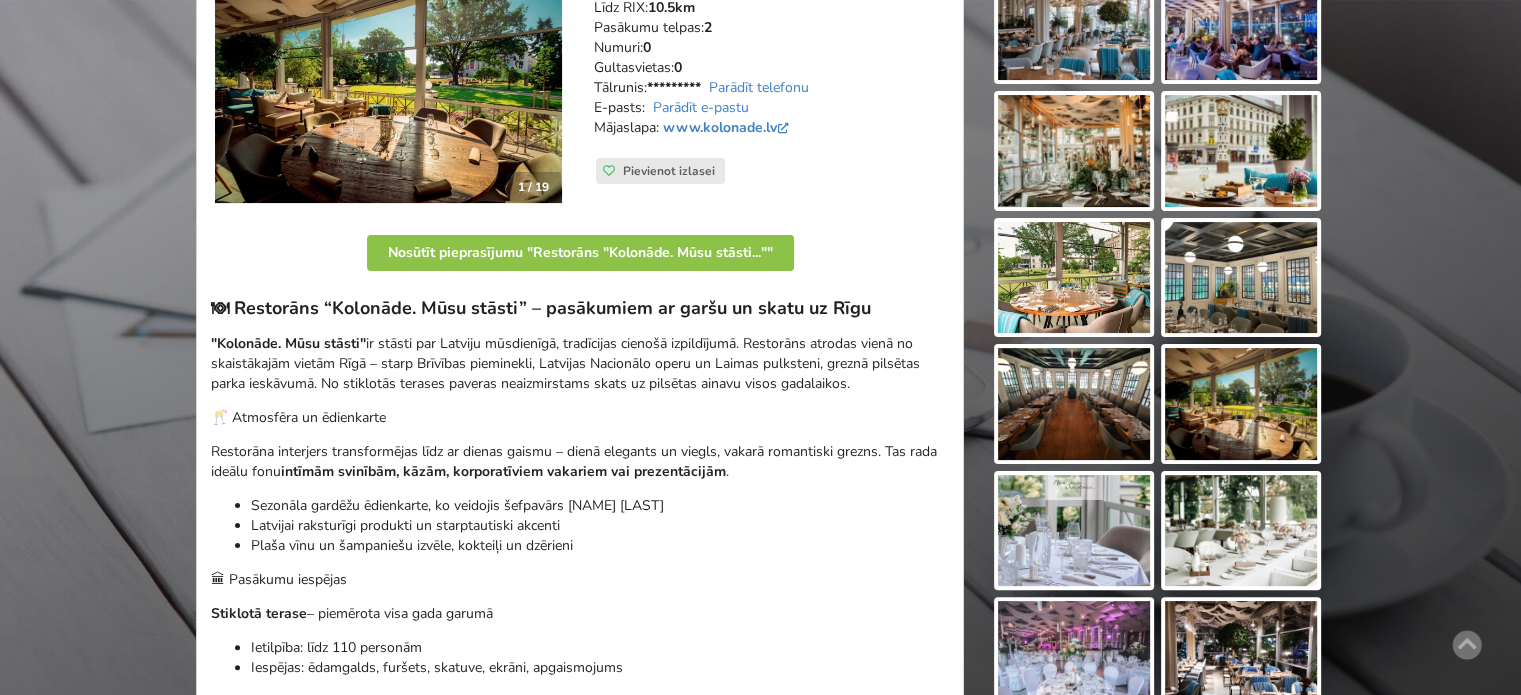 click on "🍽 Restorāns “Kolonāde. Mūsu stāsti” – pasākumiem ar garšu un skatu uz Rīgu
"Kolonāde. Mūsu stāsti"  ir stāsti par Latviju mūsdienīgā, tradīcijas cienošā izpildījumā. Restorāns atrodas vienā no skaistākajām vietām Rīgā – starp Brīvības pieminekli, Latvijas Nacionālo operu un Laimas pulksteni, greznā pilsētas parka ieskāvumā. No stiklotās terases paveras neaizmirstams skats uz pilsētas ainavu visos gadalaikos.
🥂 Atmosfēra un ēdienkarte
Restorāna interjers transformējas līdz ar dienas gaismu – dienā elegants un viegls, vakarā romantiski grezns. Tas rada ideālu fonu  intīmām svinībām, kāzām, korporatīviem vakariem vai prezentācijām .
Sezonāla gardēžu ēdienkarte, ko veidojis šefpavārs [NAME] [LAST]
Latvijai raksturīgi produkti un starptautiski akcenti
Plaša vīnu un šampaniešu izvēle, kokteiļi un dzērieni
🏛 Pasākumu iespējas
Stiklotā terase" at bounding box center [580, 607] 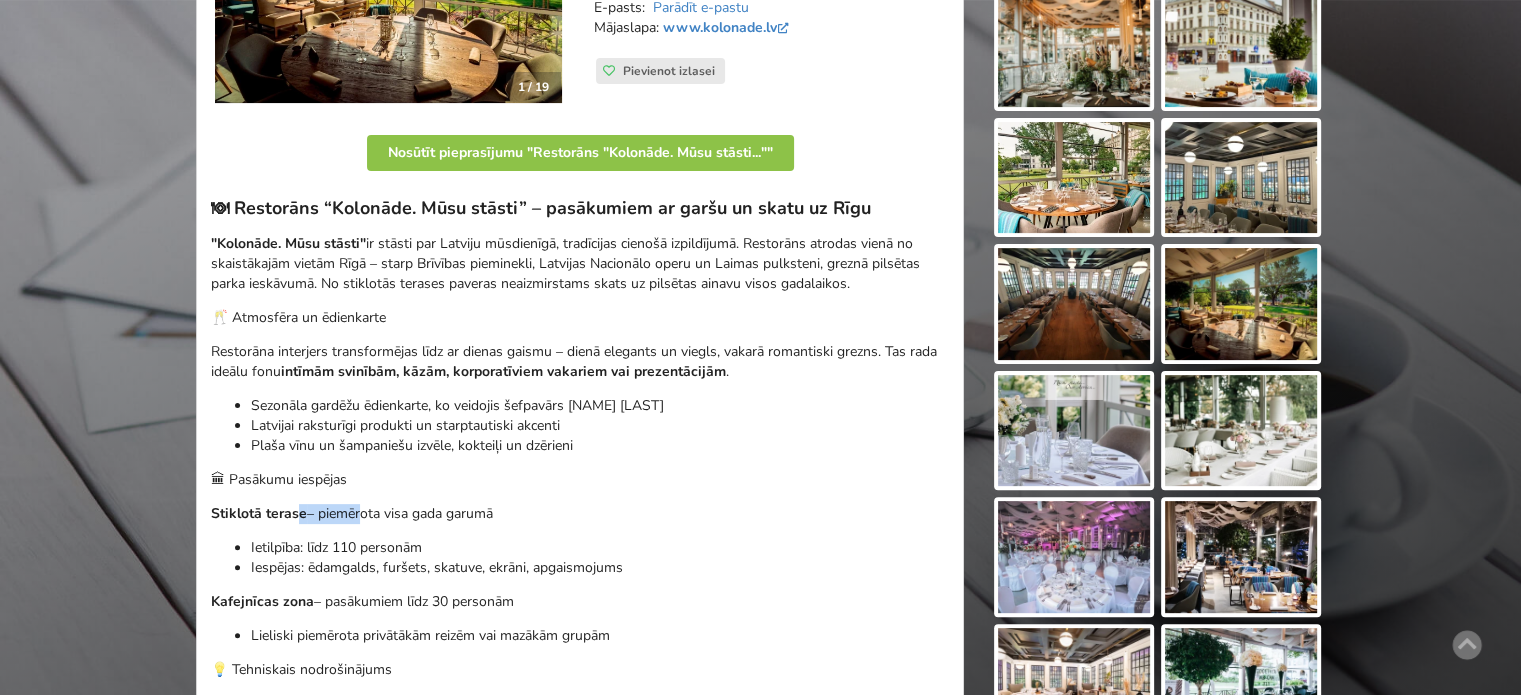 drag, startPoint x: 300, startPoint y: 499, endPoint x: 499, endPoint y: 537, distance: 202.59566 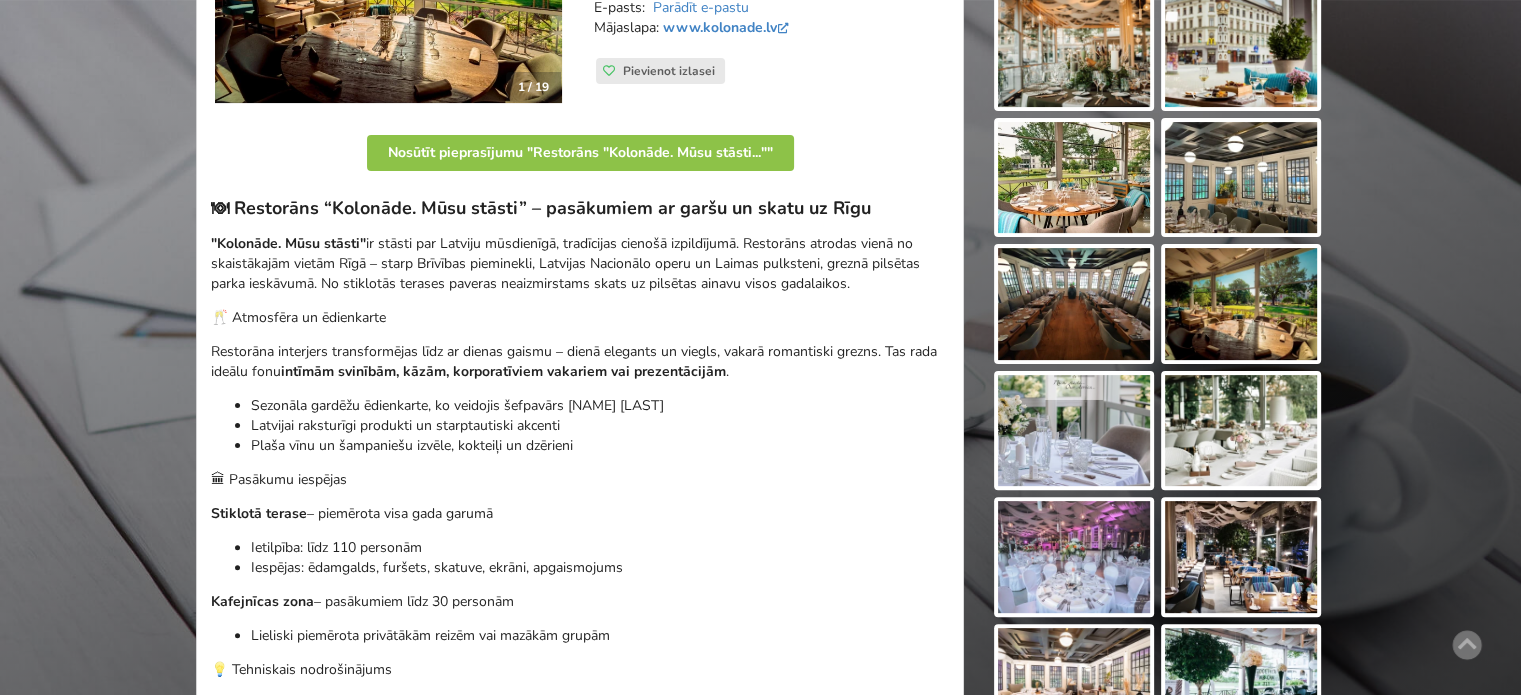 click on "Ietilpība: līdz 110 personām" at bounding box center (600, 548) 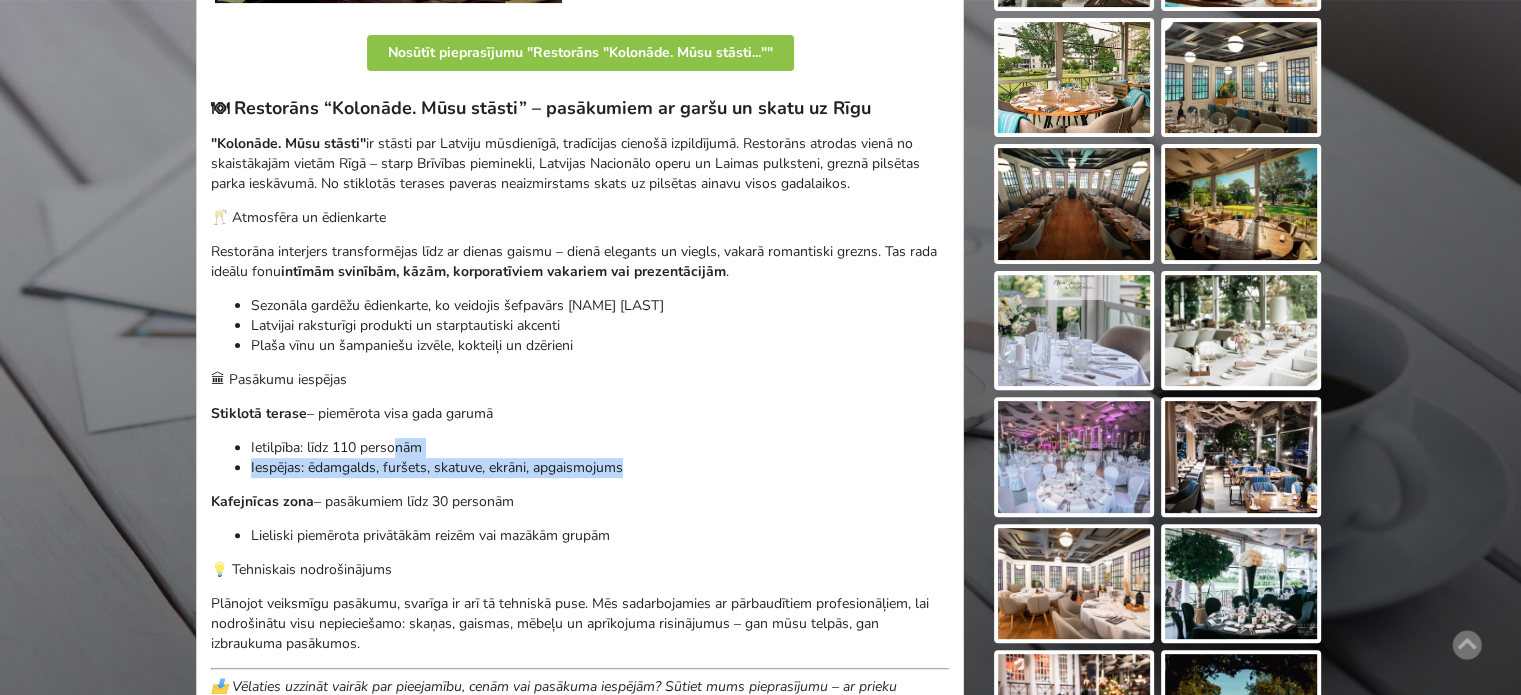 drag, startPoint x: 516, startPoint y: 453, endPoint x: 722, endPoint y: 475, distance: 207.17143 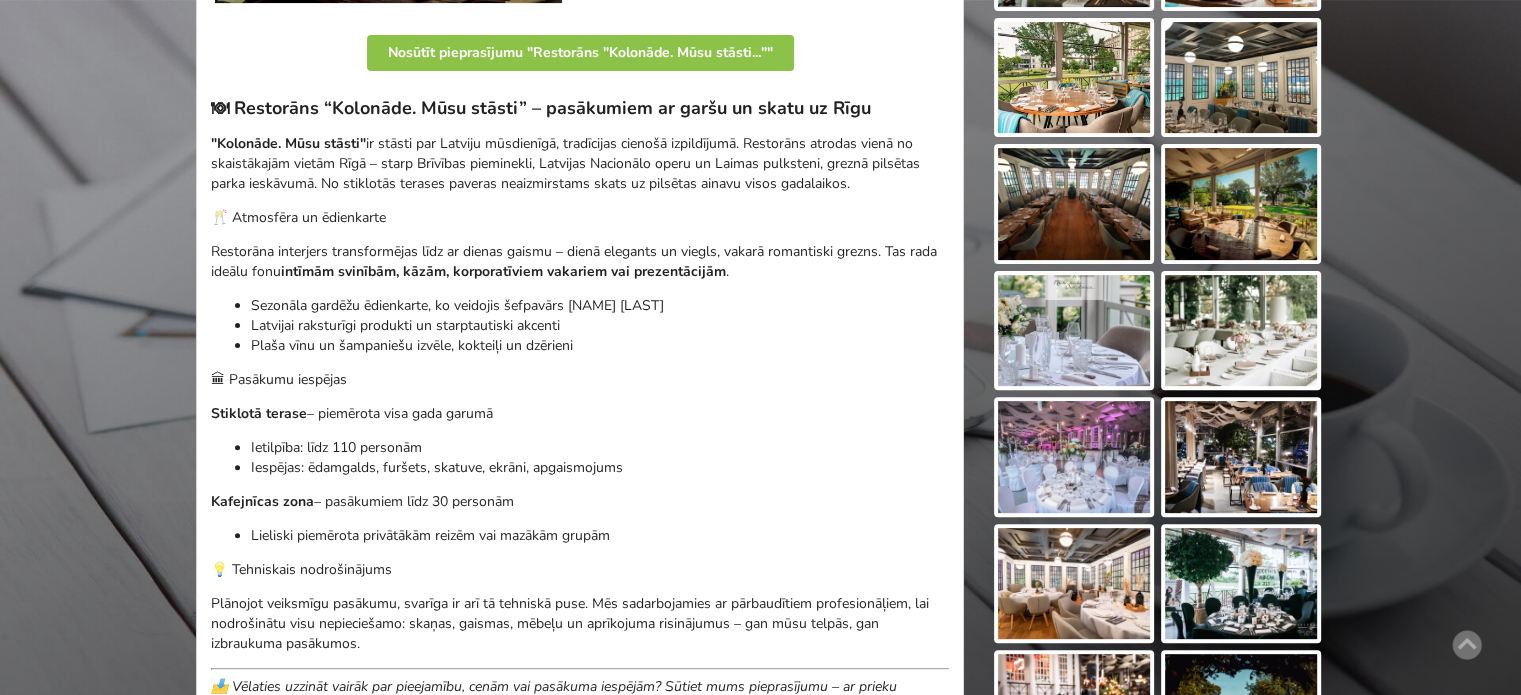 drag, startPoint x: 376, startPoint y: 455, endPoint x: 351, endPoint y: 448, distance: 25.96151 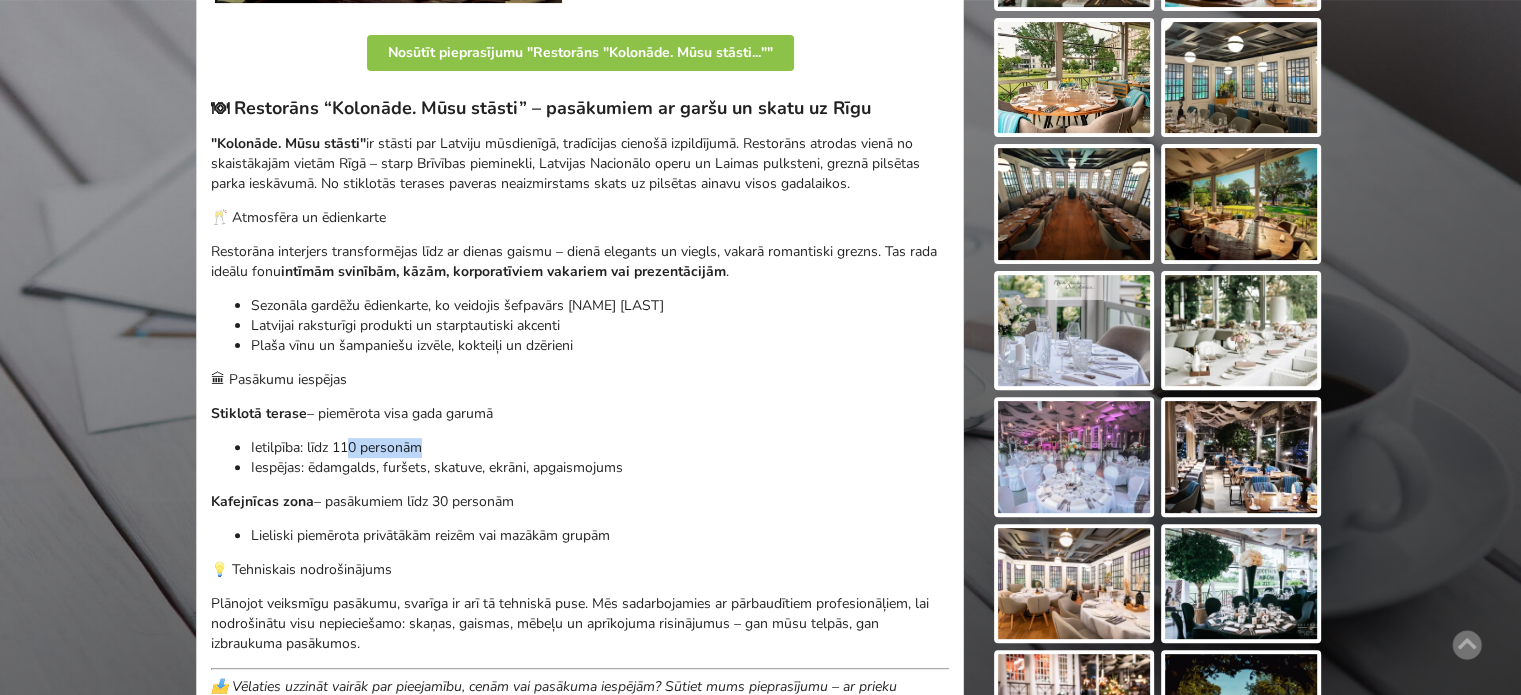 drag, startPoint x: 346, startPoint y: 443, endPoint x: 488, endPoint y: 464, distance: 143.54442 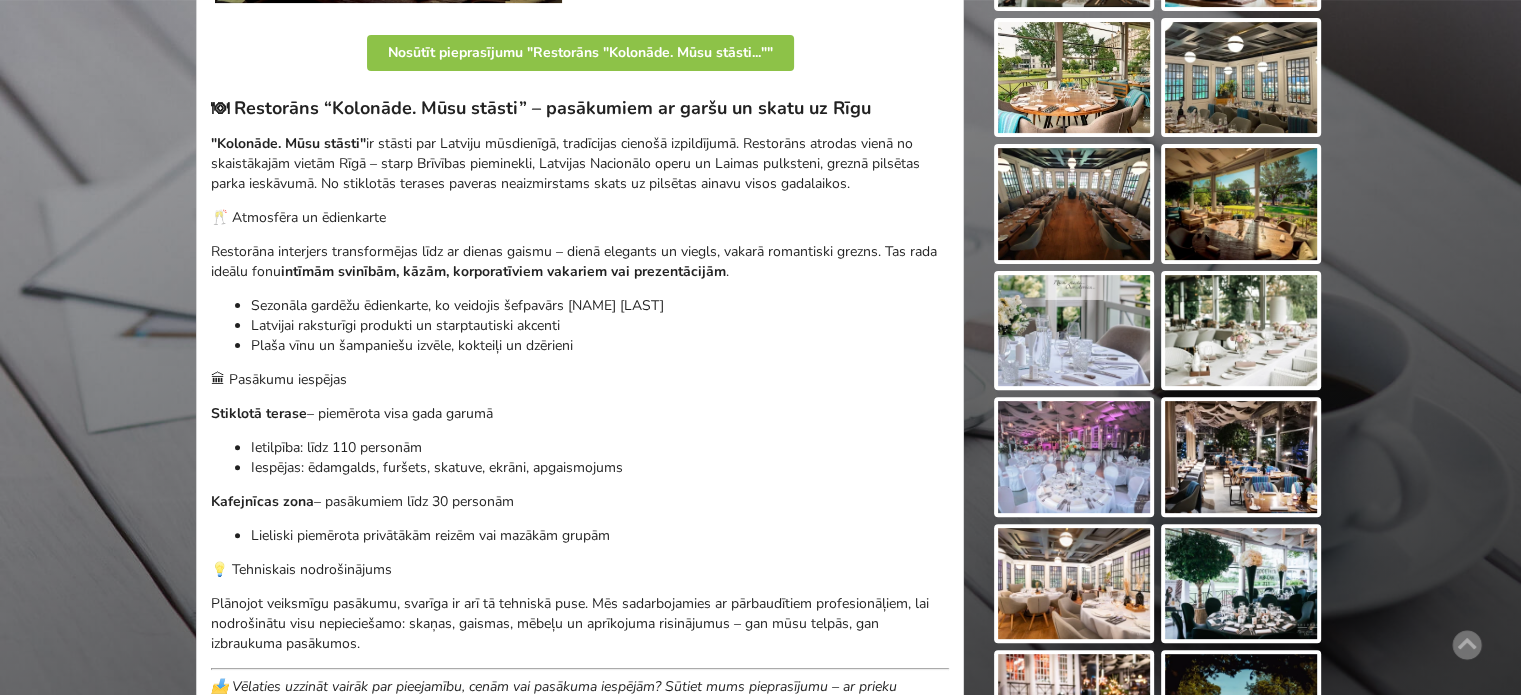 click on "Iespējas: ēdamgalds, furšets, skatuve, ekrāni, apgaismojums" at bounding box center (600, 468) 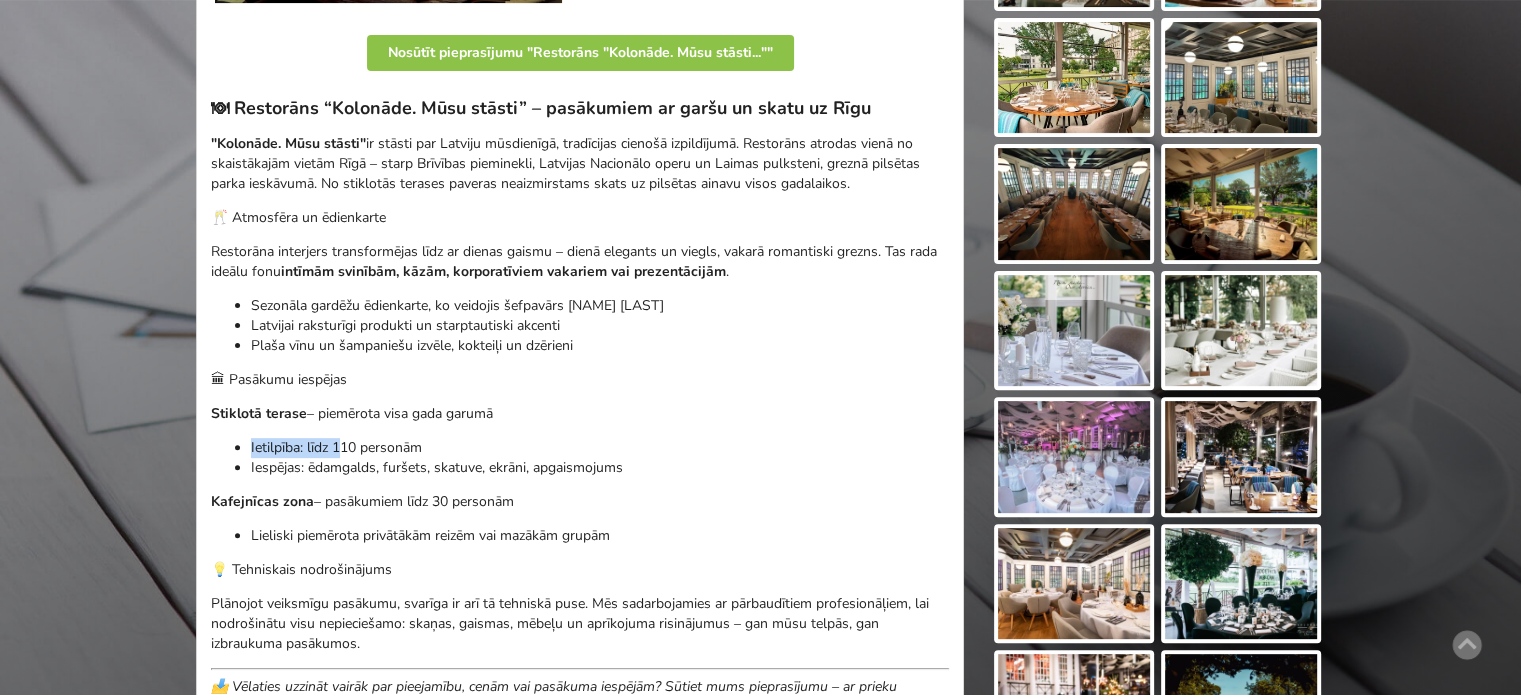 click on "🍽 Restorāns “Kolonāde. Mūsu stāsti” – pasākumiem ar garšu un skatu uz Rīgu
"Kolonāde. Mūsu stāsti"  ir stāsti par Latviju mūsdienīgā, tradīcijas cienošā izpildījumā. Restorāns atrodas vienā no skaistākajām vietām Rīgā – starp Brīvības pieminekli, Latvijas Nacionālo operu un Laimas pulksteni, greznā pilsētas parka ieskāvumā. No stiklotās terases paveras neaizmirstams skats uz pilsētas ainavu visos gadalaikos.
🥂 Atmosfēra un ēdienkarte
Restorāna interjers transformējas līdz ar dienas gaismu – dienā elegants un viegls, vakarā romantiski grezns. Tas rada ideālu fonu  intīmām svinībām, kāzām, korporatīviem vakariem vai prezentācijām .
Sezonāla gardēžu ēdienkarte, ko veidojis šefpavārs [NAME] [LAST]
Latvijai raksturīgi produkti un starptautiski akcenti
Plaša vīnu un šampaniešu izvēle, kokteiļi un dzērieni
🏛 Pasākumu iespējas
Stiklotā terase" at bounding box center (580, 407) 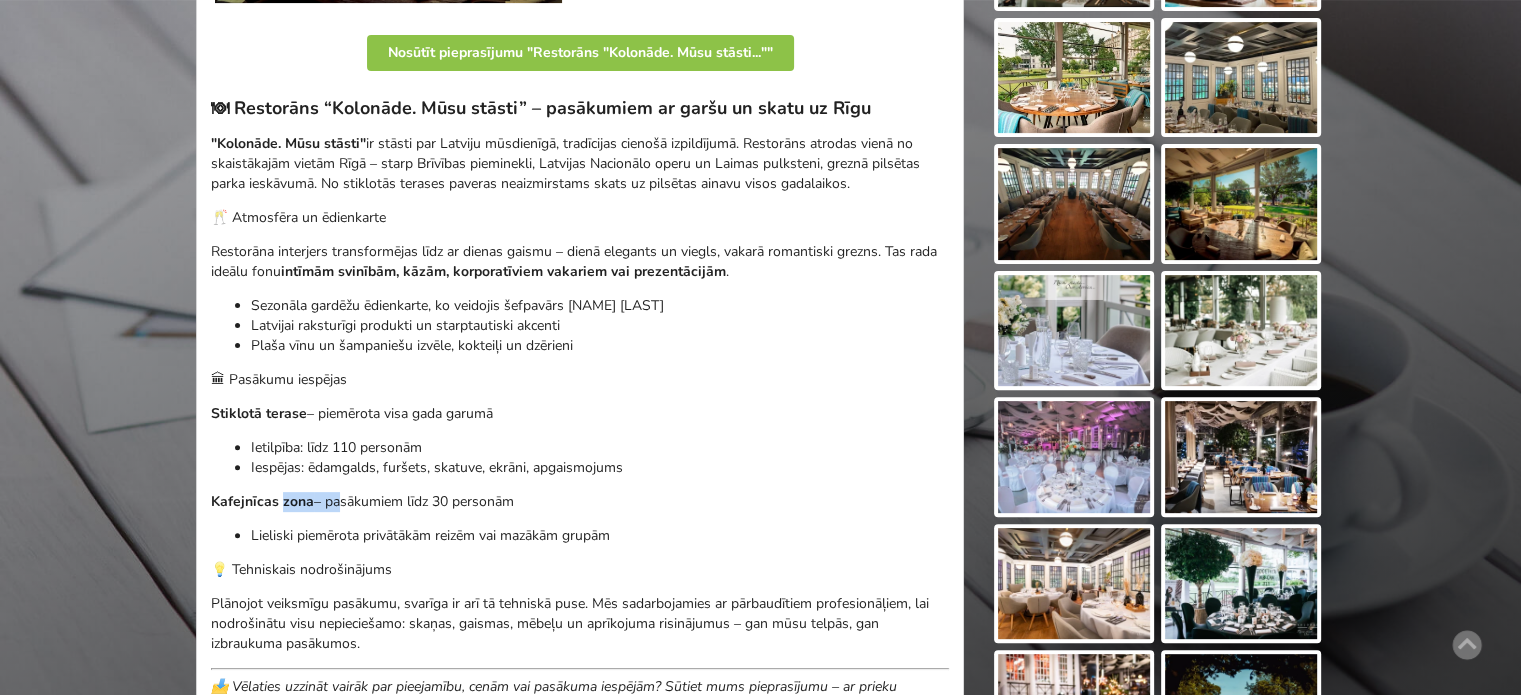 drag, startPoint x: 283, startPoint y: 492, endPoint x: 509, endPoint y: 527, distance: 228.69412 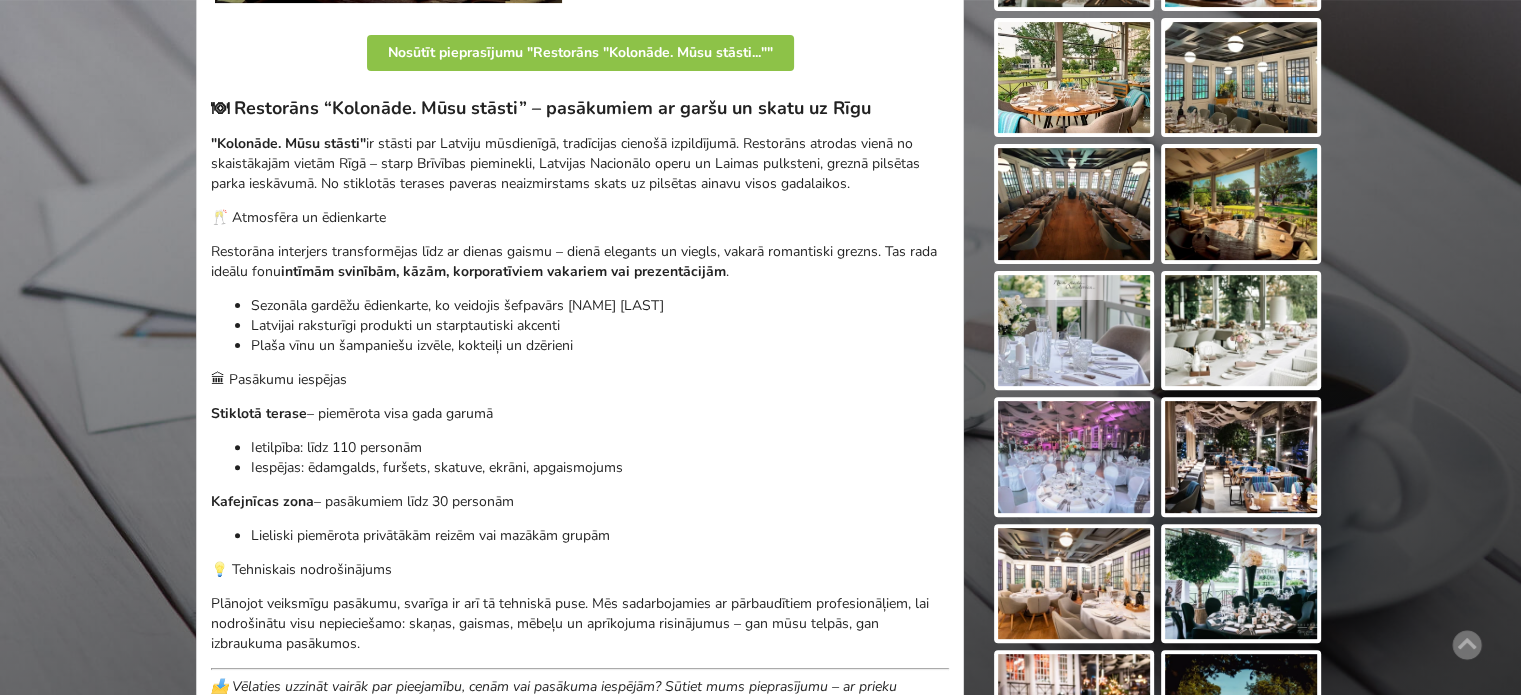 click on "Lieliski piemērota privātākām reizēm vai mazākām grupām" at bounding box center (600, 536) 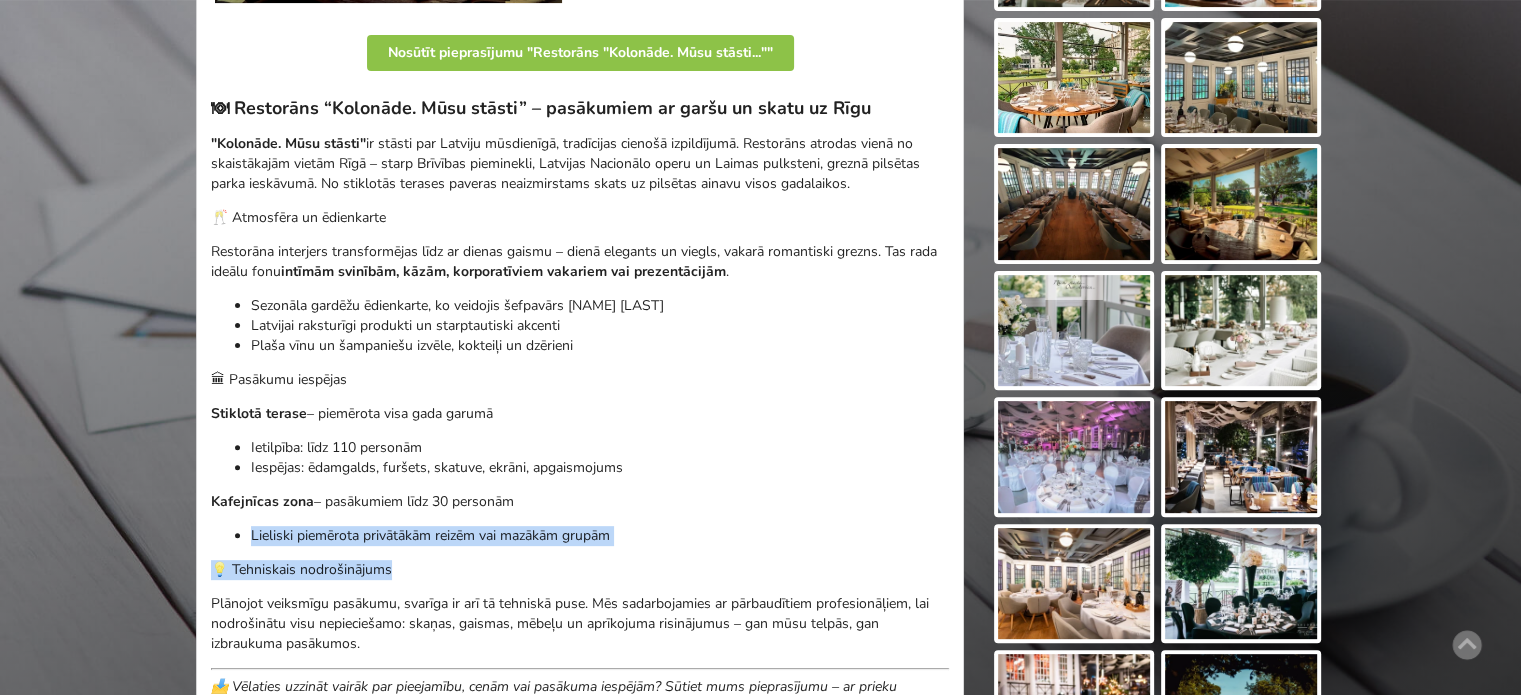 click on "🍽 Restorāns “Kolonāde. Mūsu stāsti” – pasākumiem ar garšu un skatu uz Rīgu
"Kolonāde. Mūsu stāsti"  ir stāsti par Latviju mūsdienīgā, tradīcijas cienošā izpildījumā. Restorāns atrodas vienā no skaistākajām vietām Rīgā – starp Brīvības pieminekli, Latvijas Nacionālo operu un Laimas pulksteni, greznā pilsētas parka ieskāvumā. No stiklotās terases paveras neaizmirstams skats uz pilsētas ainavu visos gadalaikos.
🥂 Atmosfēra un ēdienkarte
Restorāna interjers transformējas līdz ar dienas gaismu – dienā elegants un viegls, vakarā romantiski grezns. Tas rada ideālu fonu  intīmām svinībām, kāzām, korporatīviem vakariem vai prezentācijām .
Sezonāla gardēžu ēdienkarte, ko veidojis šefpavārs [NAME] [LAST]
Latvijai raksturīgi produkti un starptautiski akcenti
Plaša vīnu un šampaniešu izvēle, kokteiļi un dzērieni
🏛 Pasākumu iespējas
Stiklotā terase" at bounding box center [580, 407] 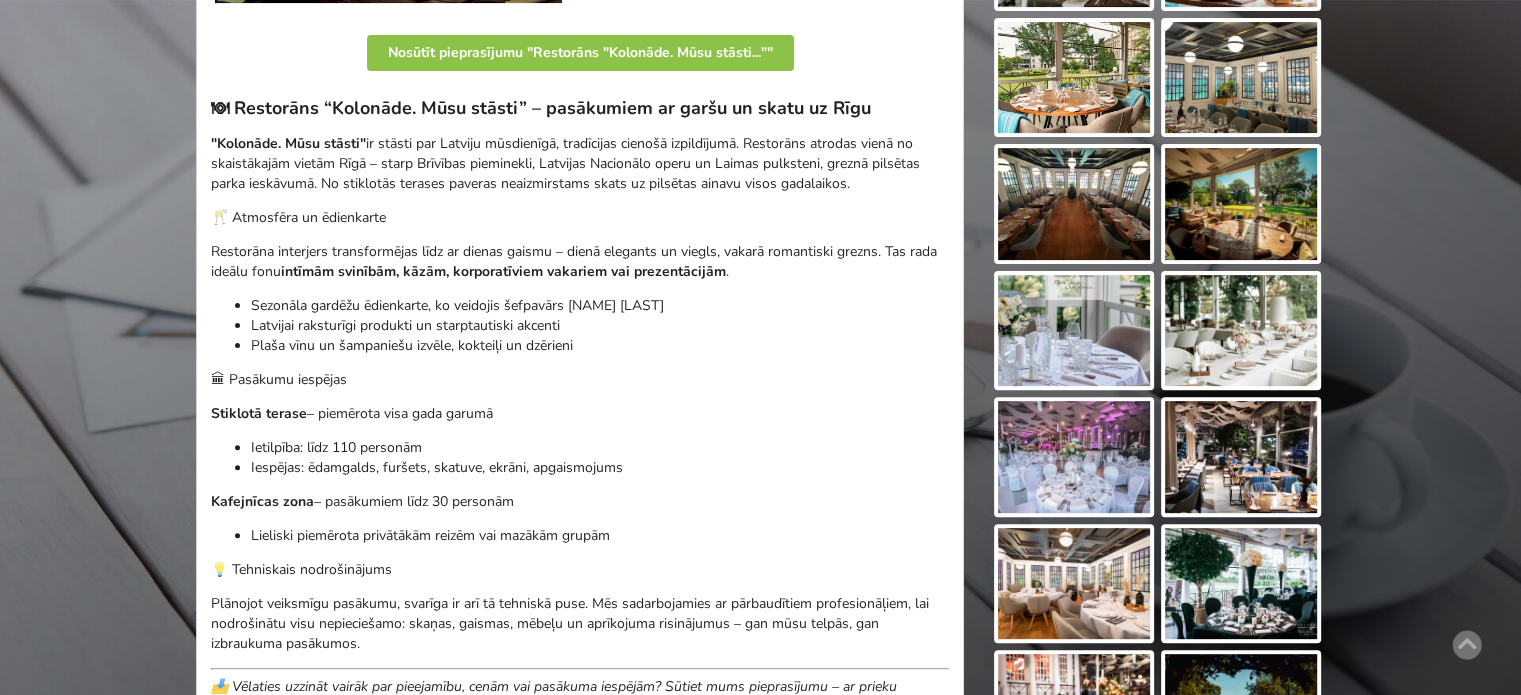click on "🍽 Restorāns “Kolonāde. Mūsu stāsti” – pasākumiem ar garšu un skatu uz Rīgu
"Kolonāde. Mūsu stāsti"  ir stāsti par Latviju mūsdienīgā, tradīcijas cienošā izpildījumā. Restorāns atrodas vienā no skaistākajām vietām Rīgā – starp Brīvības pieminekli, Latvijas Nacionālo operu un Laimas pulksteni, greznā pilsētas parka ieskāvumā. No stiklotās terases paveras neaizmirstams skats uz pilsētas ainavu visos gadalaikos.
🥂 Atmosfēra un ēdienkarte
Restorāna interjers transformējas līdz ar dienas gaismu – dienā elegants un viegls, vakarā romantiski grezns. Tas rada ideālu fonu  intīmām svinībām, kāzām, korporatīviem vakariem vai prezentācijām .
Sezonāla gardēžu ēdienkarte, ko veidojis šefpavārs [NAME] [LAST]
Latvijai raksturīgi produkti un starptautiski akcenti
Plaša vīnu un šampaniešu izvēle, kokteiļi un dzērieni
🏛 Pasākumu iespējas
Stiklotā terase" at bounding box center [580, 407] 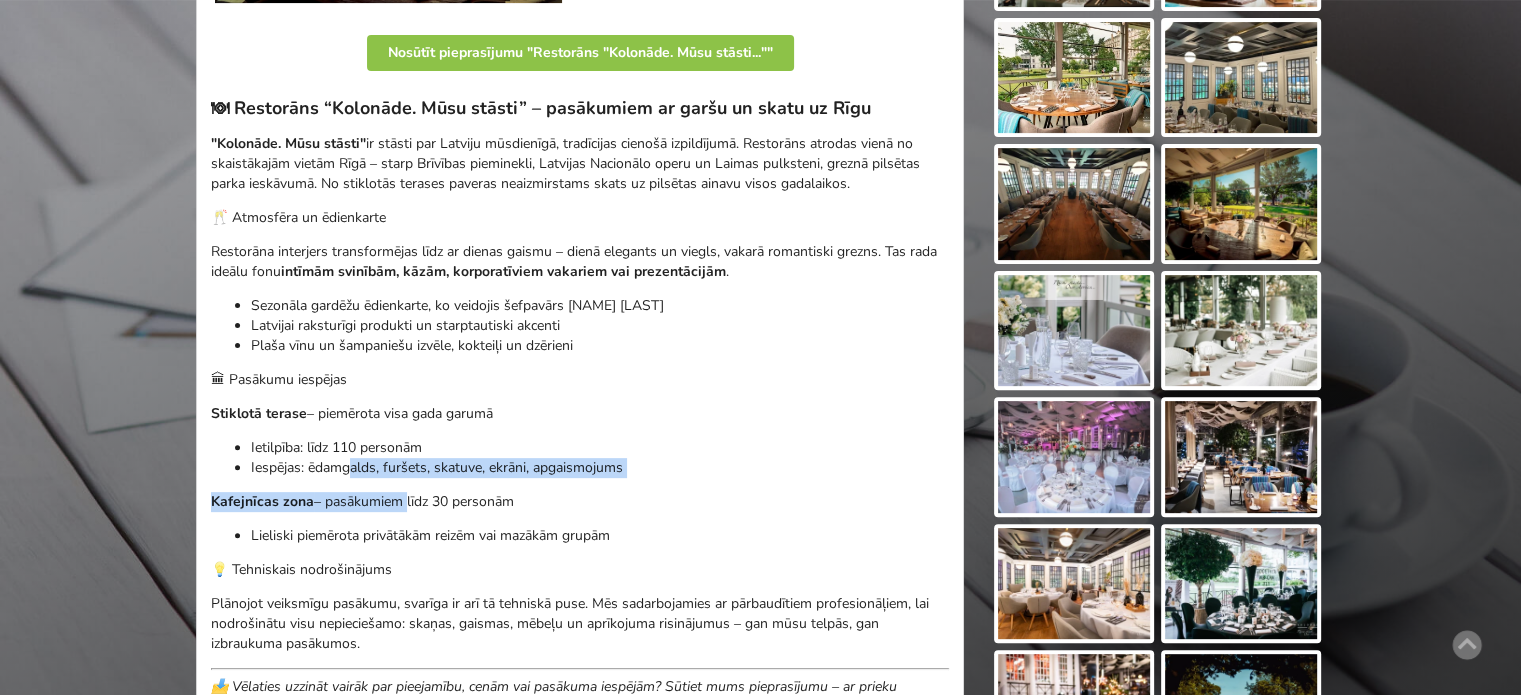 click on "🍽 Restorāns “Kolonāde. Mūsu stāsti” – pasākumiem ar garšu un skatu uz Rīgu
"Kolonāde. Mūsu stāsti"  ir stāsti par Latviju mūsdienīgā, tradīcijas cienošā izpildījumā. Restorāns atrodas vienā no skaistākajām vietām Rīgā – starp Brīvības pieminekli, Latvijas Nacionālo operu un Laimas pulksteni, greznā pilsētas parka ieskāvumā. No stiklotās terases paveras neaizmirstams skats uz pilsētas ainavu visos gadalaikos.
🥂 Atmosfēra un ēdienkarte
Restorāna interjers transformējas līdz ar dienas gaismu – dienā elegants un viegls, vakarā romantiski grezns. Tas rada ideālu fonu  intīmām svinībām, kāzām, korporatīviem vakariem vai prezentācijām .
Sezonāla gardēžu ēdienkarte, ko veidojis šefpavārs [NAME] [LAST]
Latvijai raksturīgi produkti un starptautiski akcenti
Plaša vīnu un šampaniešu izvēle, kokteiļi un dzērieni
🏛 Pasākumu iespējas
Stiklotā terase" at bounding box center [580, 407] 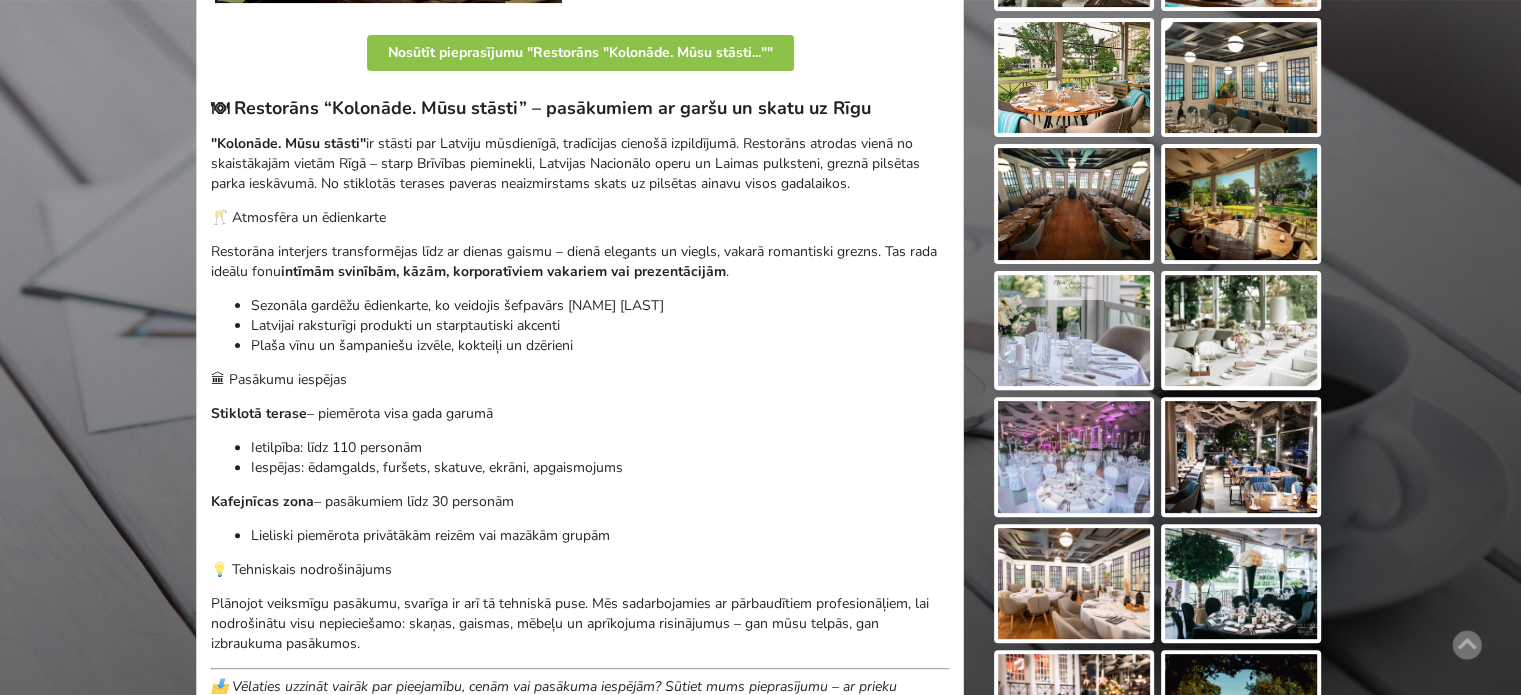click on "Lieliski piemērota privātākām reizēm vai mazākām grupām" at bounding box center (600, 536) 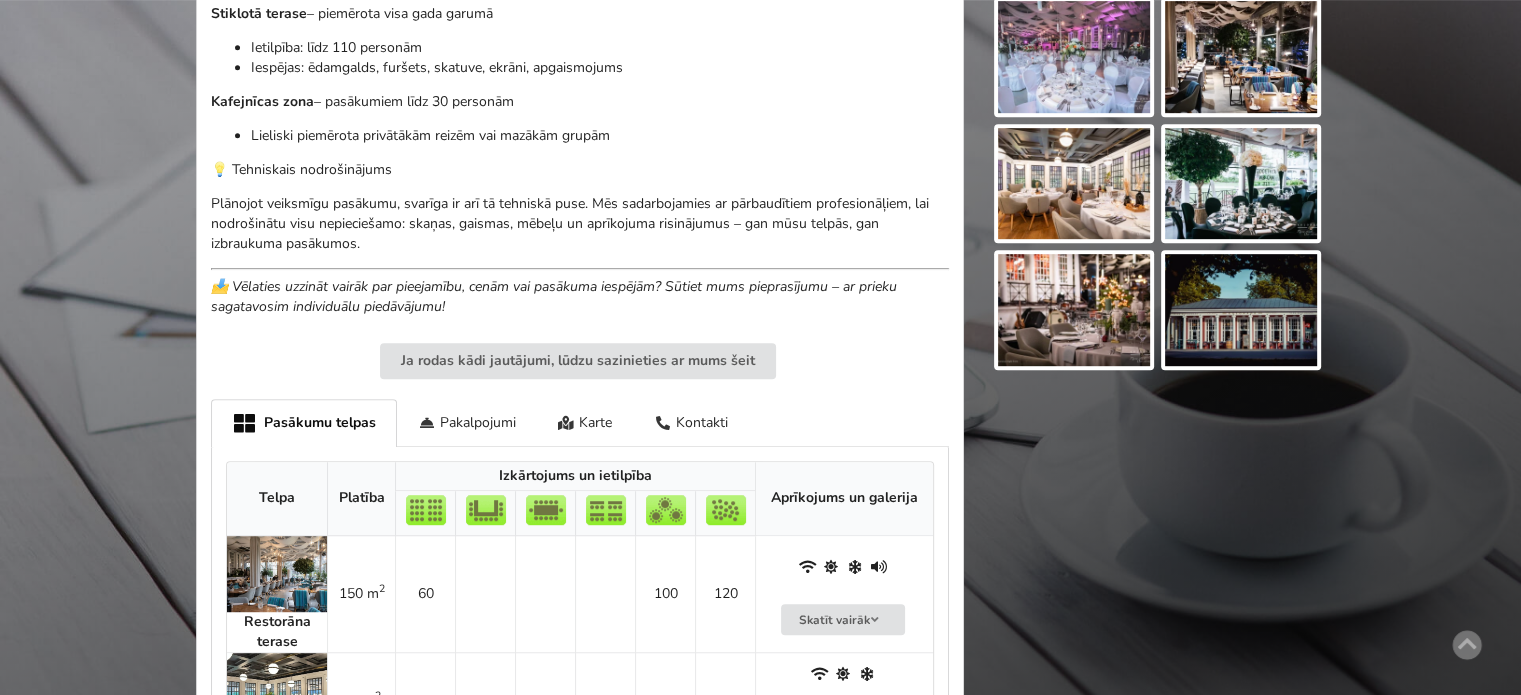 scroll, scrollTop: 1300, scrollLeft: 0, axis: vertical 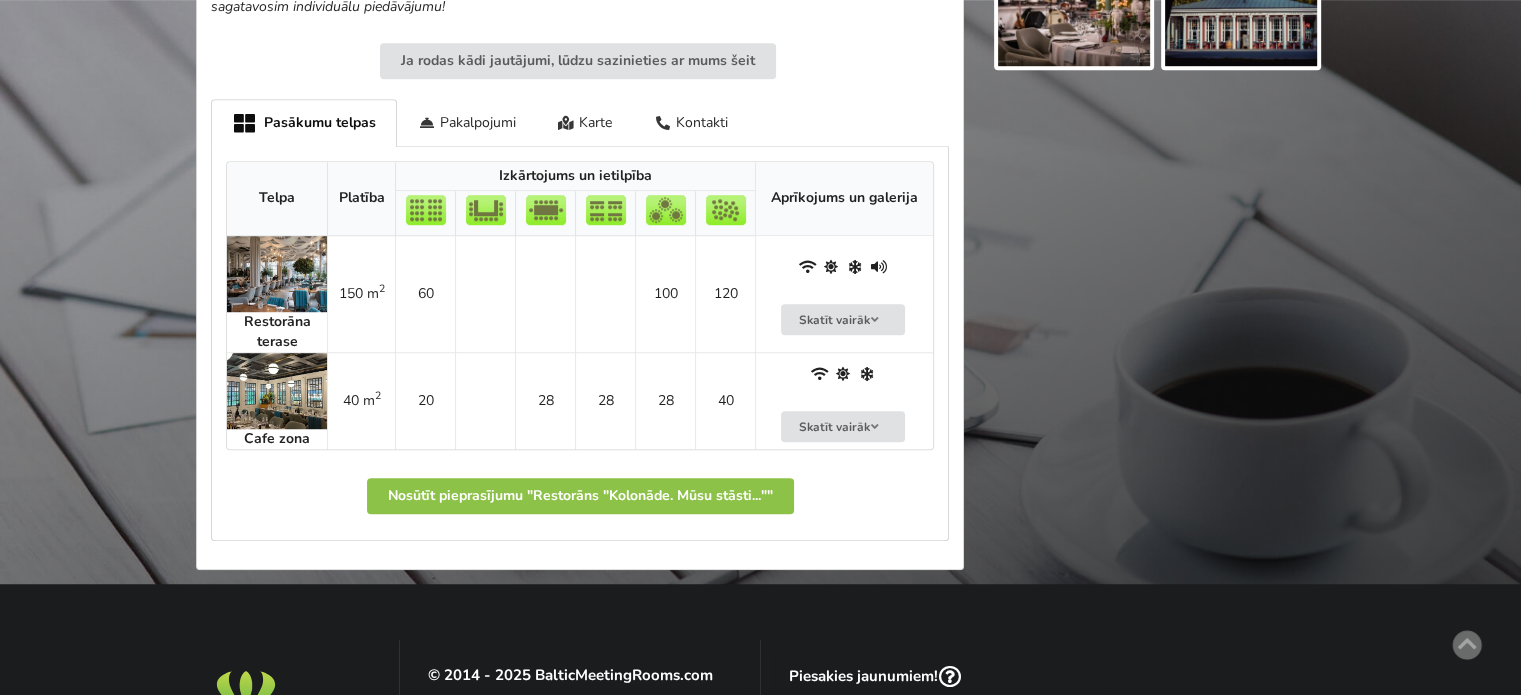 click at bounding box center (277, 274) 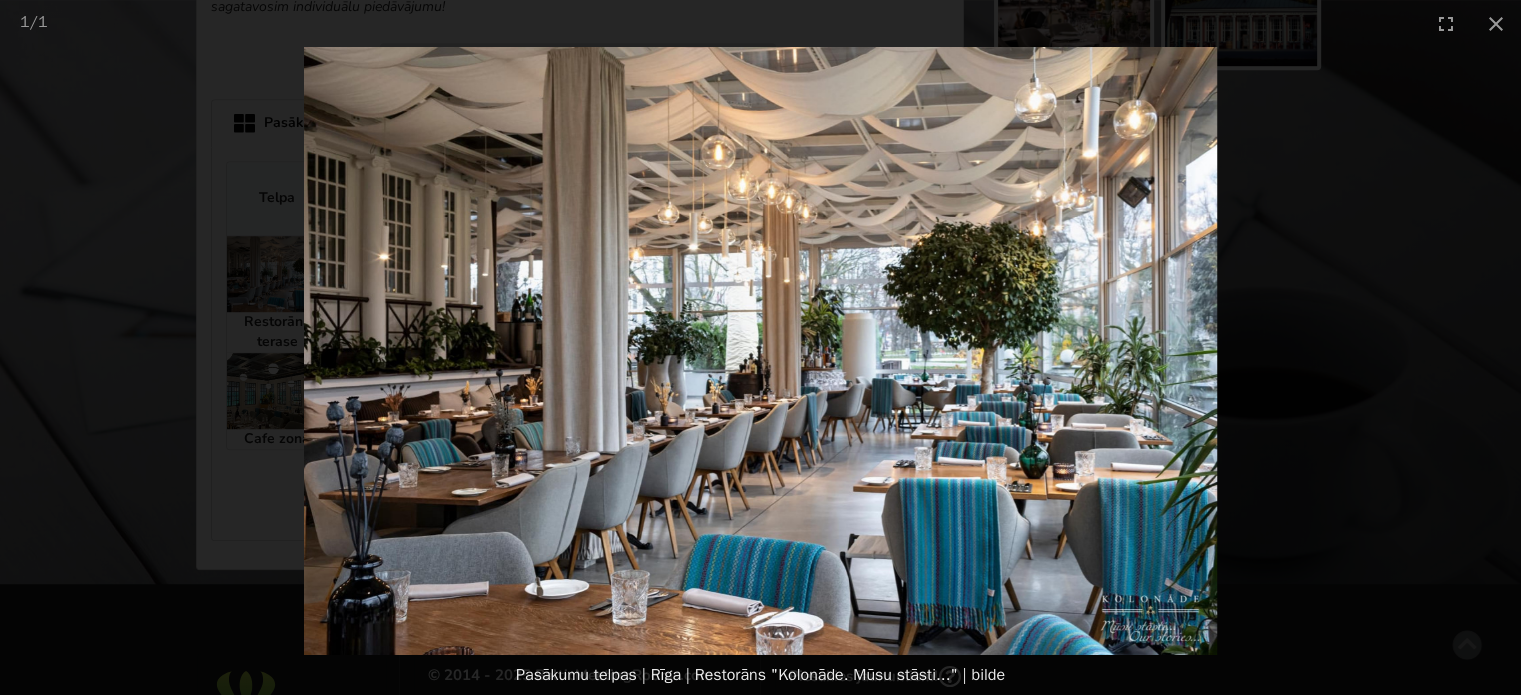 click at bounding box center [760, 351] 